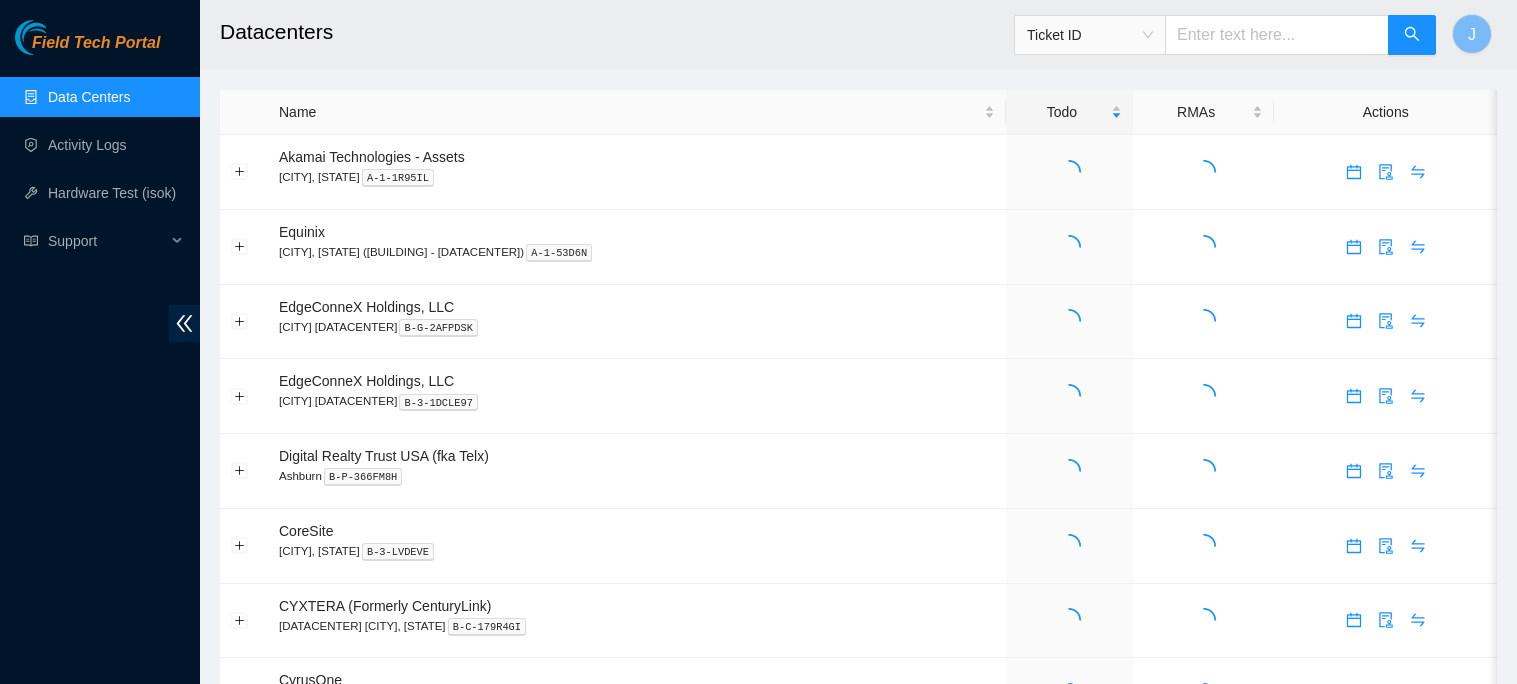 scroll, scrollTop: 0, scrollLeft: 0, axis: both 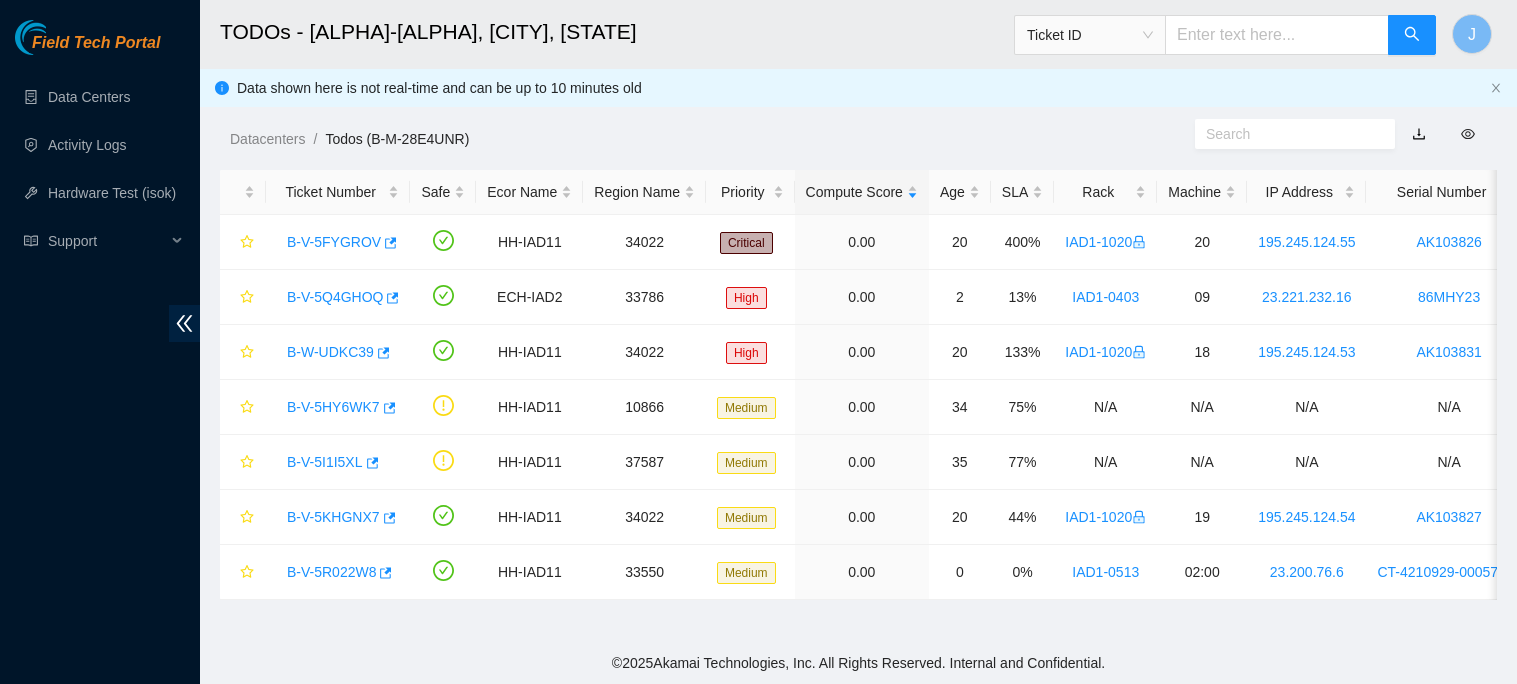 click at bounding box center [1277, 35] 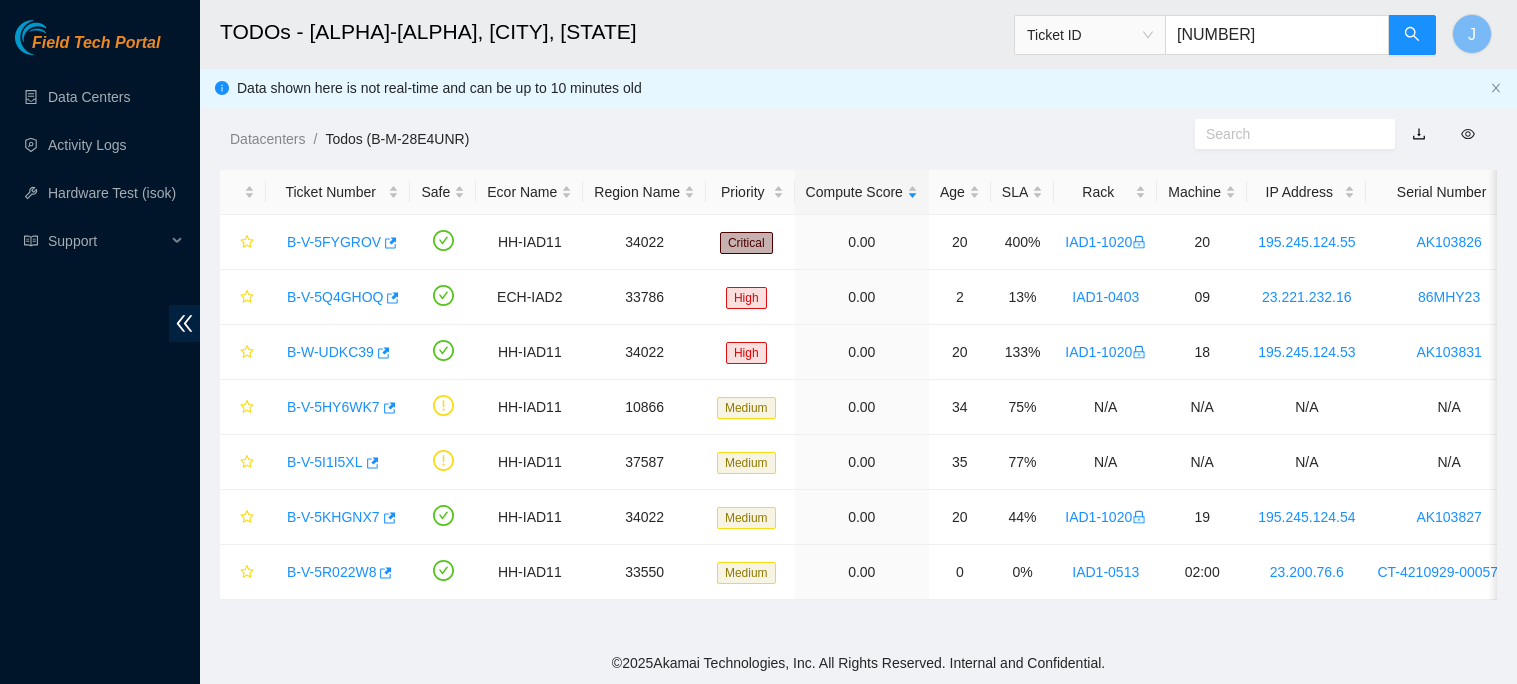click on "Ticket ID" at bounding box center [1090, 35] 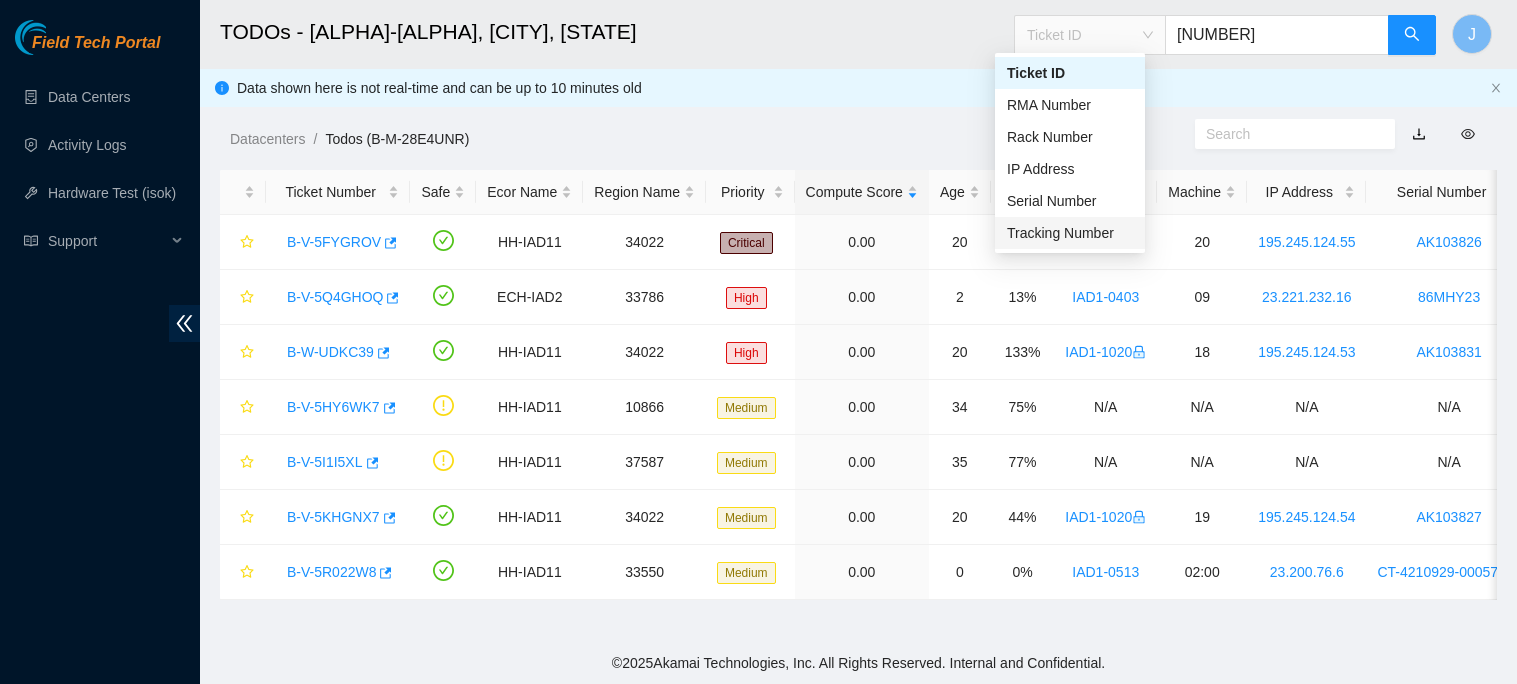 click on "Tracking Number" at bounding box center [1070, 233] 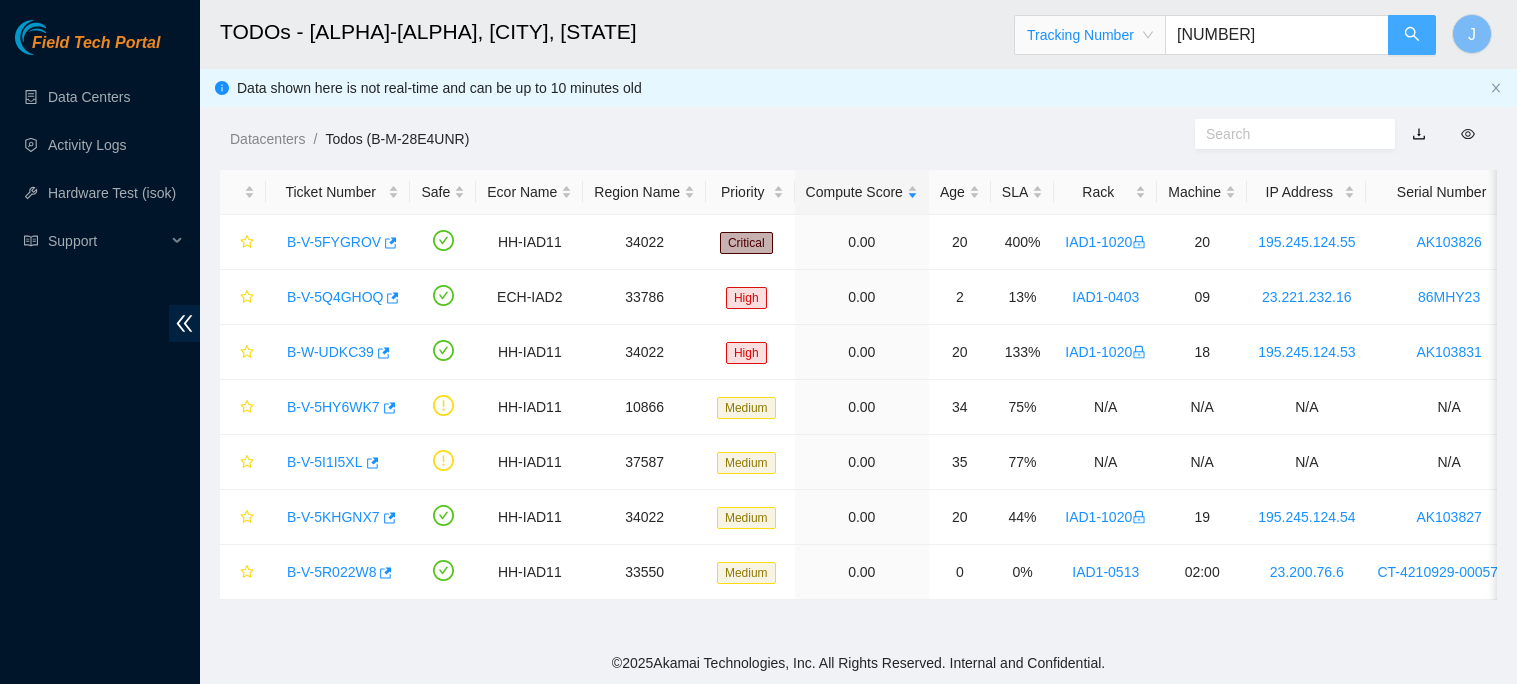click 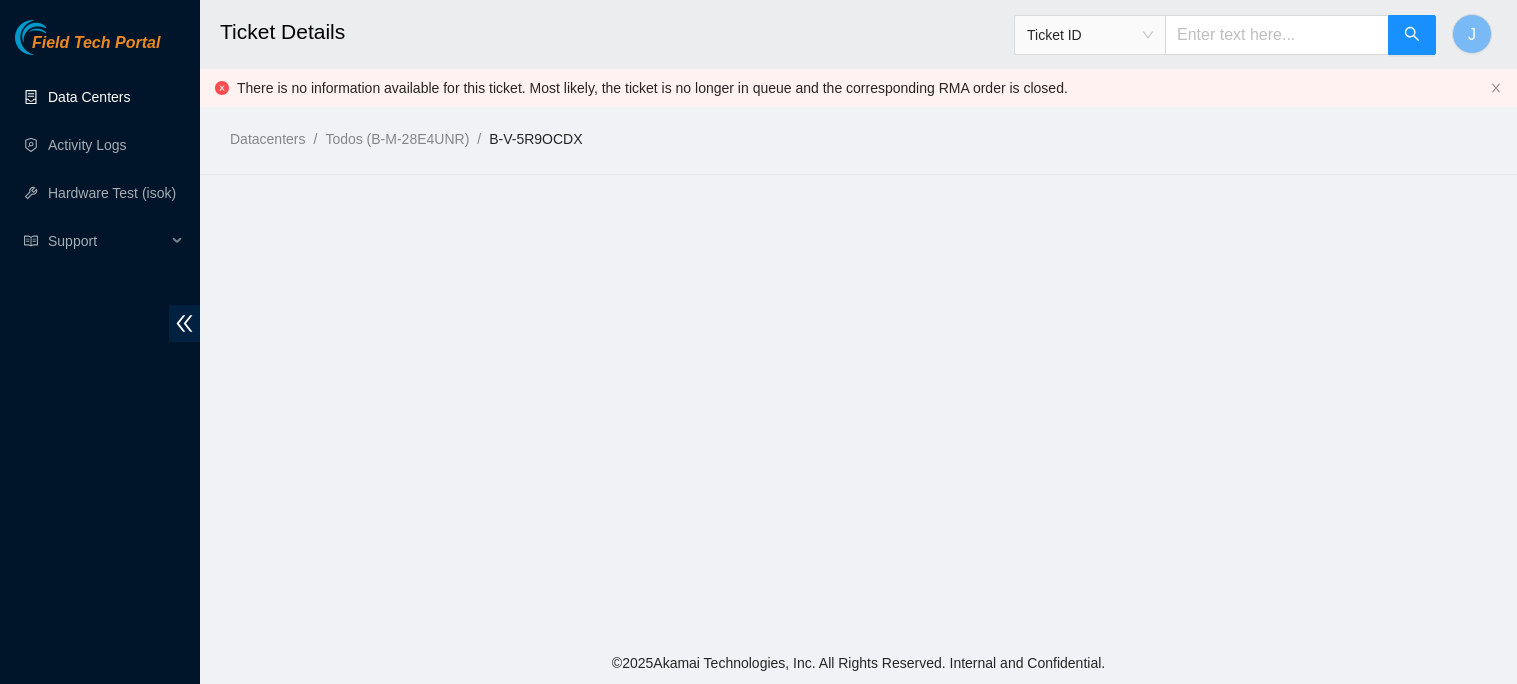 click on "Data Centers" at bounding box center [89, 97] 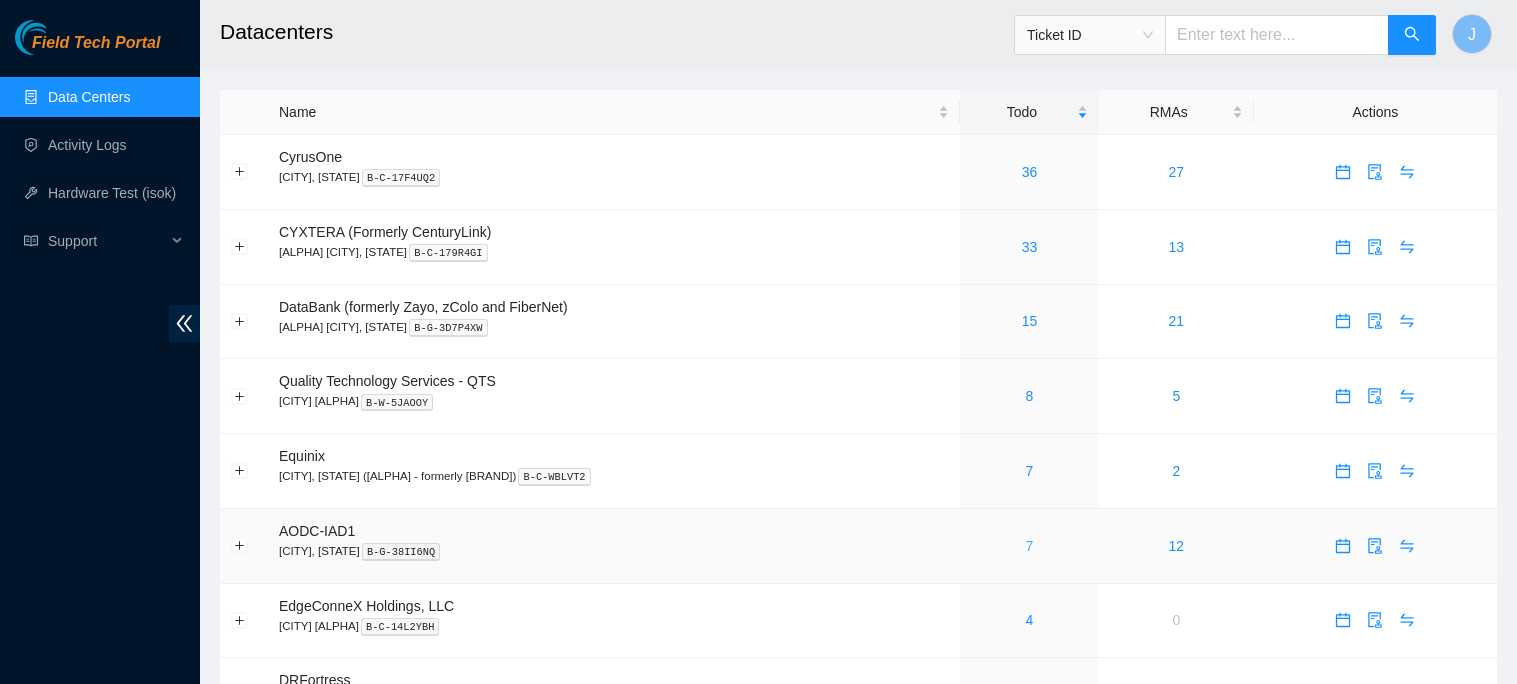 click on "7" at bounding box center [1030, 546] 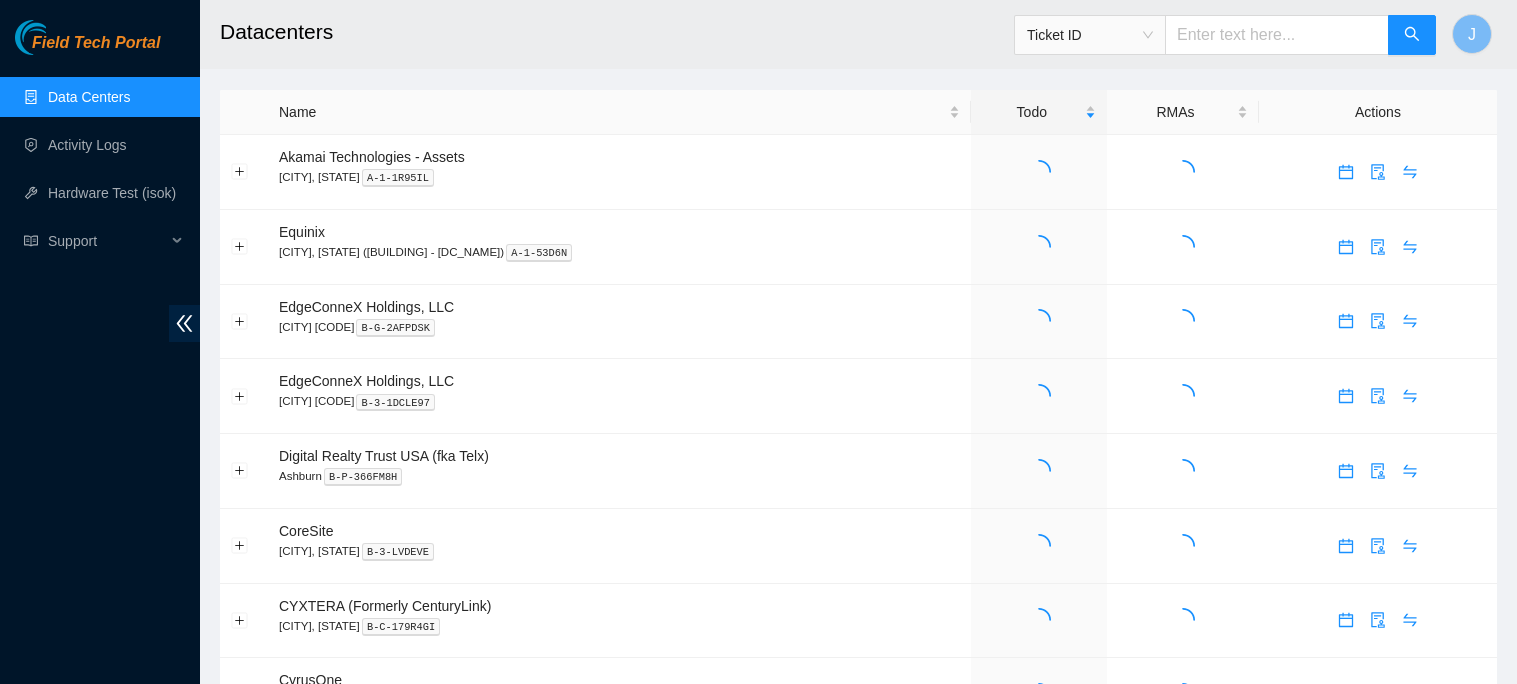 scroll, scrollTop: 0, scrollLeft: 0, axis: both 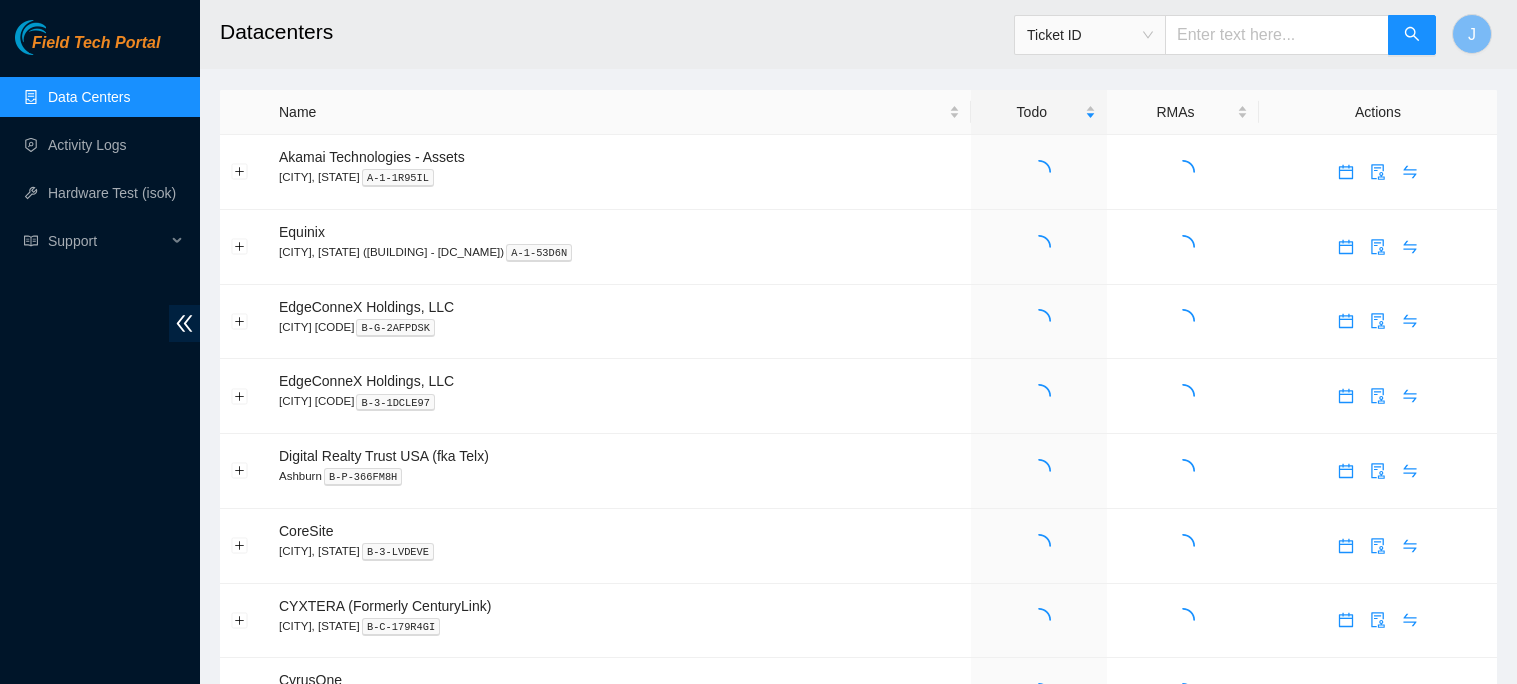 click at bounding box center (1277, 35) 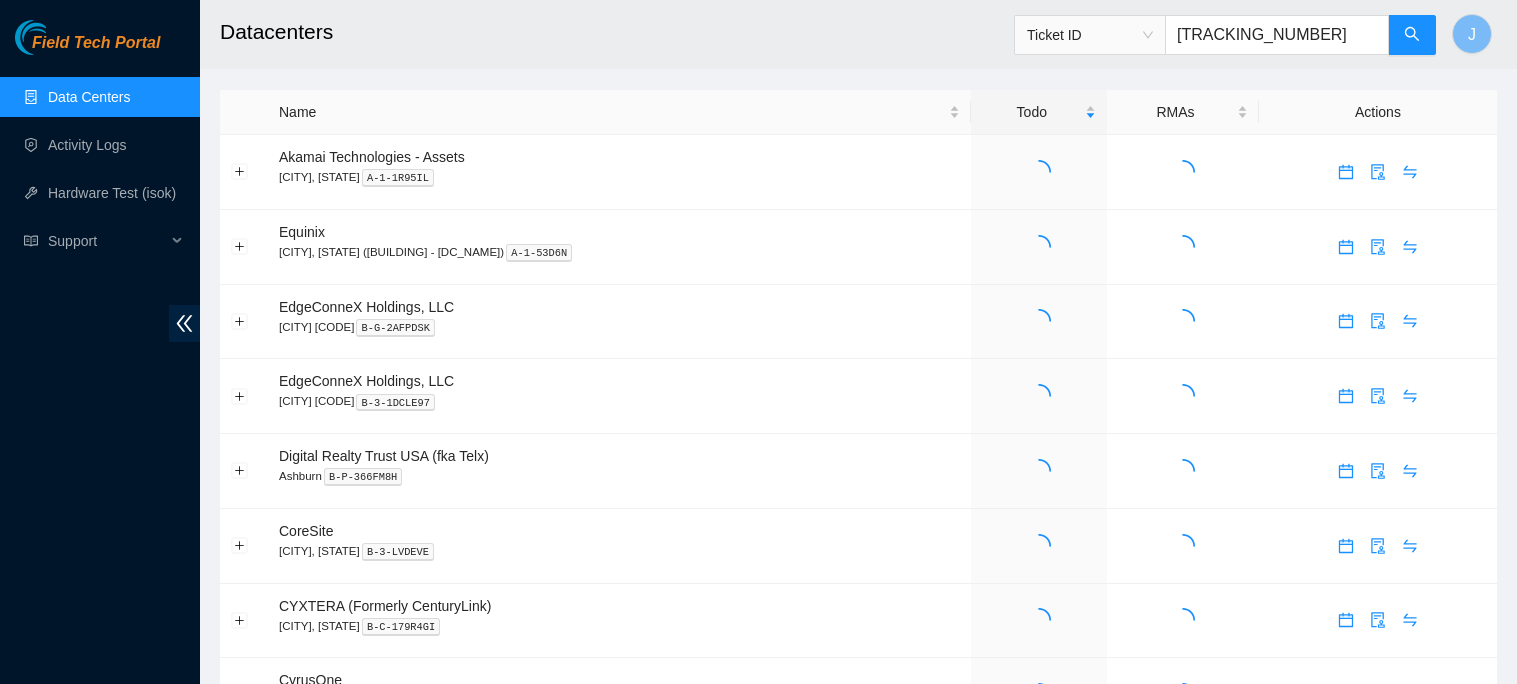 click on "Ticket ID" at bounding box center [1090, 35] 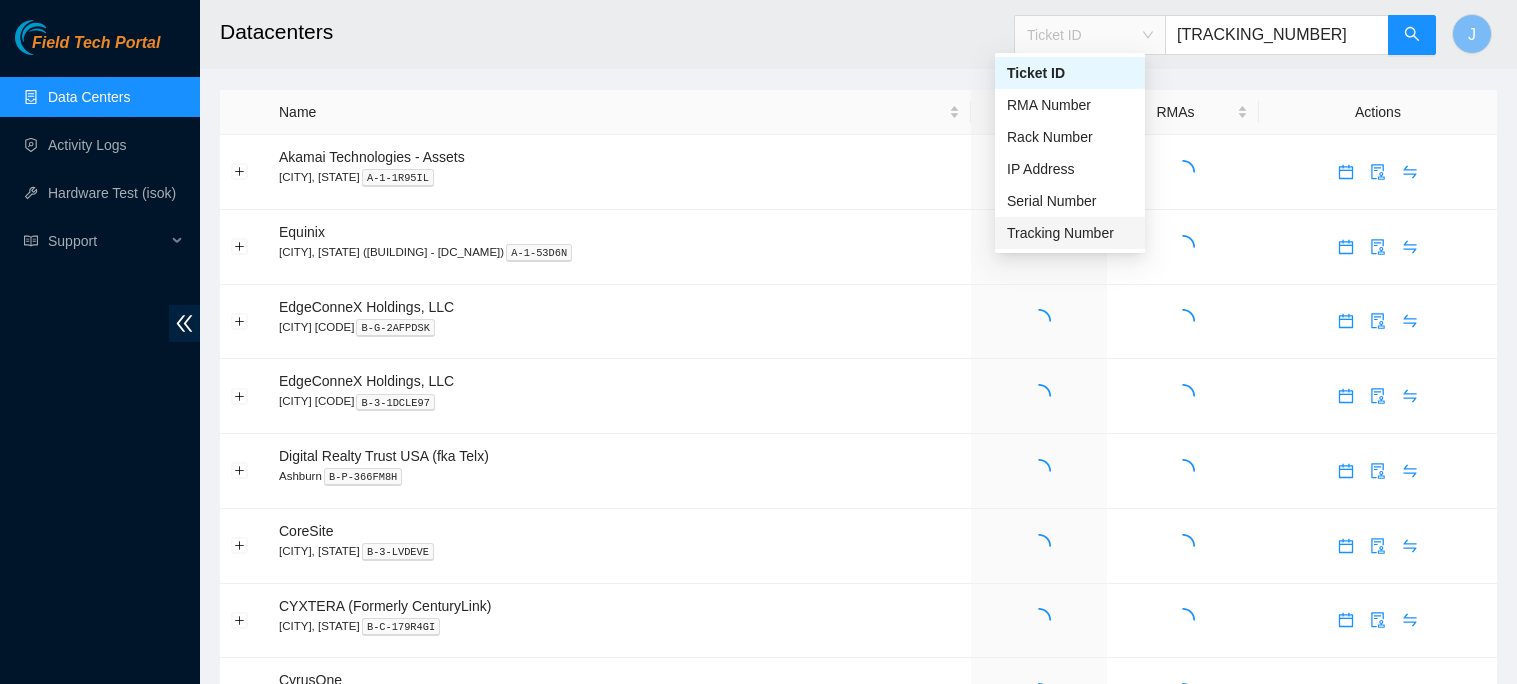 click on "Tracking Number" at bounding box center [1070, 233] 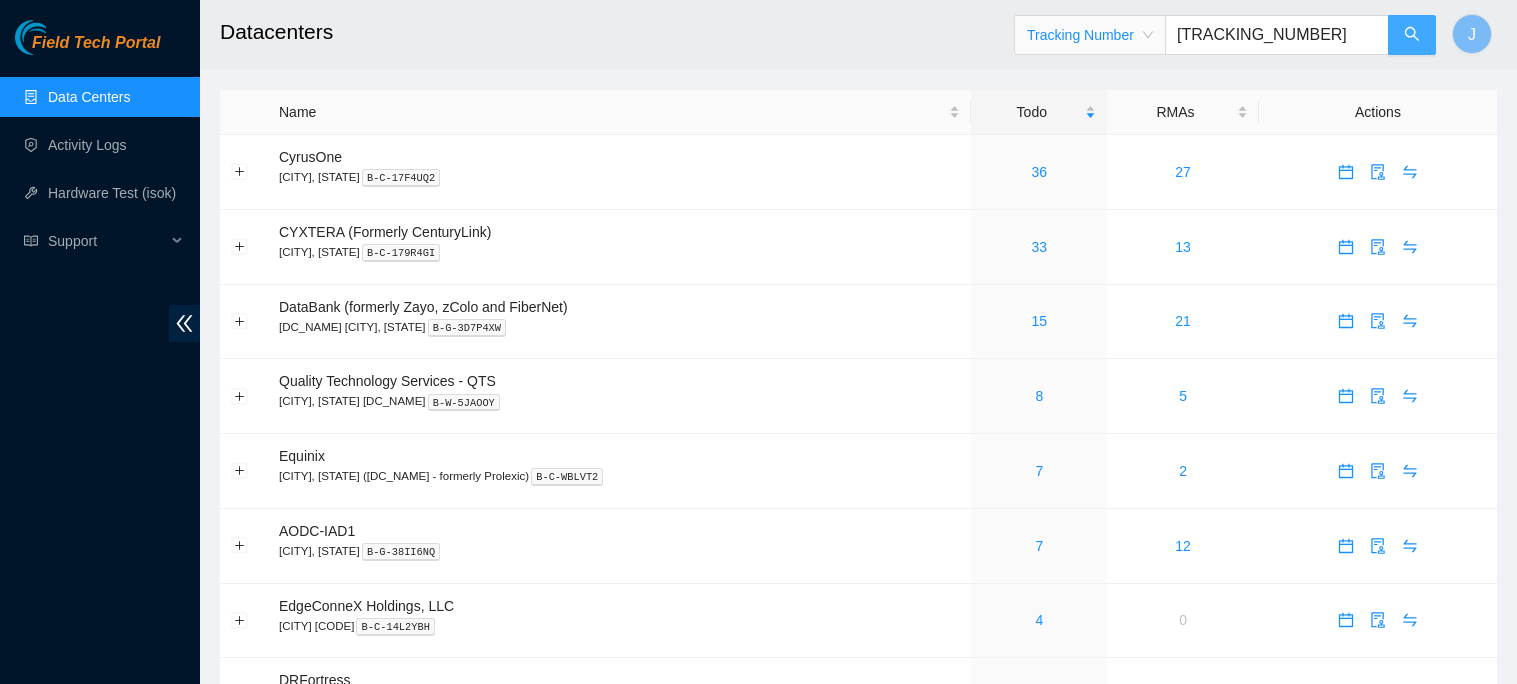click 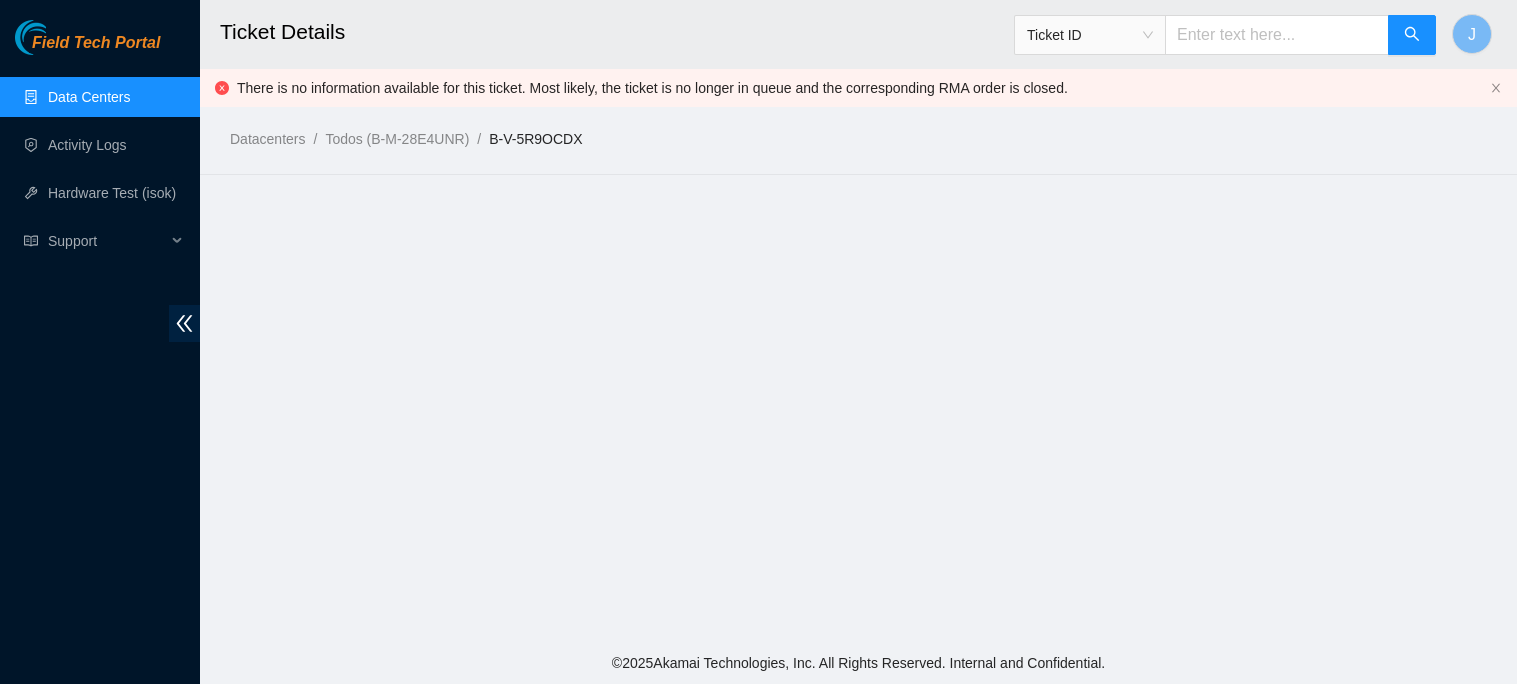 click at bounding box center [1277, 35] 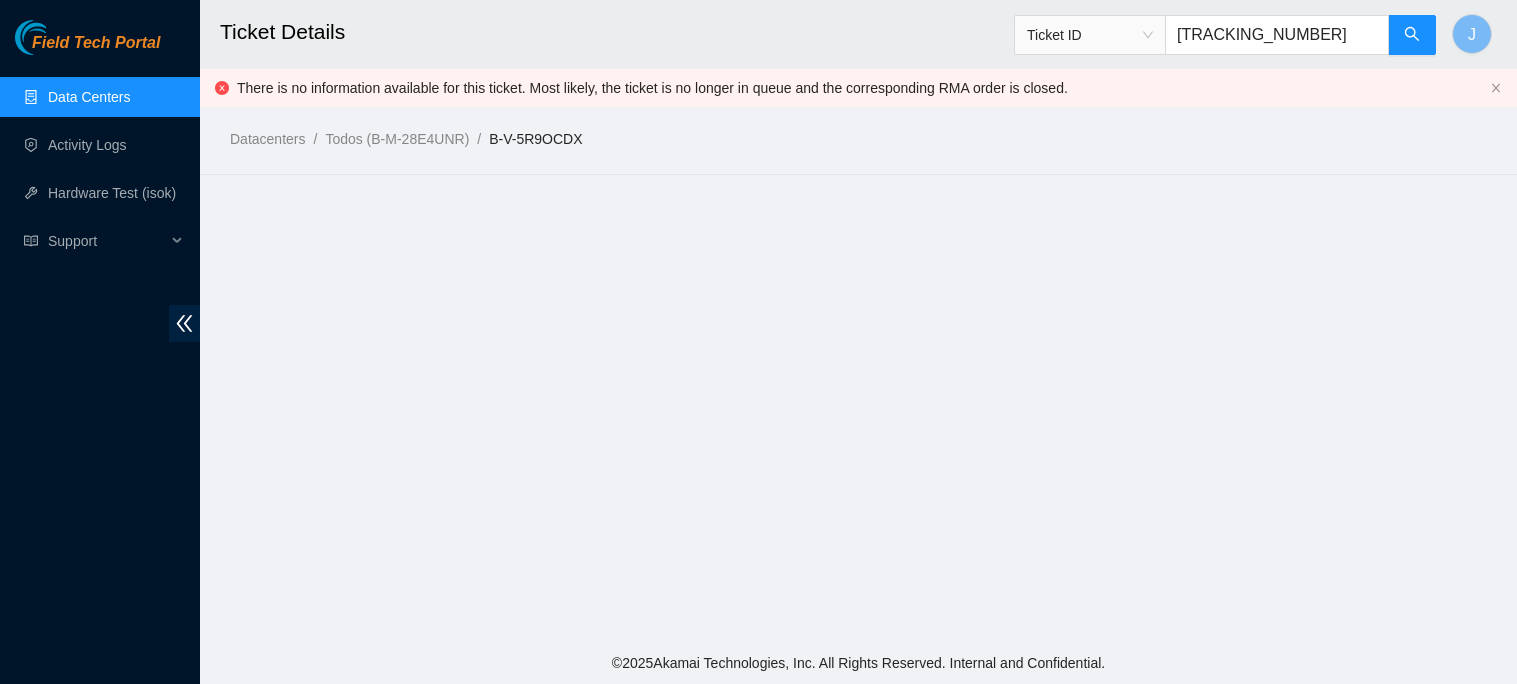 click on "Ticket ID" at bounding box center (1090, 35) 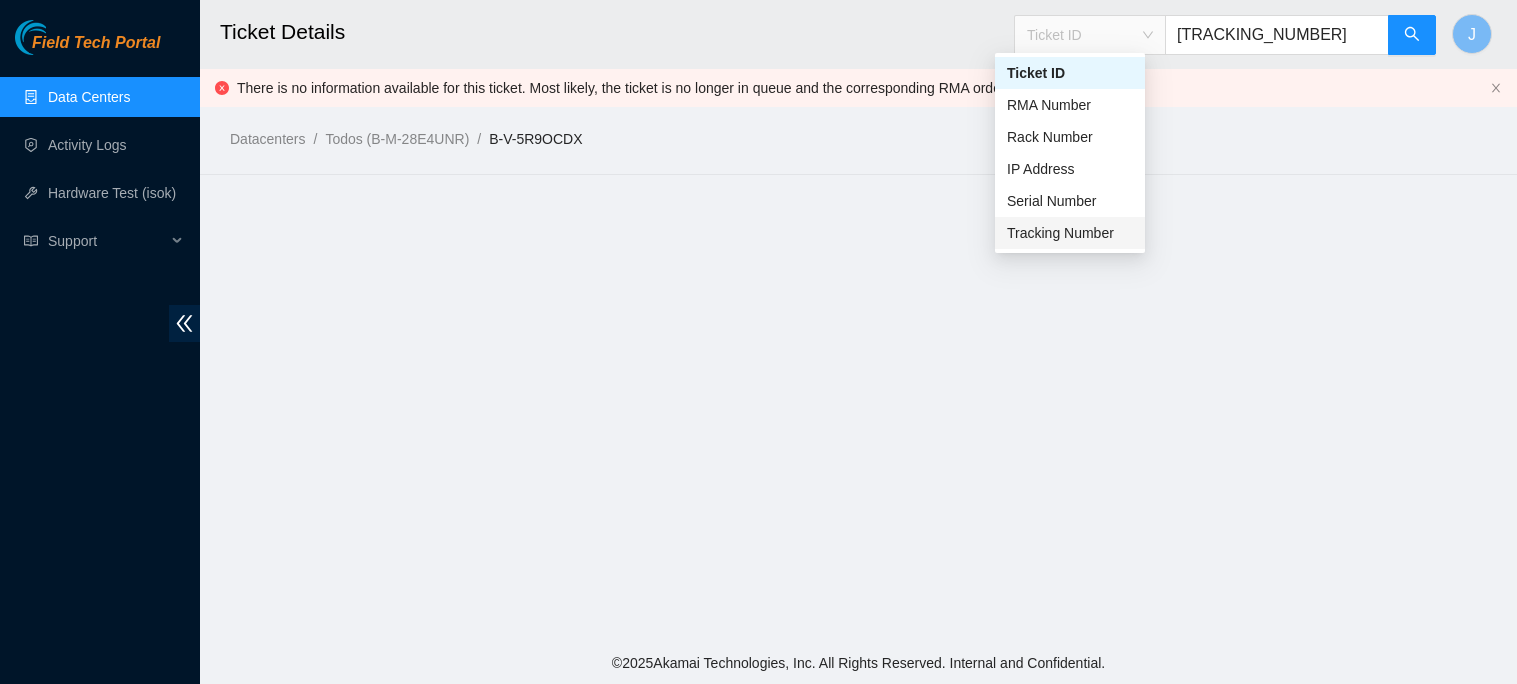 click on "Tracking Number" at bounding box center [1070, 233] 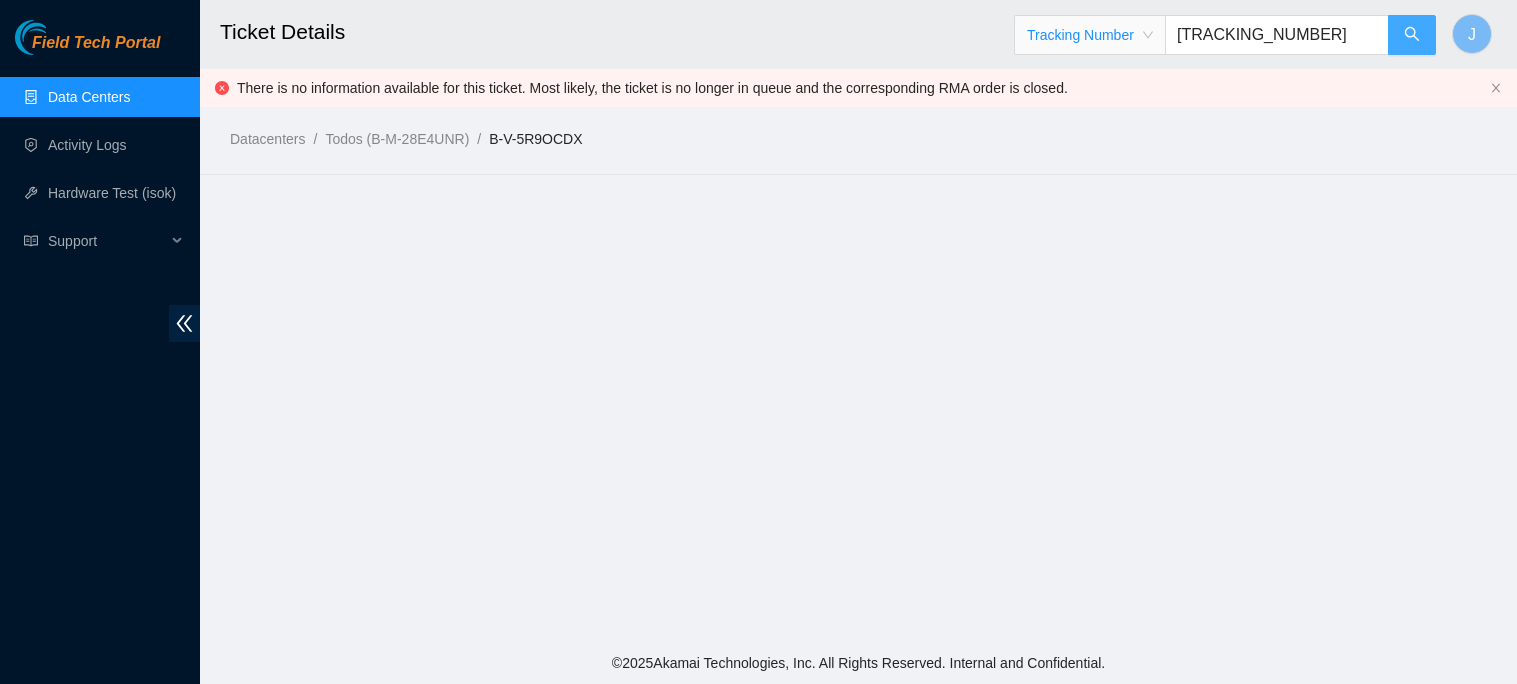click 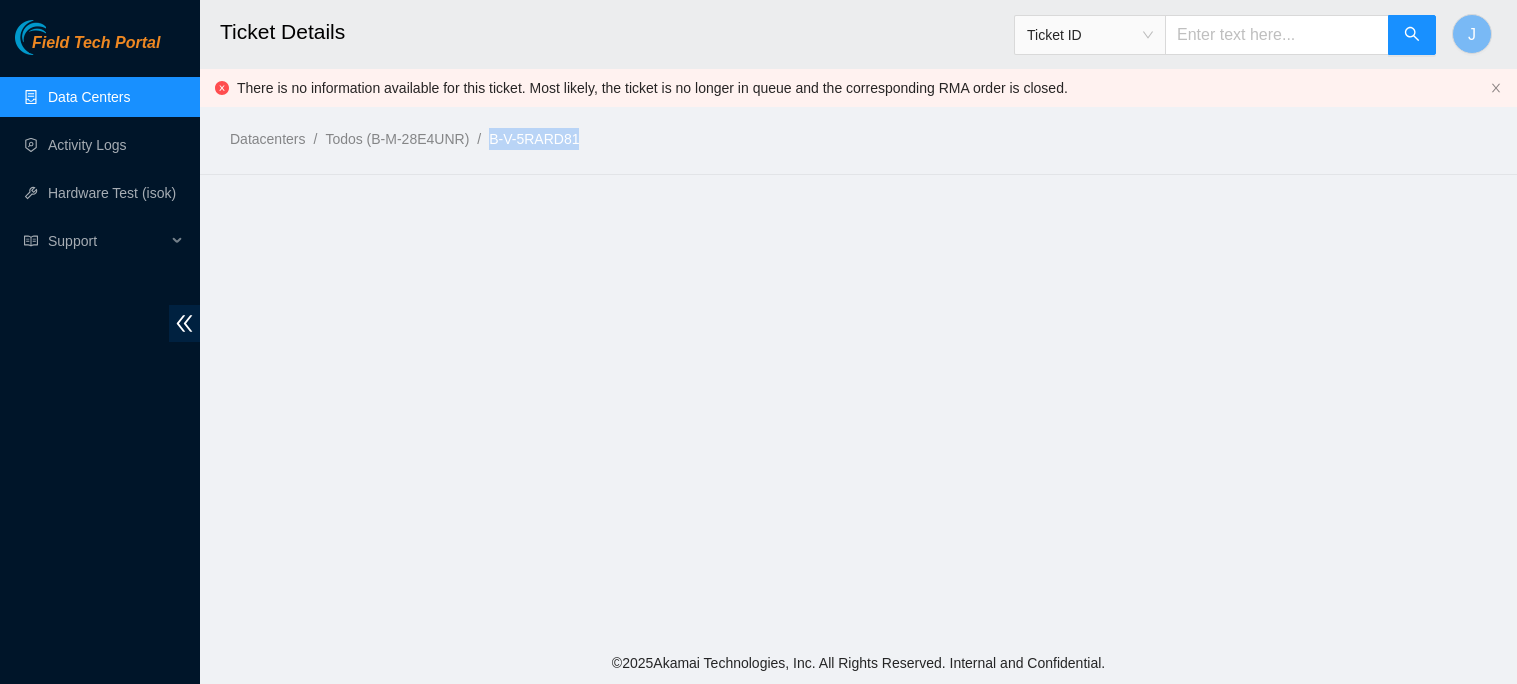 drag, startPoint x: 580, startPoint y: 137, endPoint x: 484, endPoint y: 140, distance: 96.04687 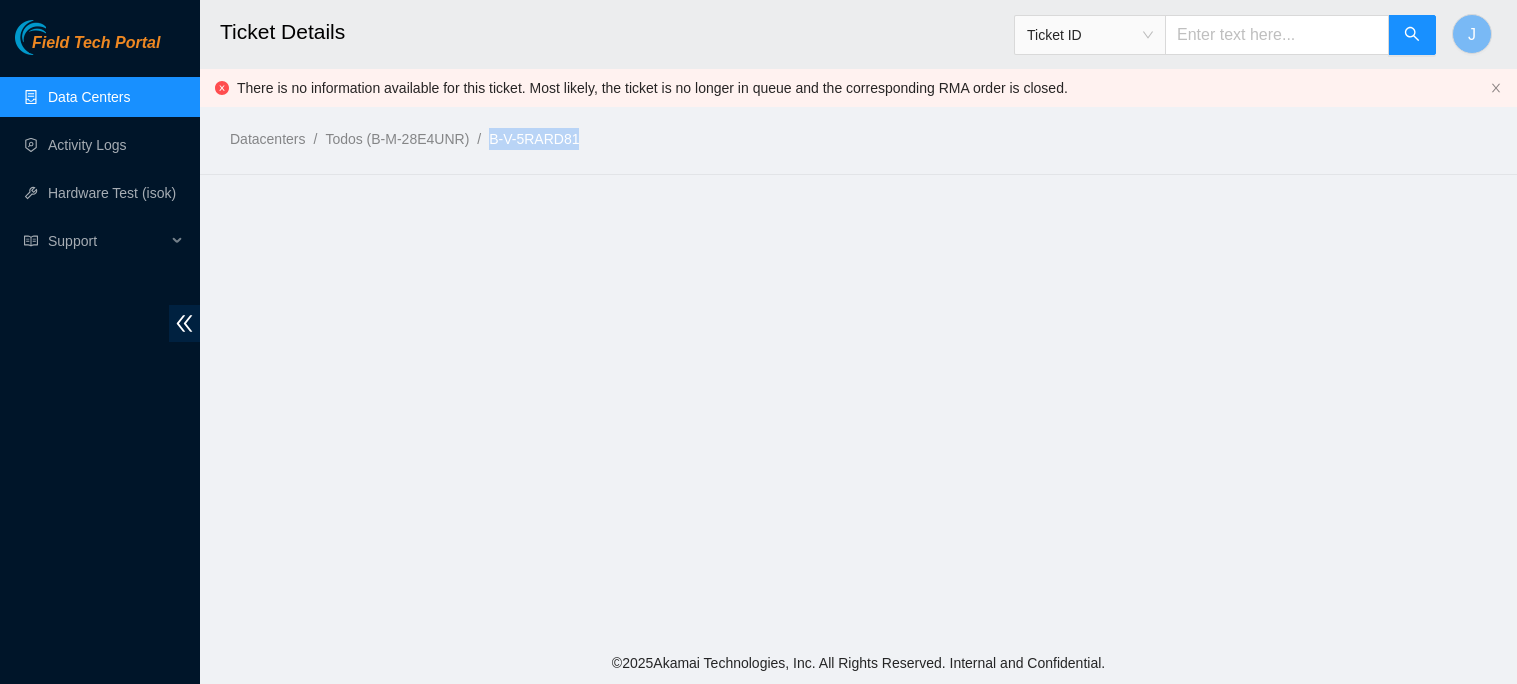 click at bounding box center [1277, 35] 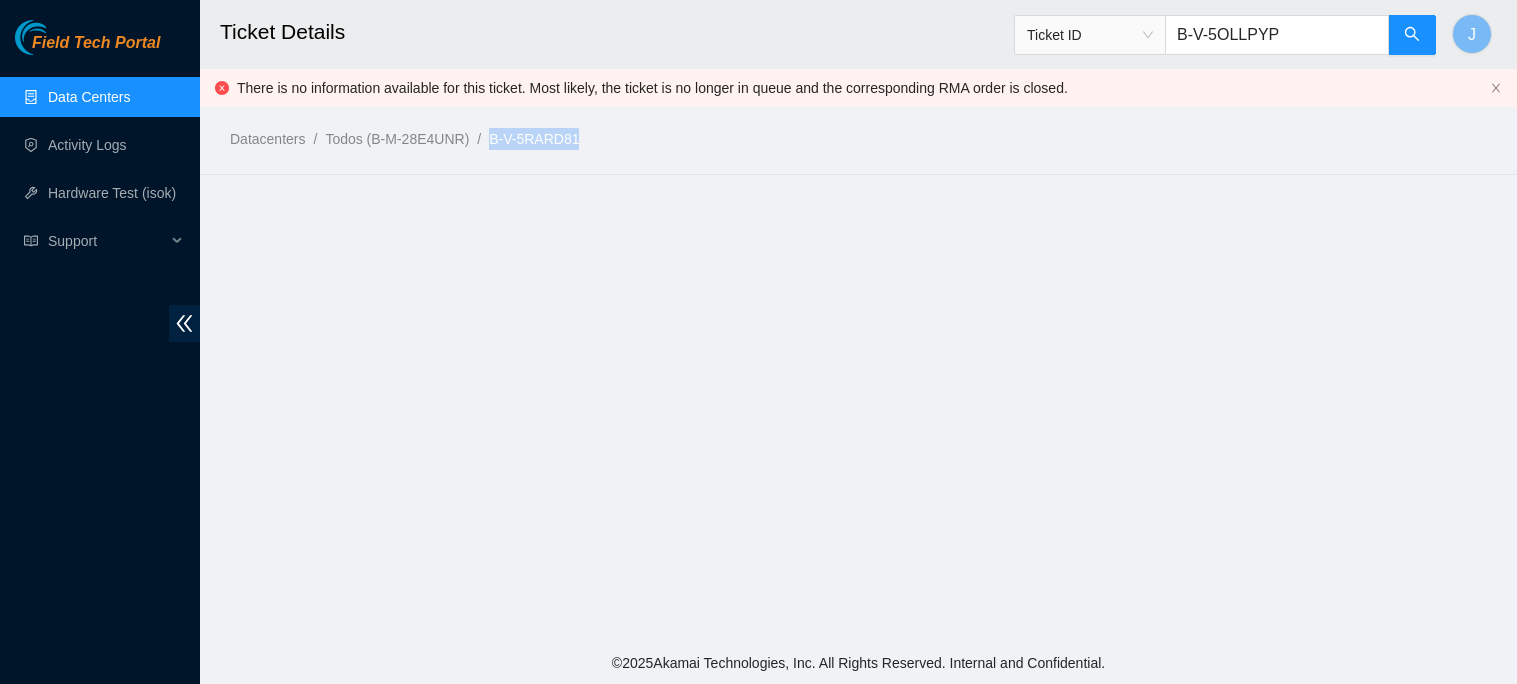 click on "Ticket ID" at bounding box center [1090, 35] 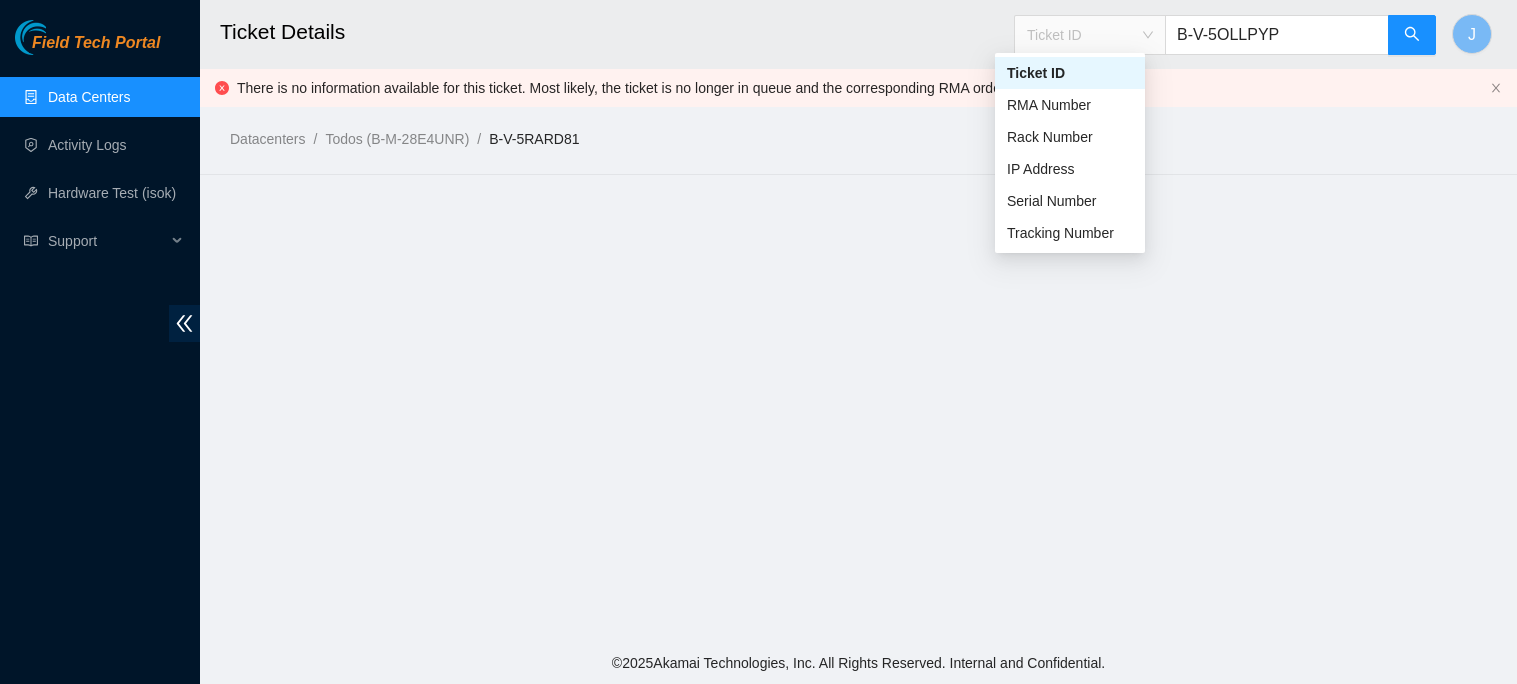 click on "B-V-5OLLPYP" at bounding box center (1277, 35) 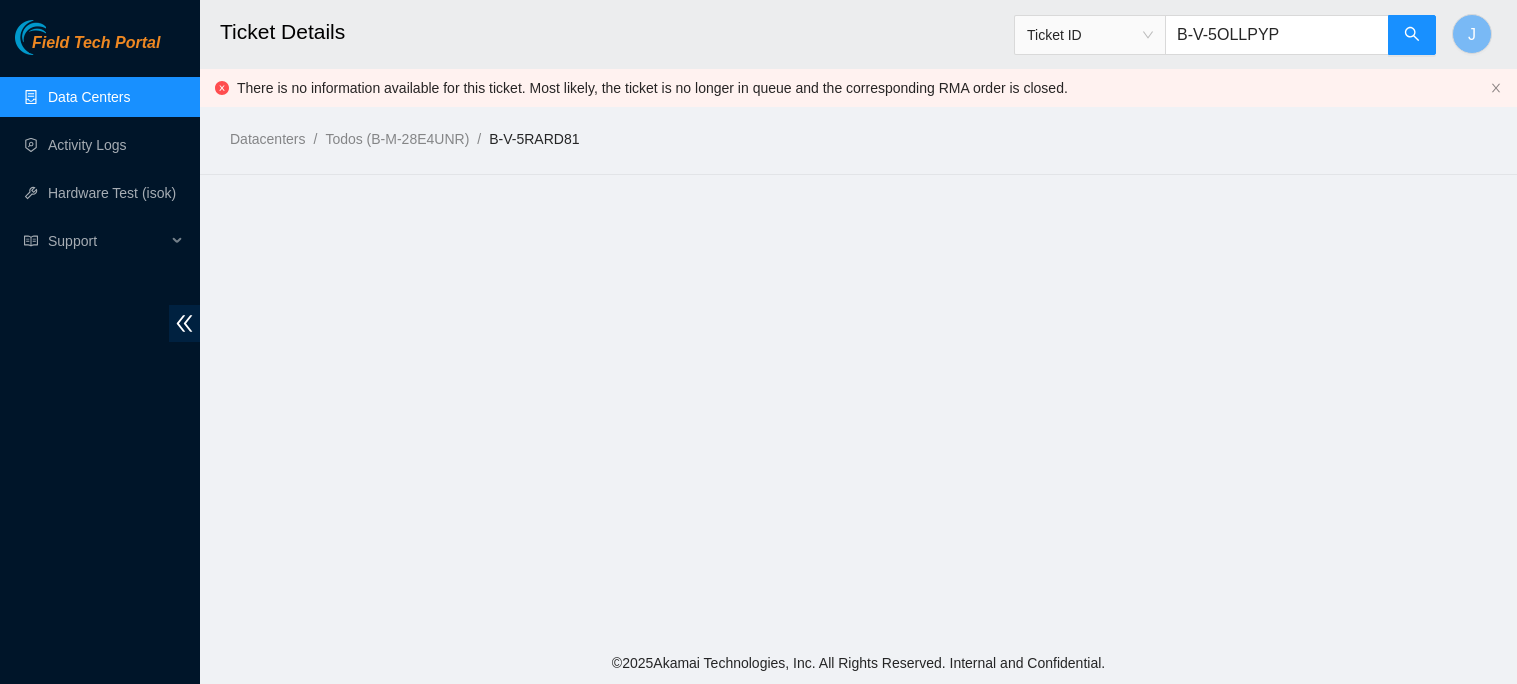 click on "B-V-5OLLPYP" at bounding box center [1277, 35] 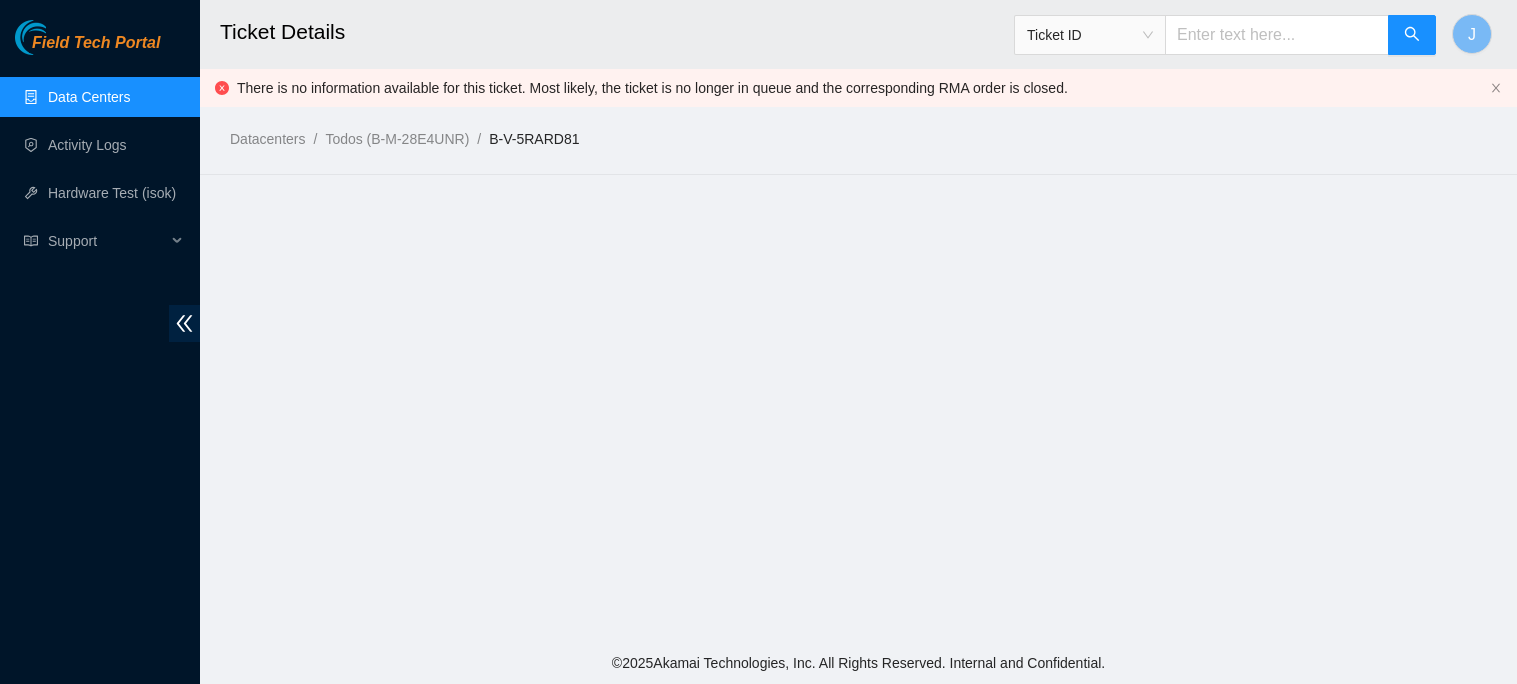 paste on "463470032454" 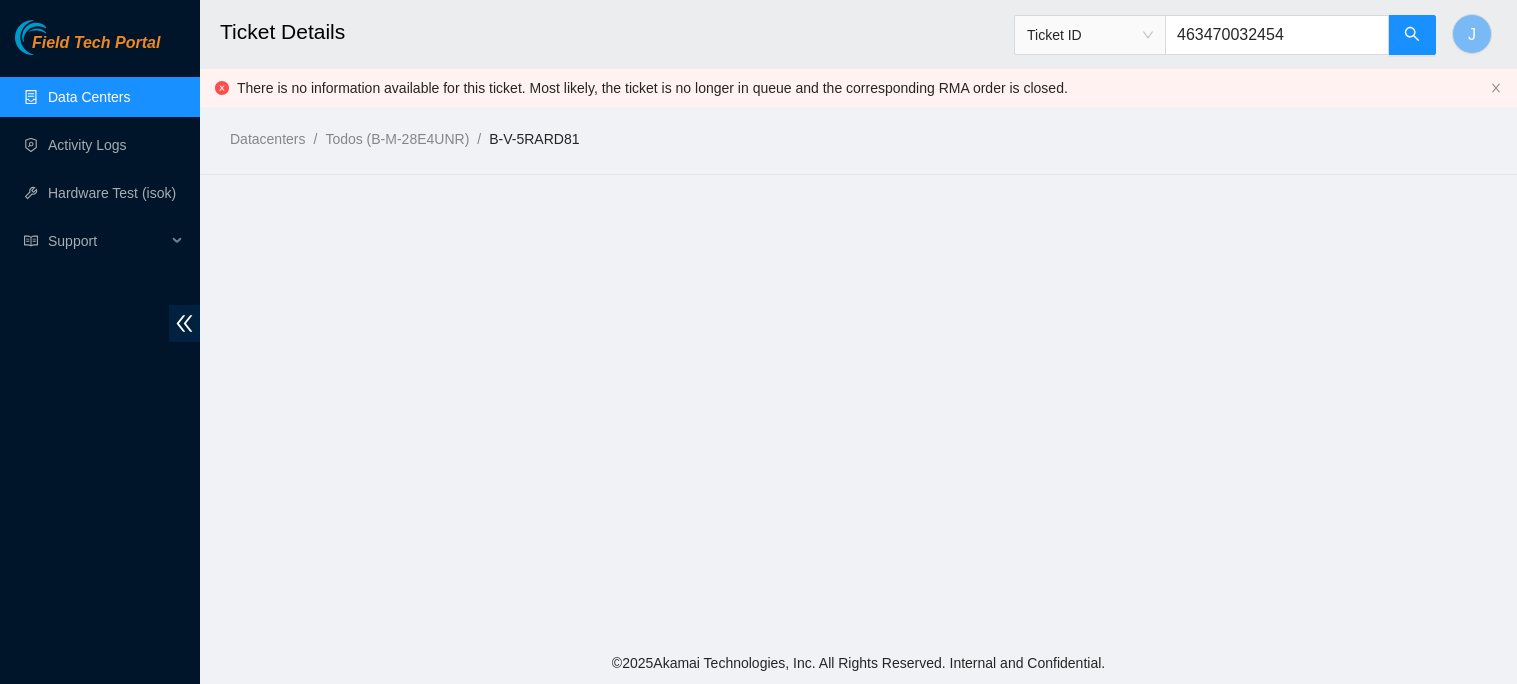 click on "Ticket ID" at bounding box center [1090, 35] 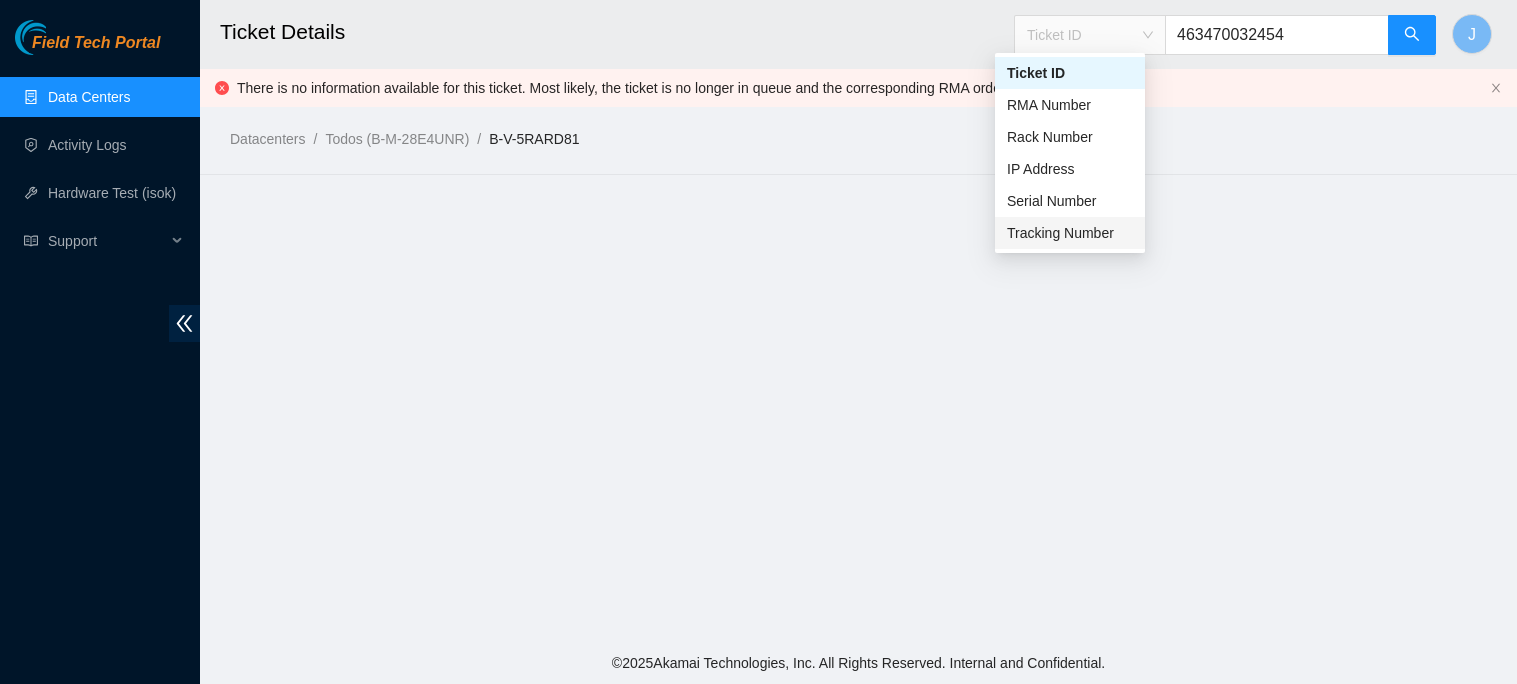 click on "Tracking Number" at bounding box center [1070, 233] 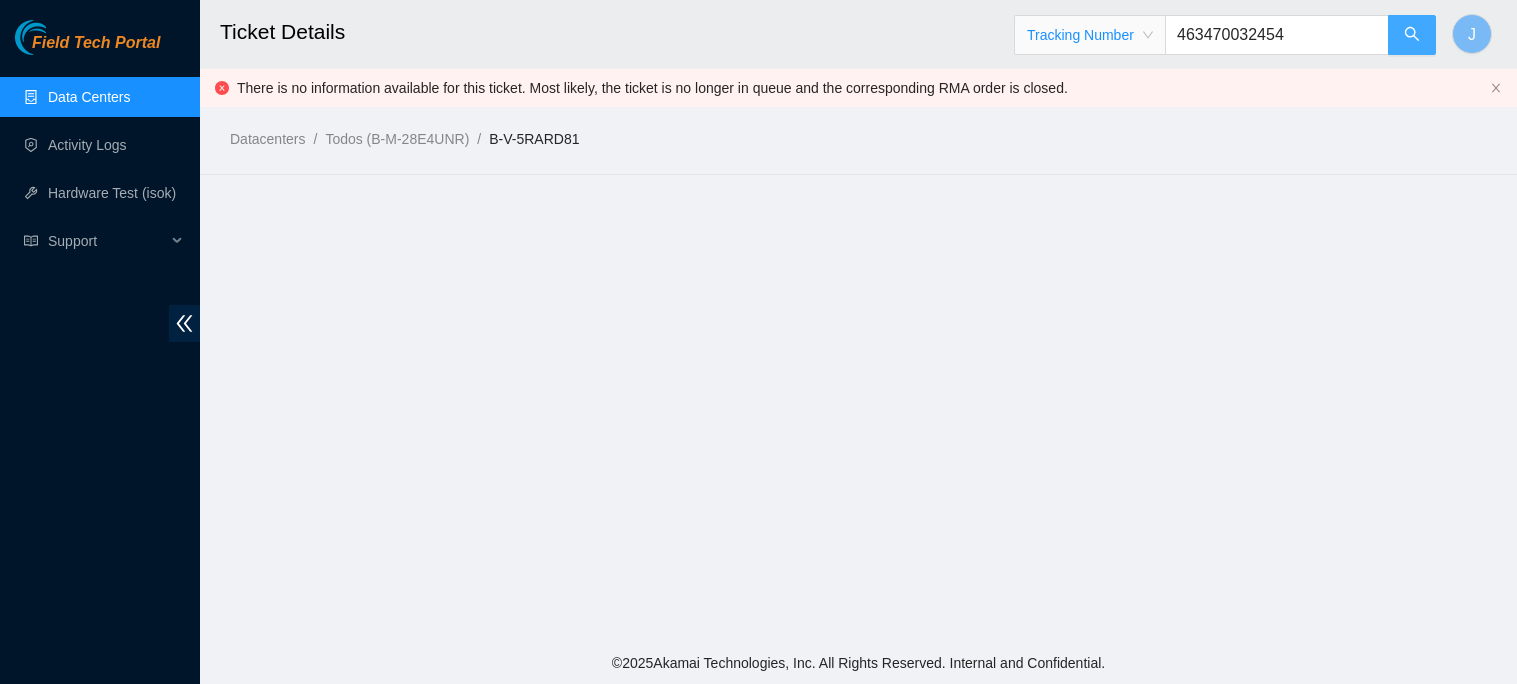 click 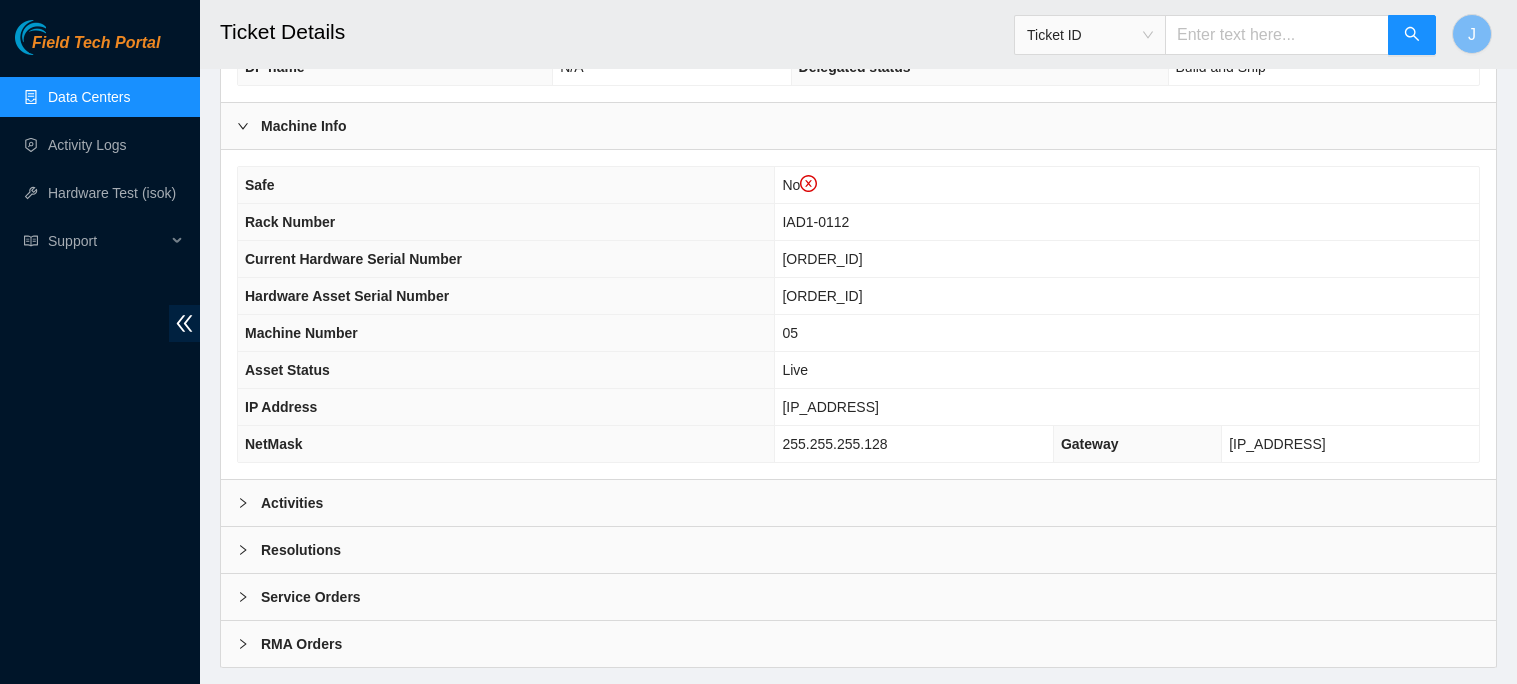 scroll, scrollTop: 648, scrollLeft: 0, axis: vertical 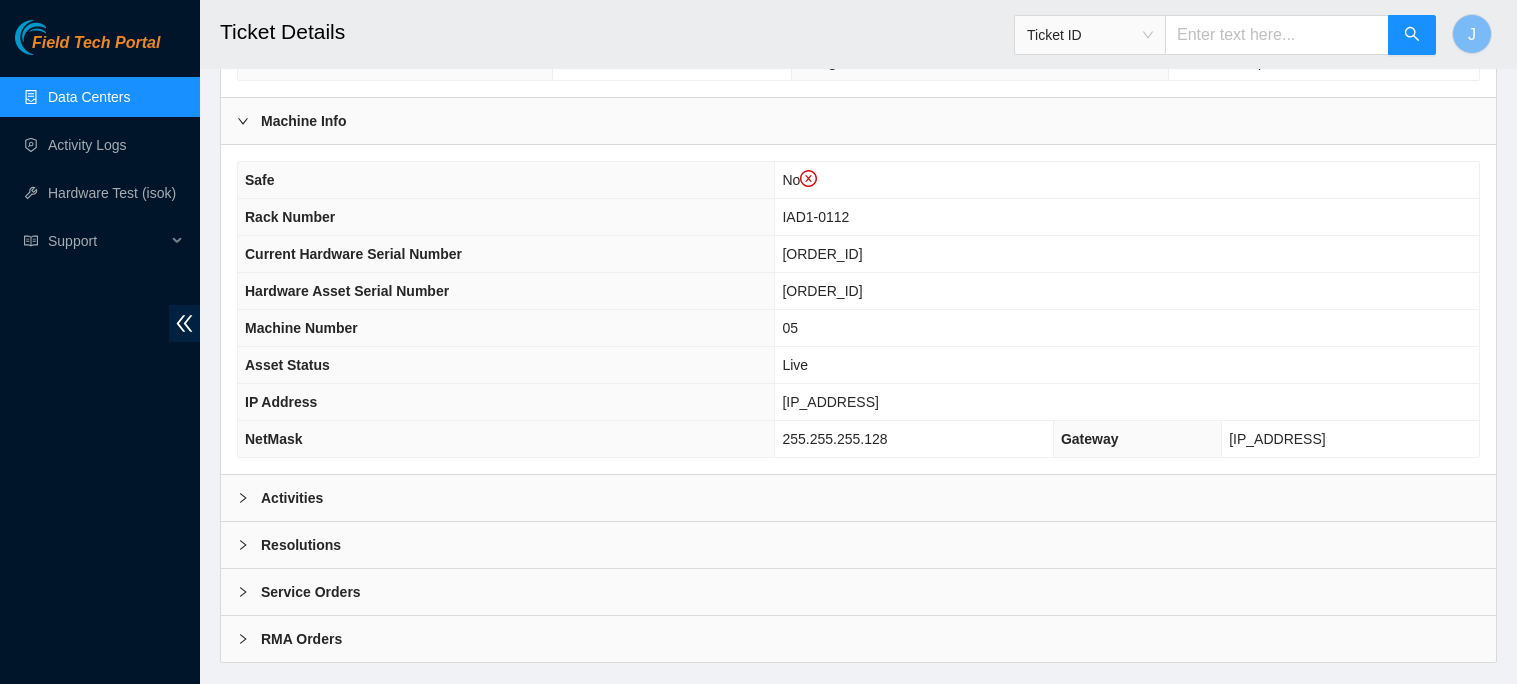 click on "Activities" at bounding box center [858, 498] 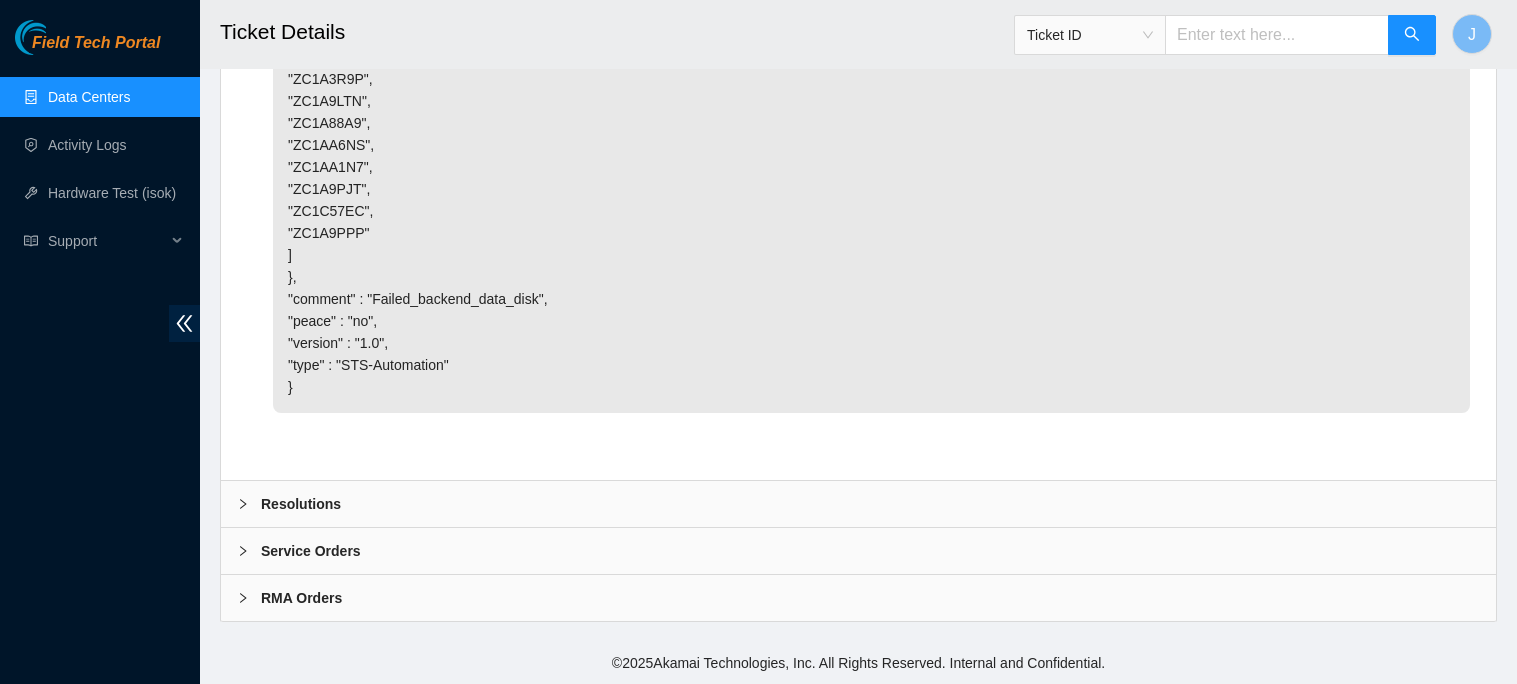 scroll, scrollTop: 0, scrollLeft: 0, axis: both 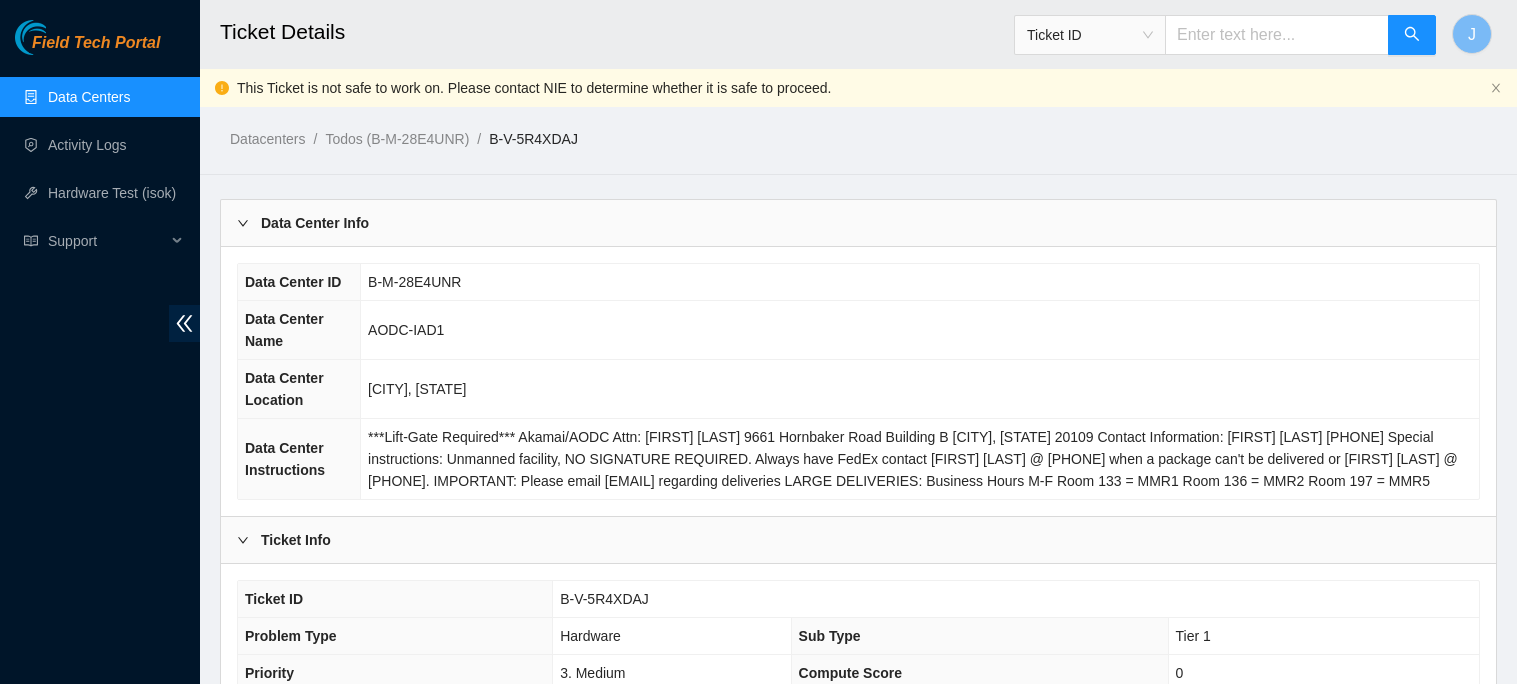 click at bounding box center (1277, 35) 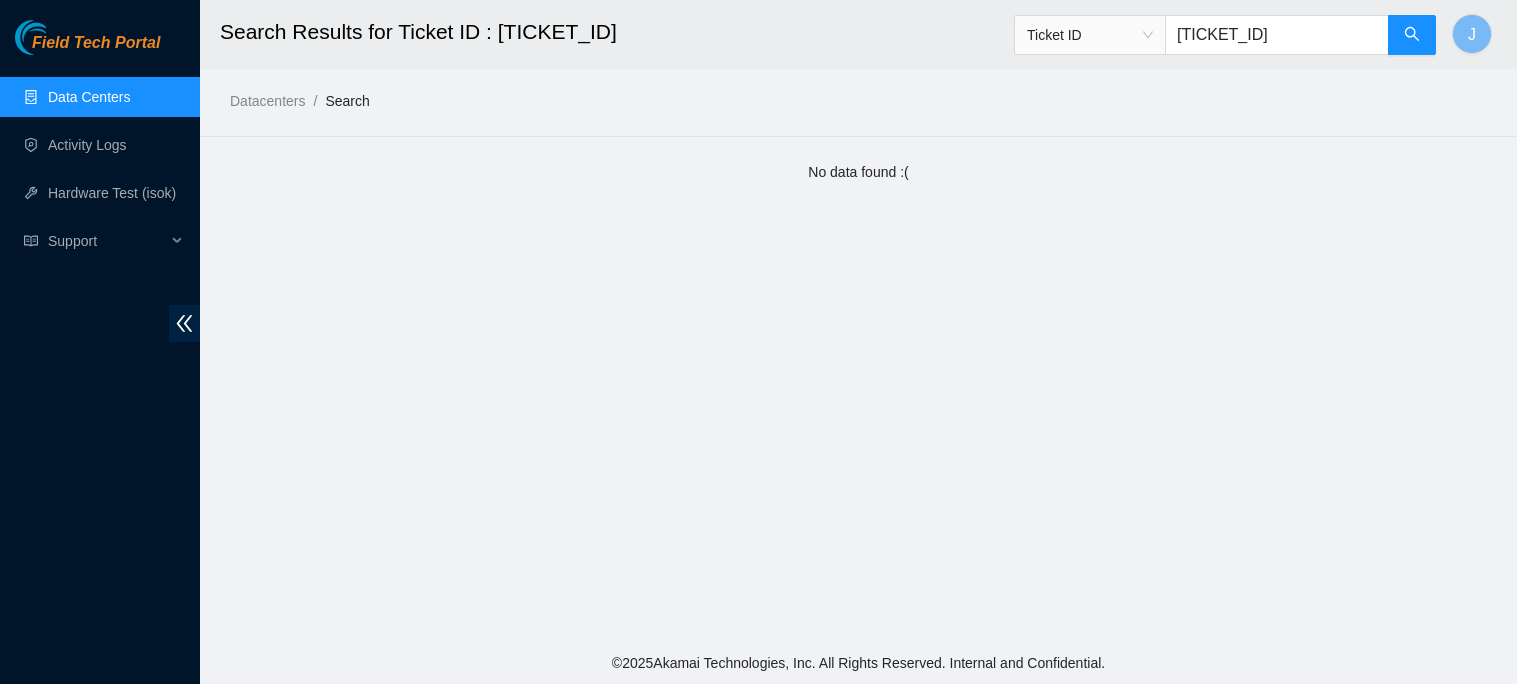 click on "Ticket ID" at bounding box center (1090, 35) 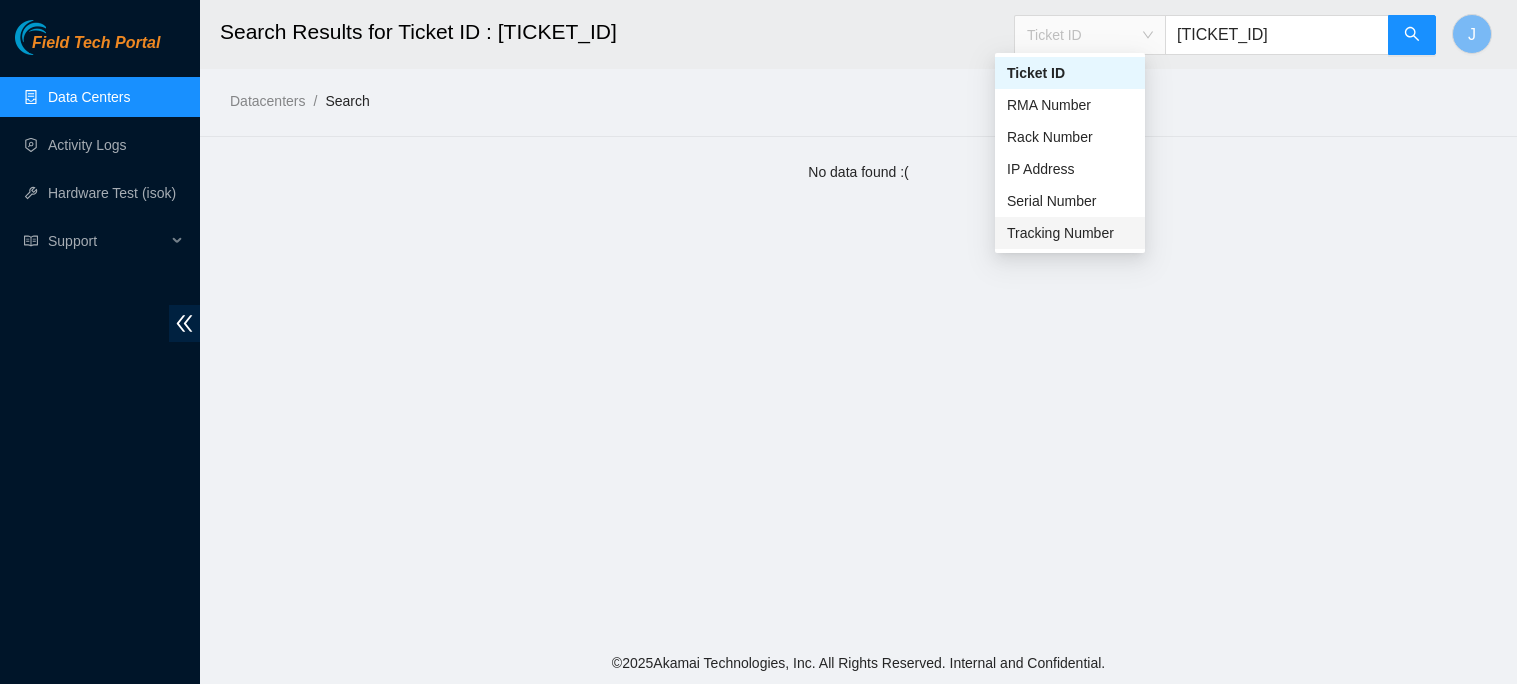 click on "Tracking Number" at bounding box center (1070, 233) 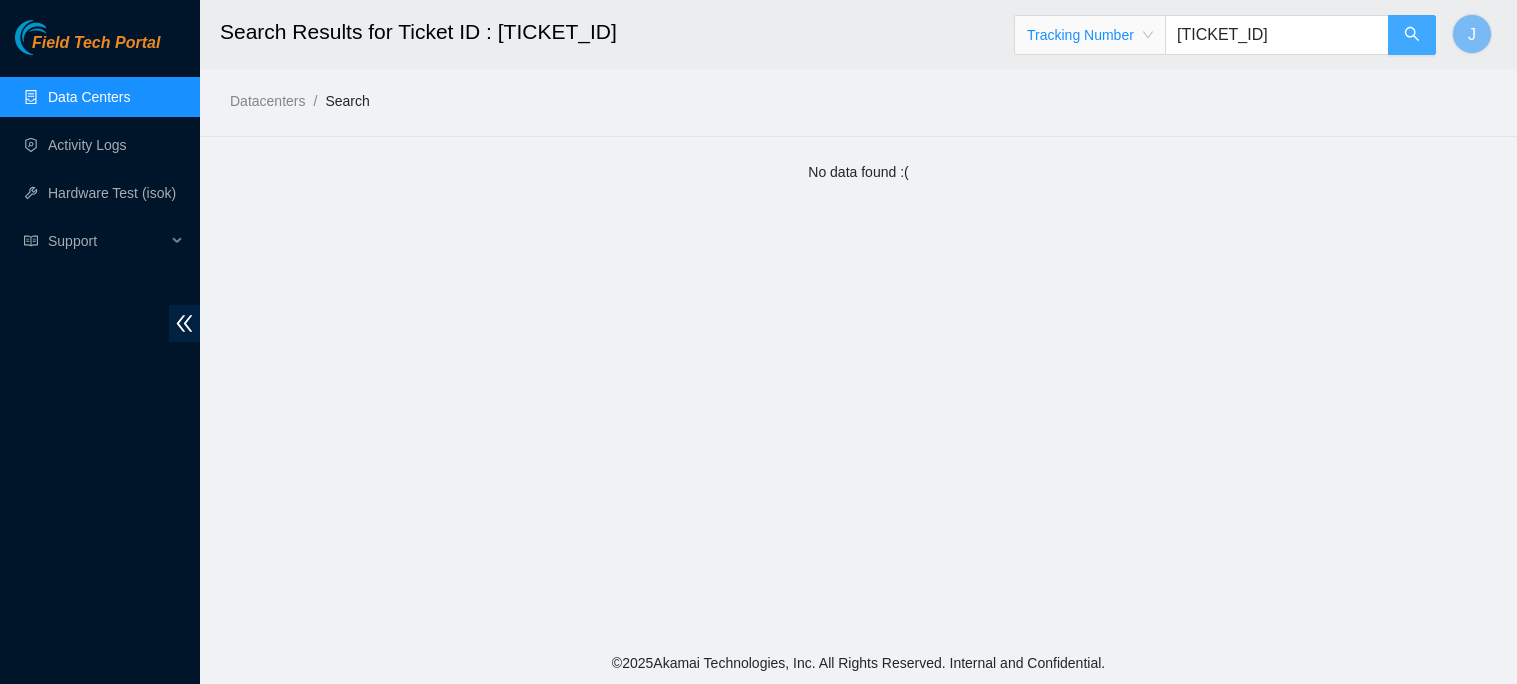 click at bounding box center (1412, 35) 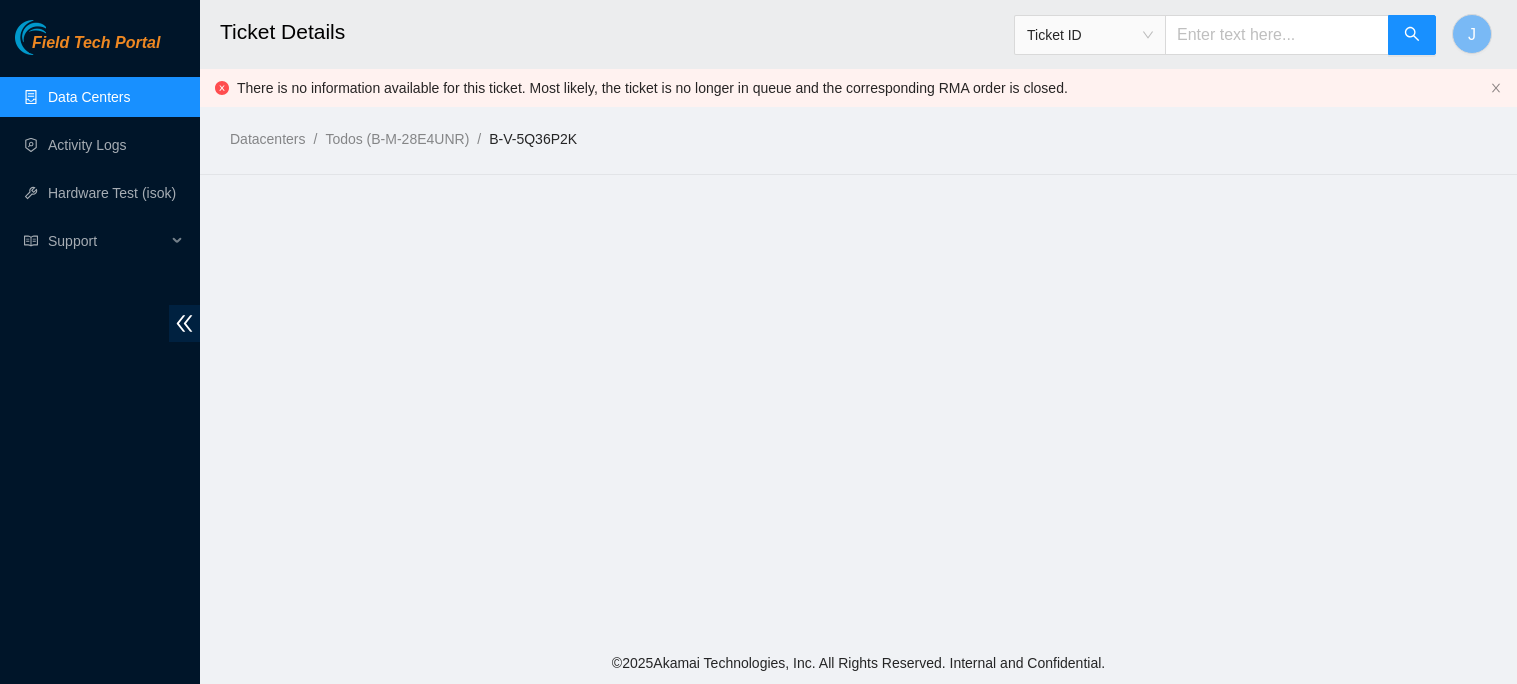 click on "Data Centers" at bounding box center (89, 97) 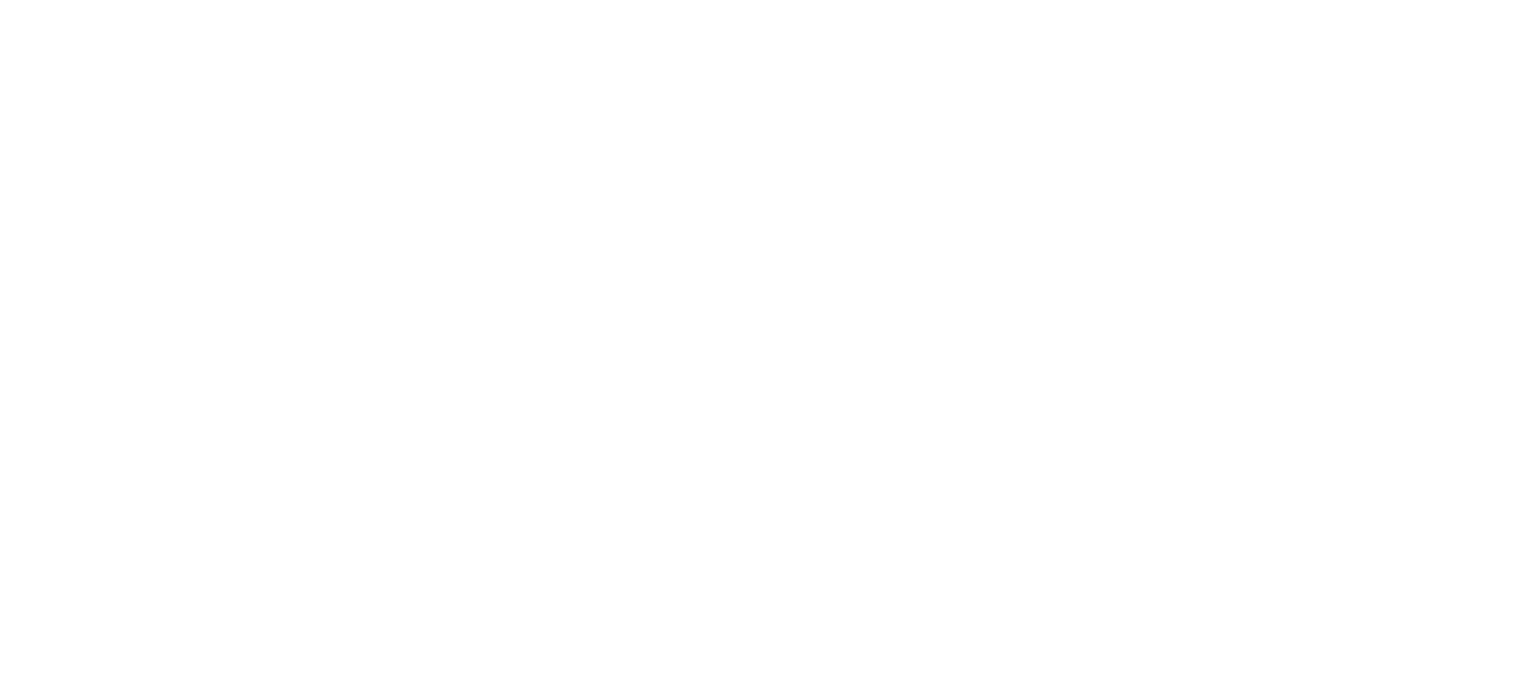 scroll, scrollTop: 0, scrollLeft: 0, axis: both 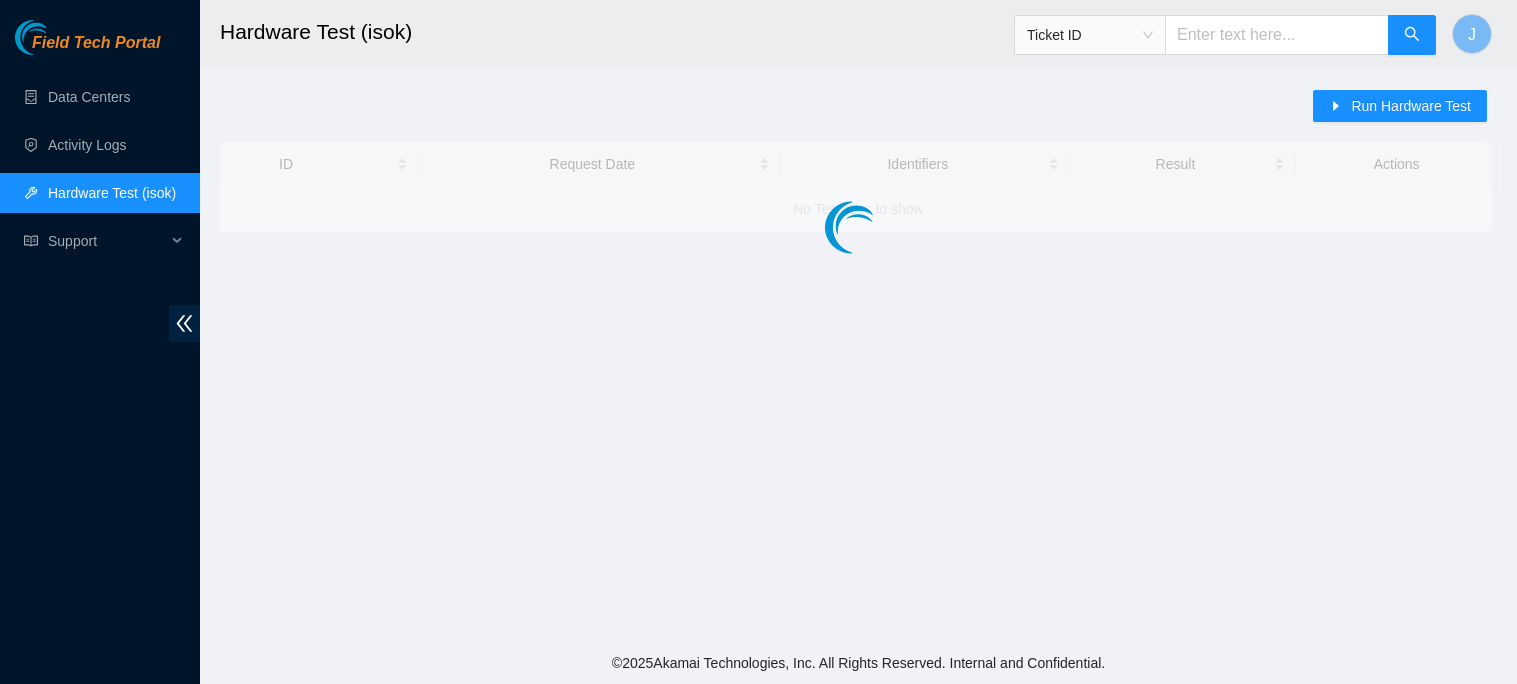 click at bounding box center (1277, 35) 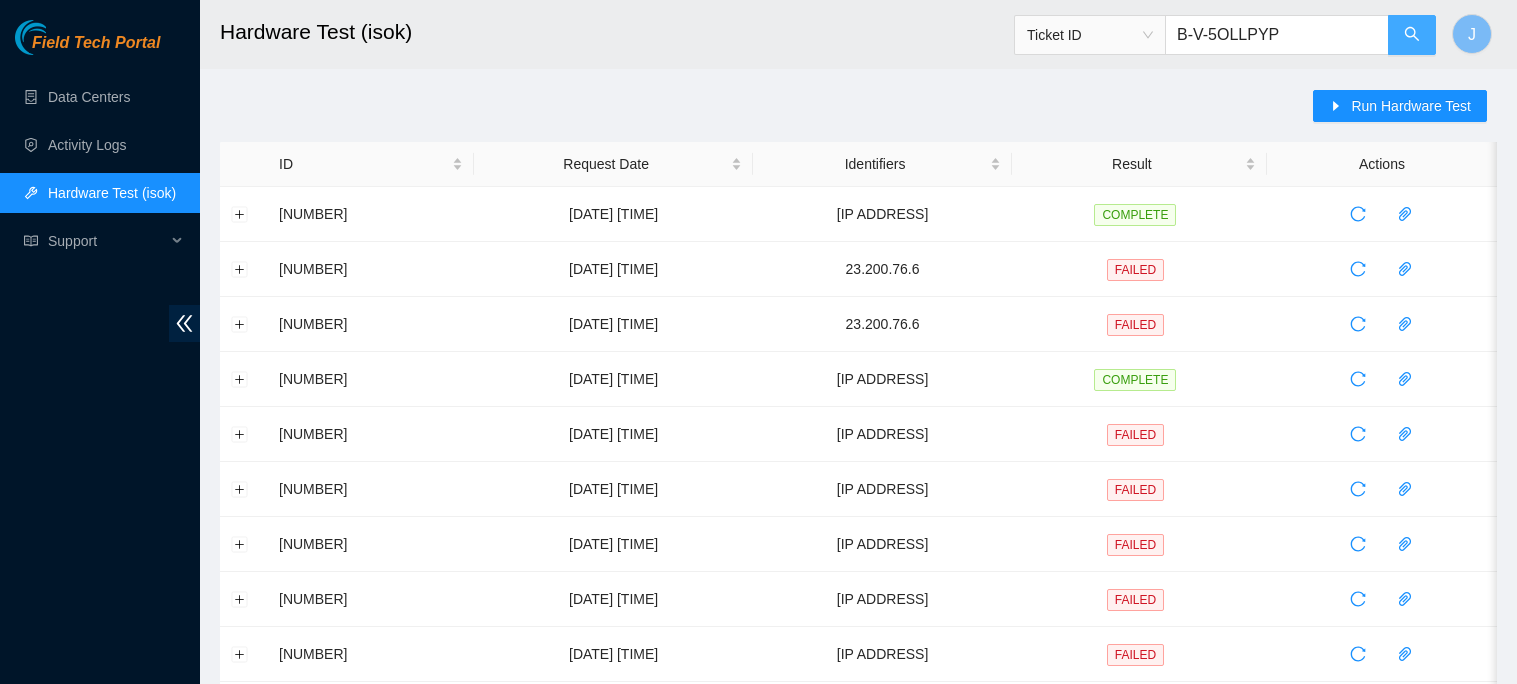 click at bounding box center [1412, 35] 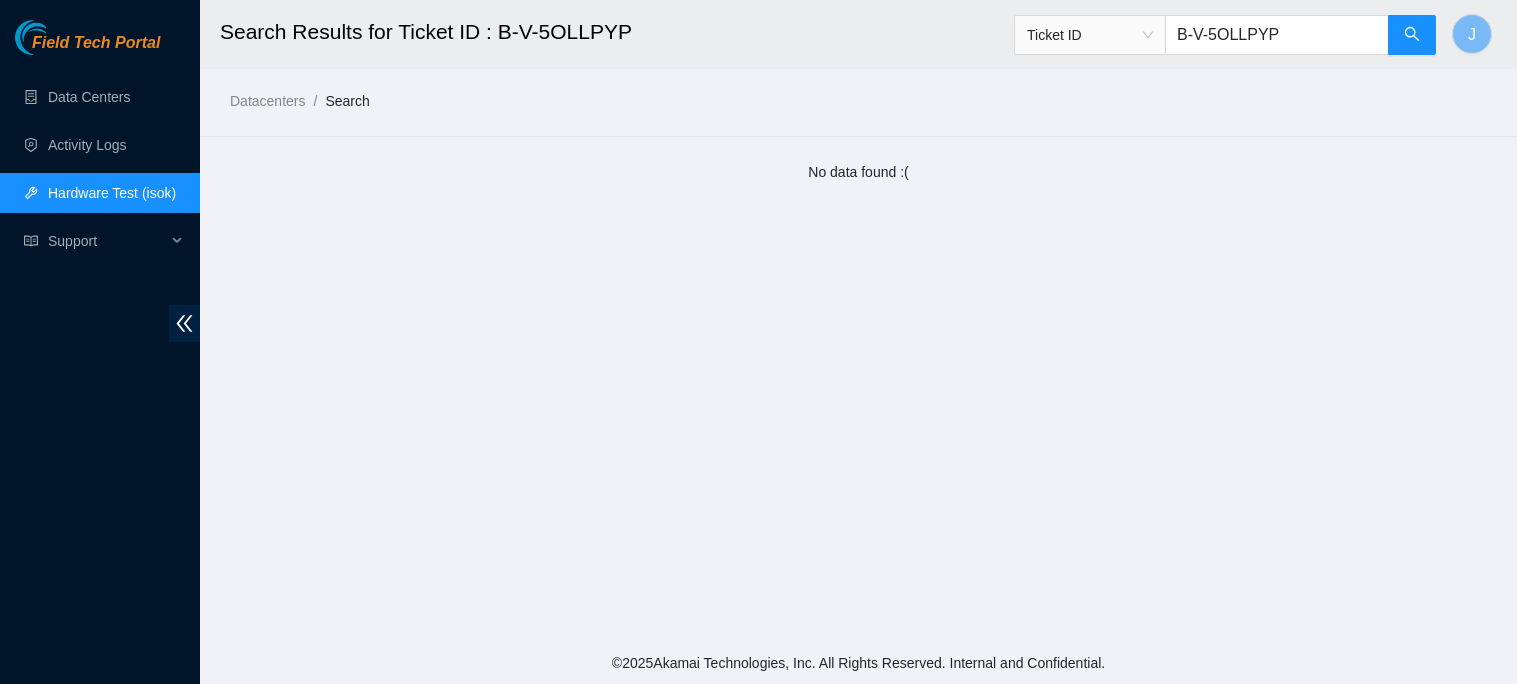 click on "B-V-5OLLPYP" at bounding box center (1277, 35) 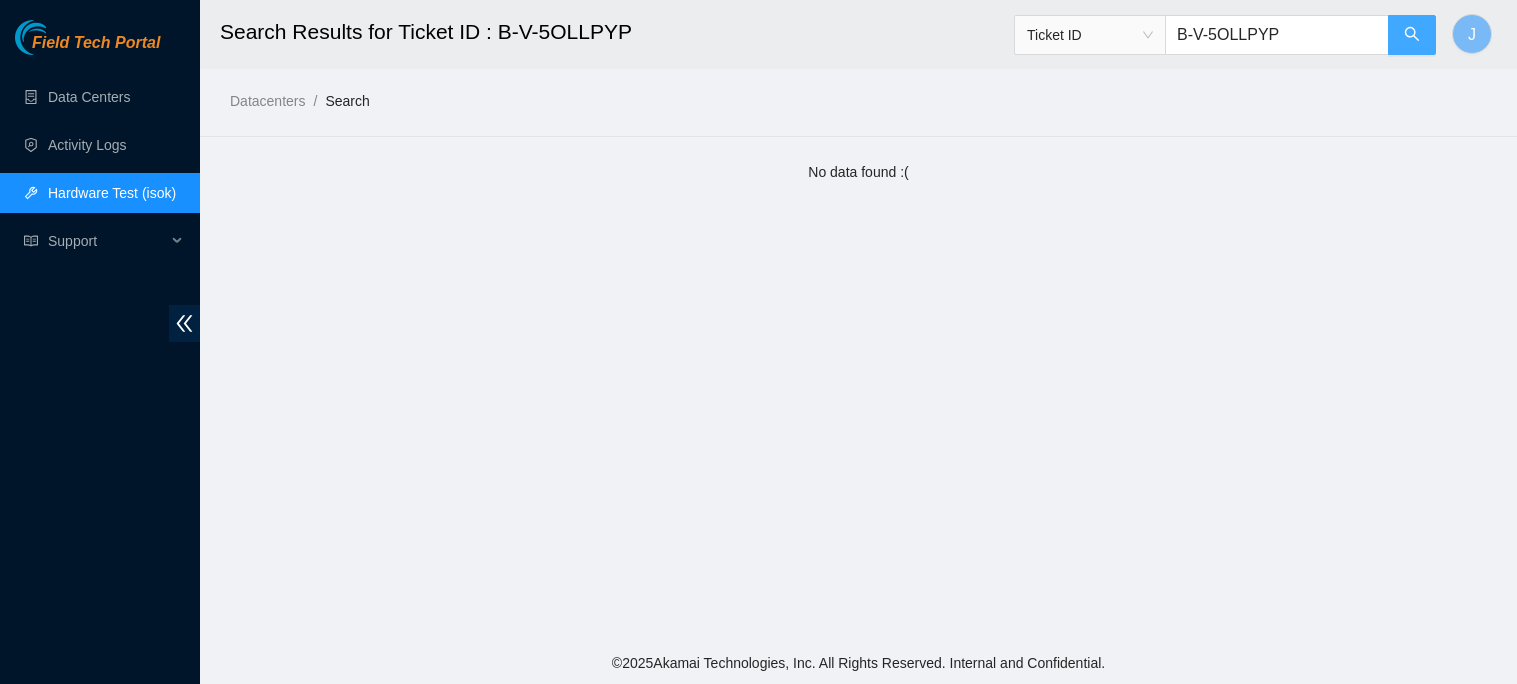 click at bounding box center [1412, 35] 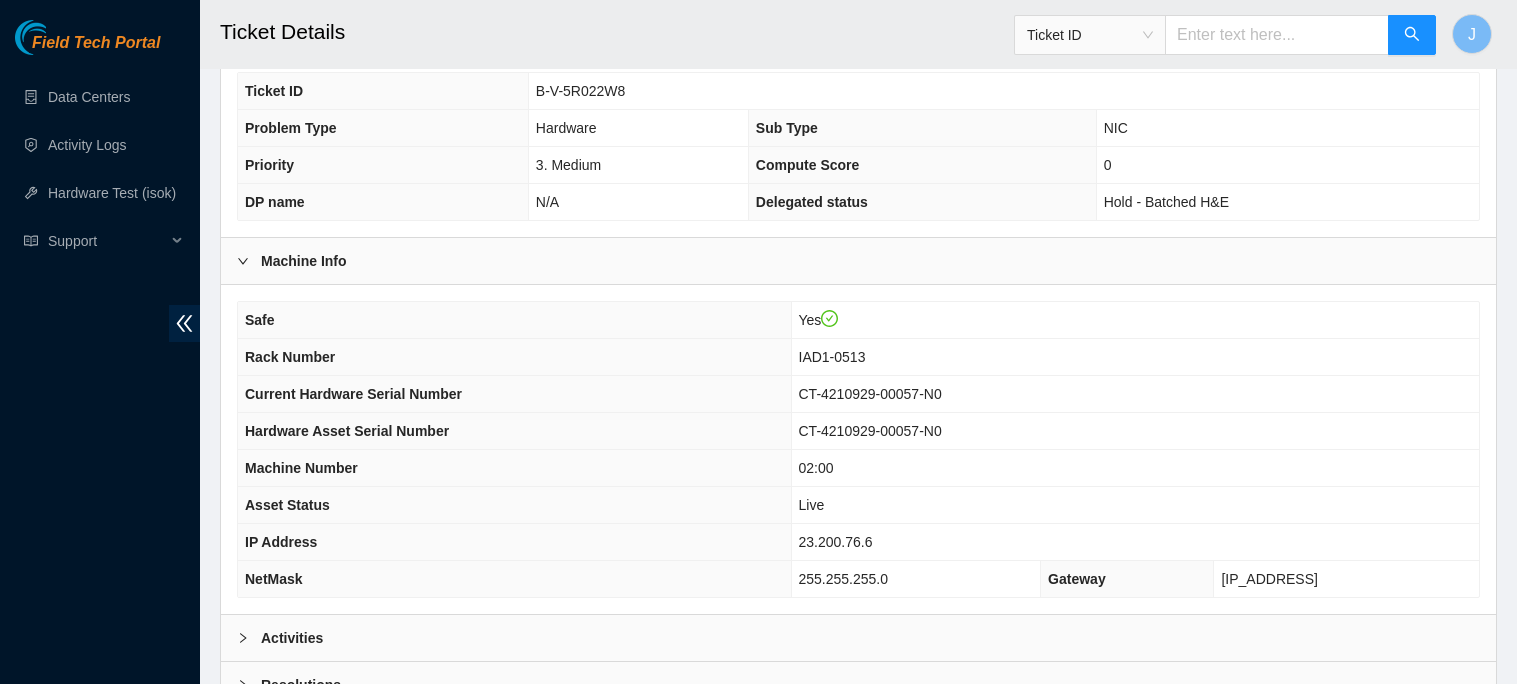 scroll, scrollTop: 477, scrollLeft: 0, axis: vertical 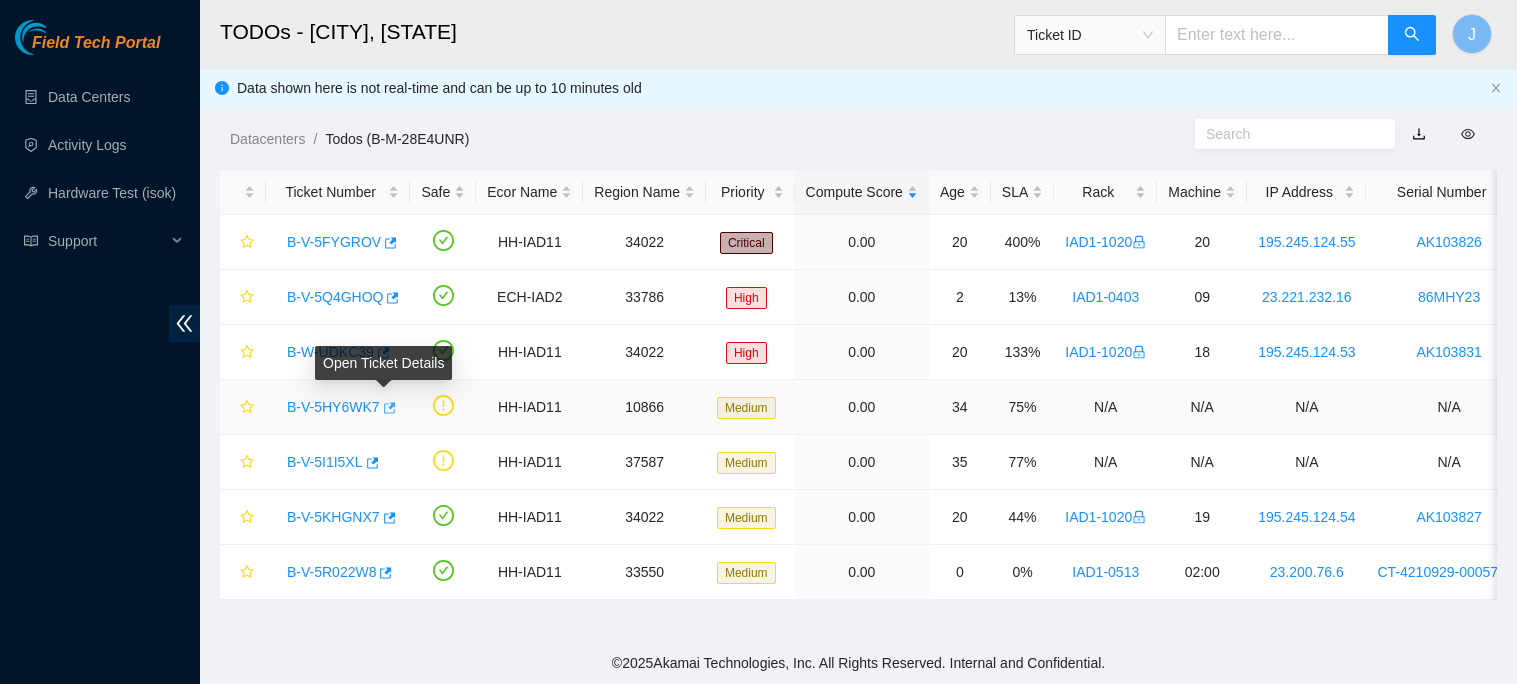 click 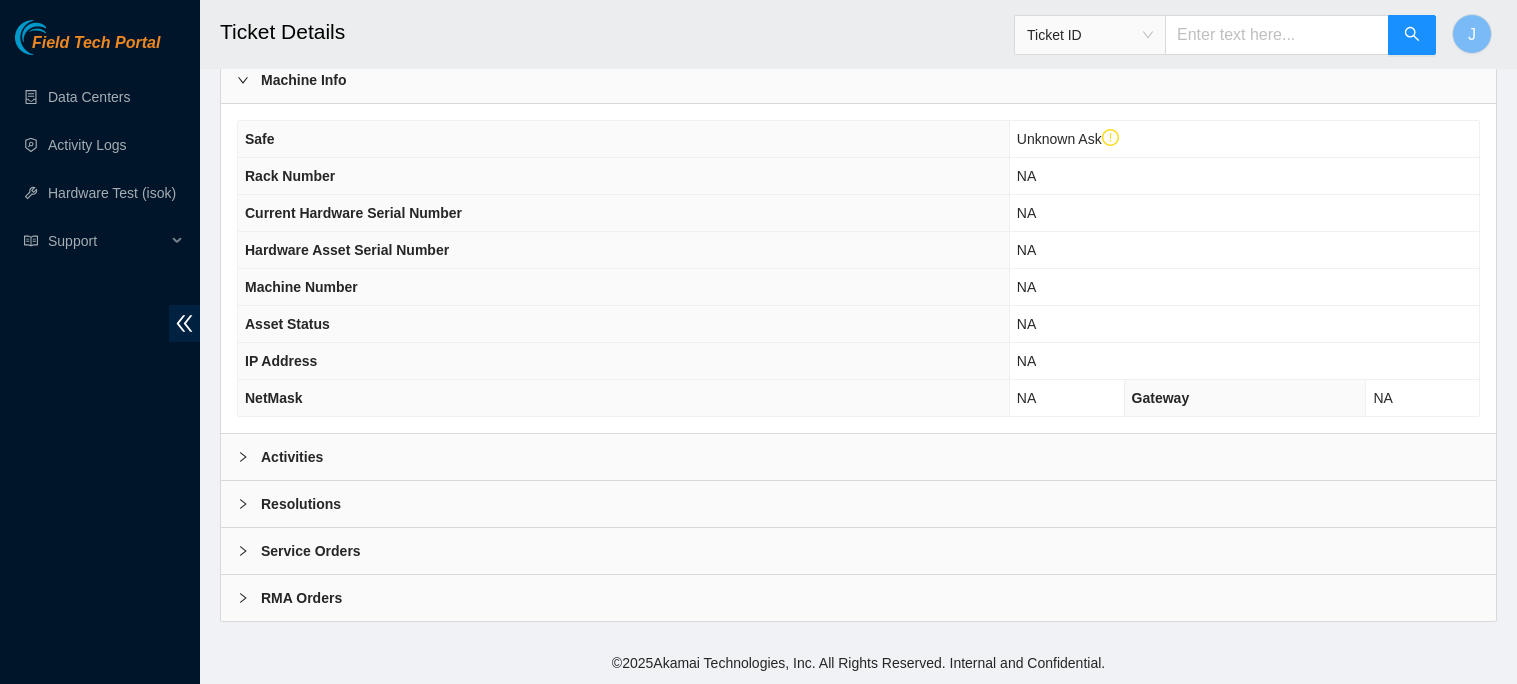 scroll, scrollTop: 707, scrollLeft: 0, axis: vertical 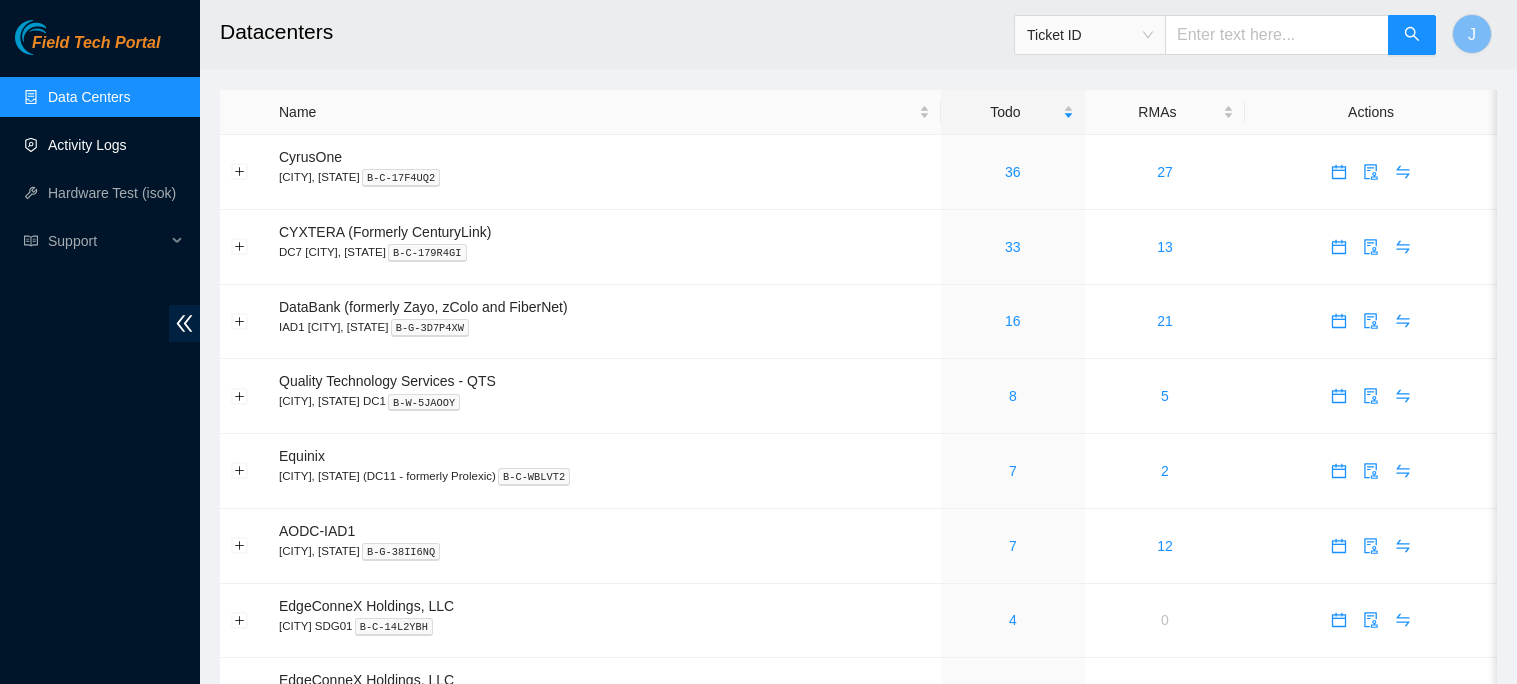 click on "Activity Logs" at bounding box center (87, 145) 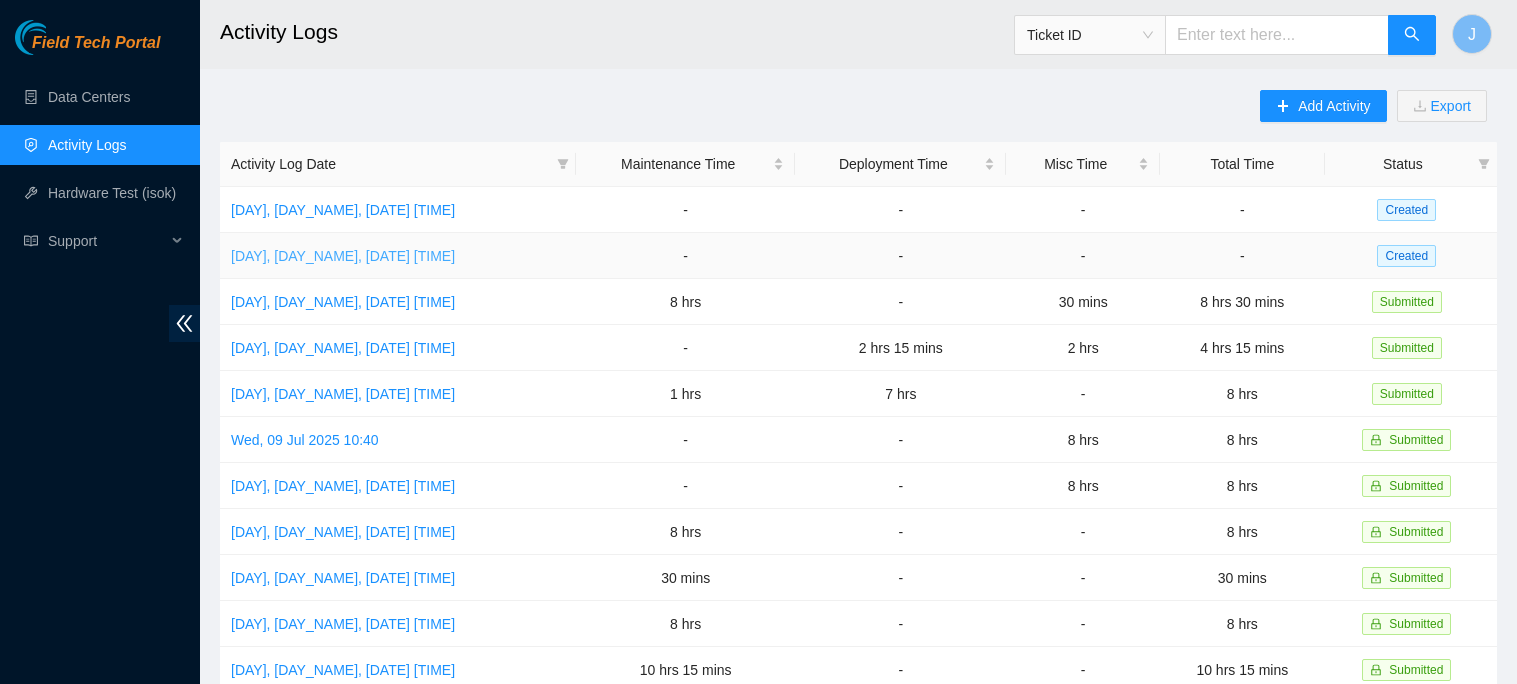 click on "[DAY], [DD] [MONTH] [YYYY] [HH]:[MM]" at bounding box center [343, 256] 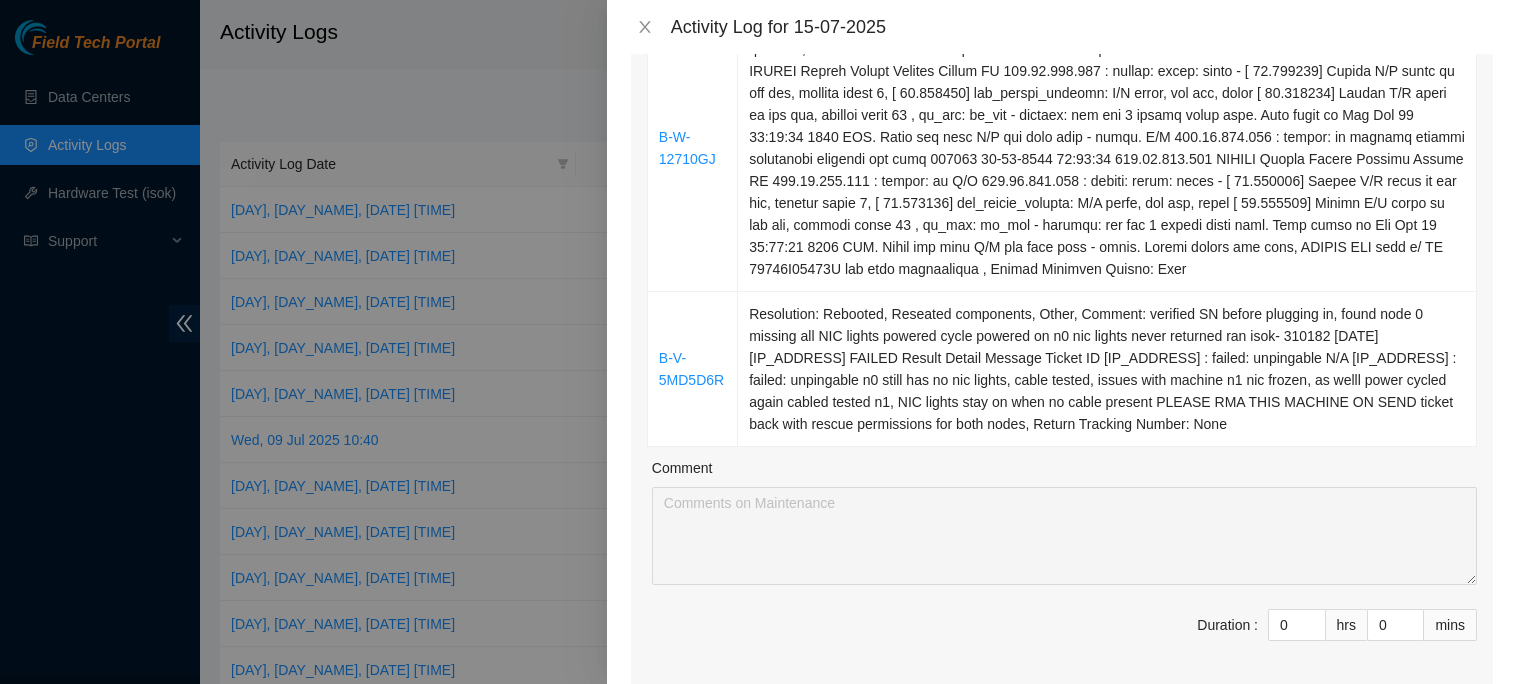 scroll, scrollTop: 519, scrollLeft: 0, axis: vertical 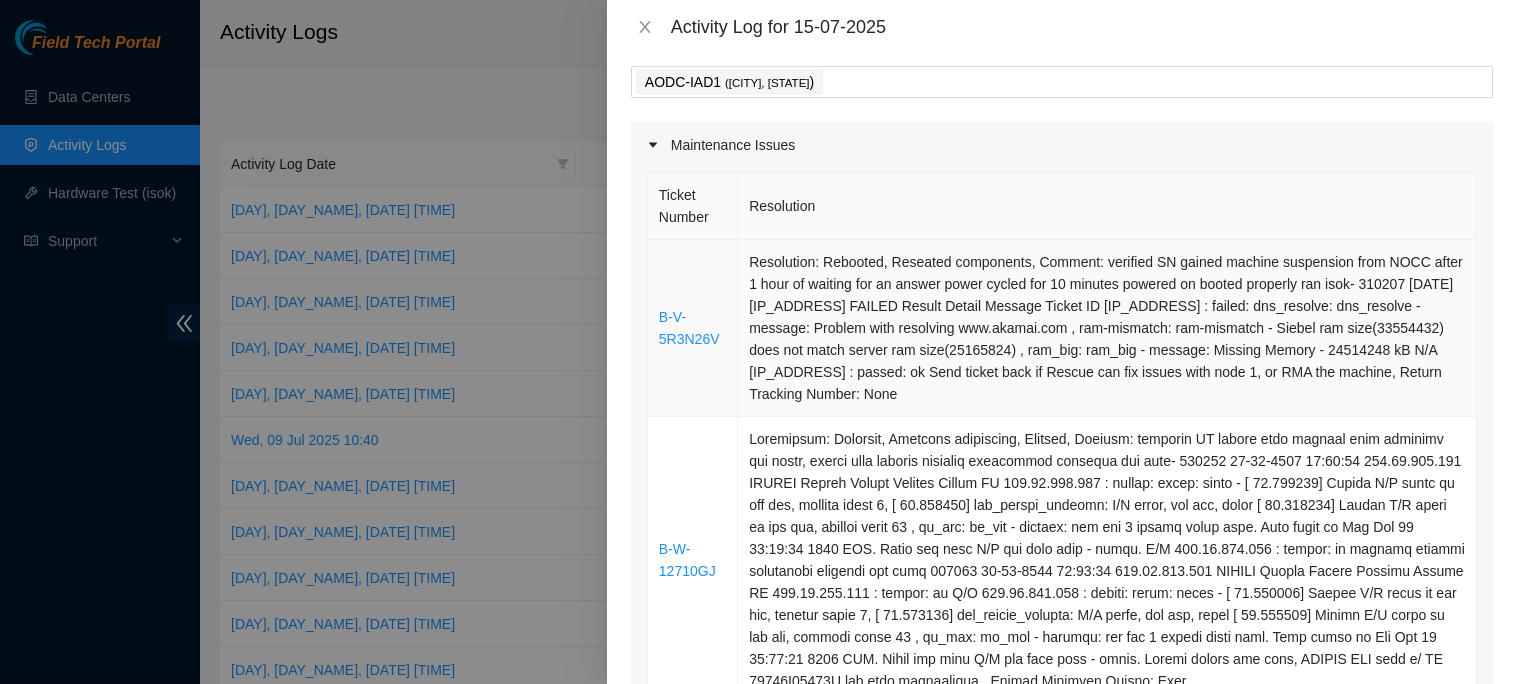 drag, startPoint x: 1167, startPoint y: 424, endPoint x: 652, endPoint y: 285, distance: 533.4285 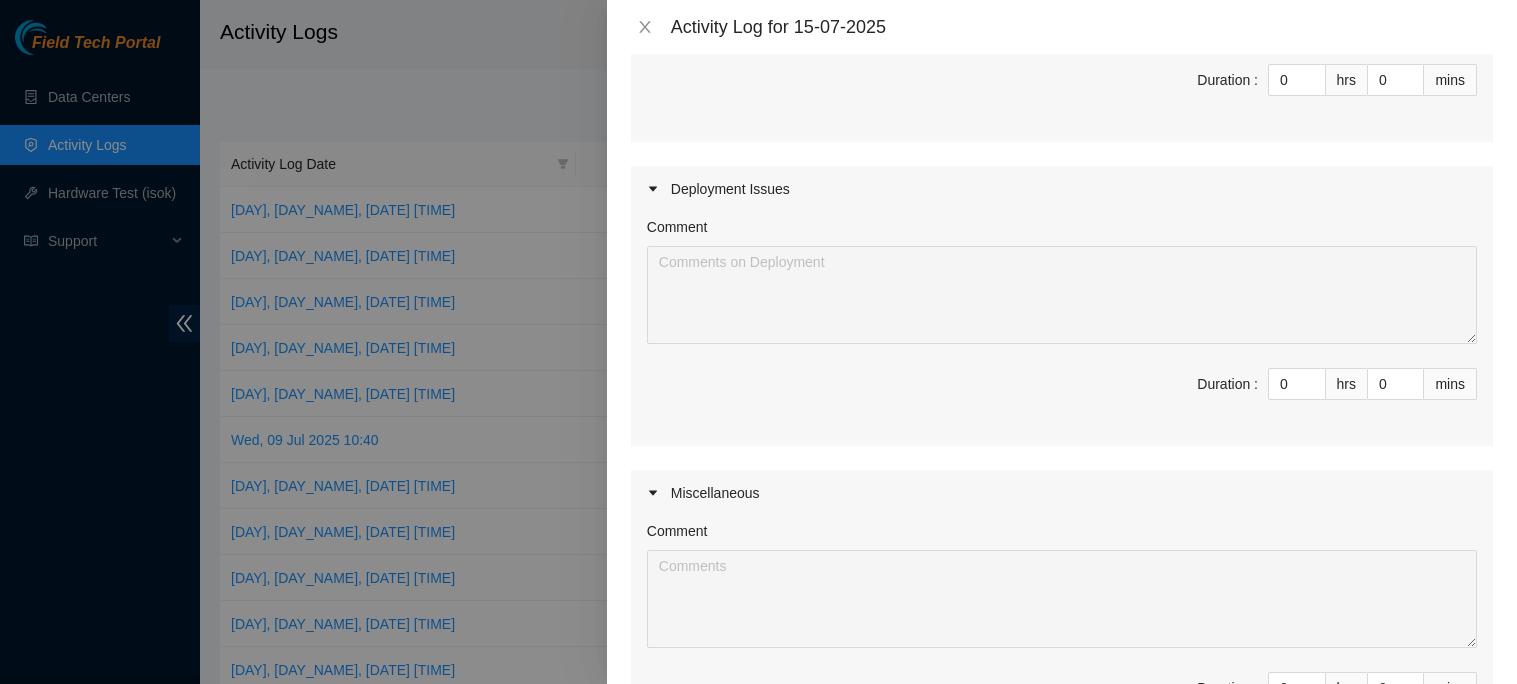 scroll, scrollTop: 1097, scrollLeft: 0, axis: vertical 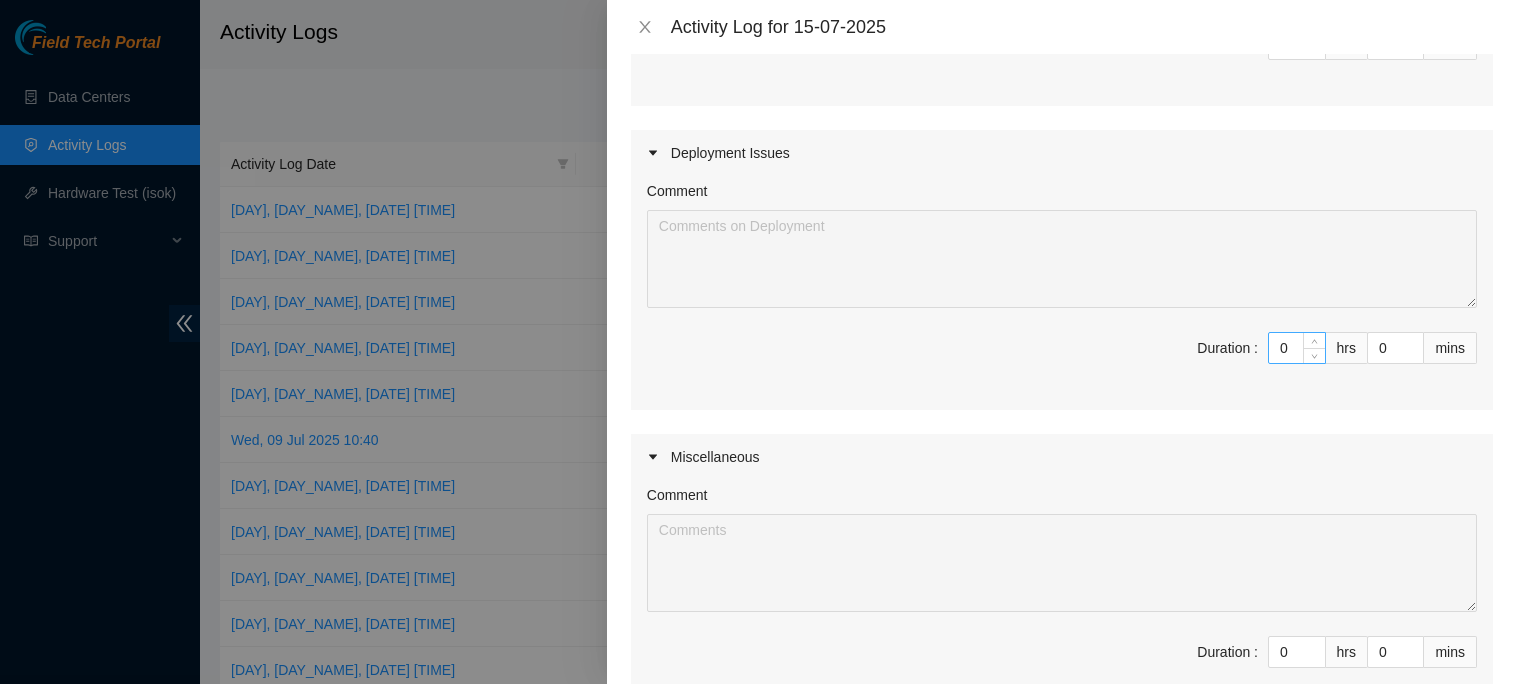 click on "0" at bounding box center (1297, 348) 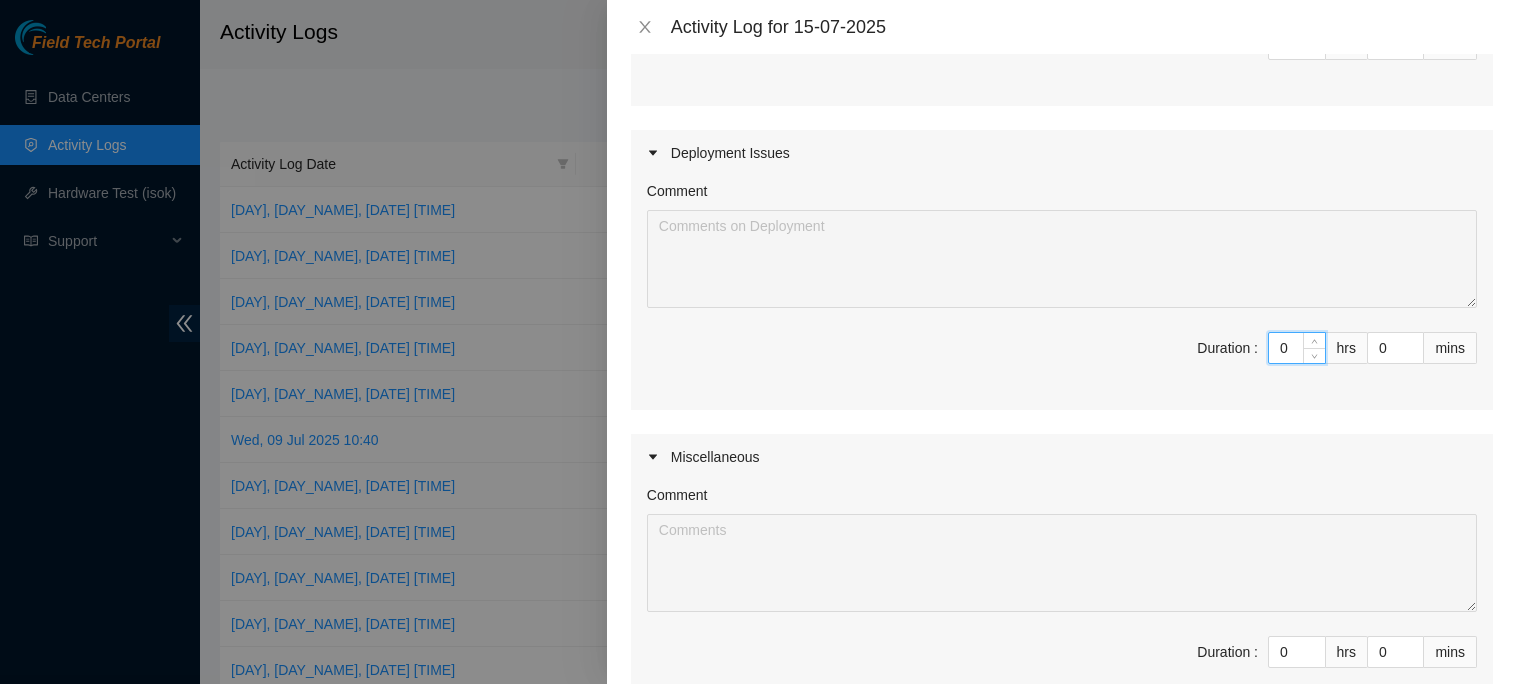 type on "04" 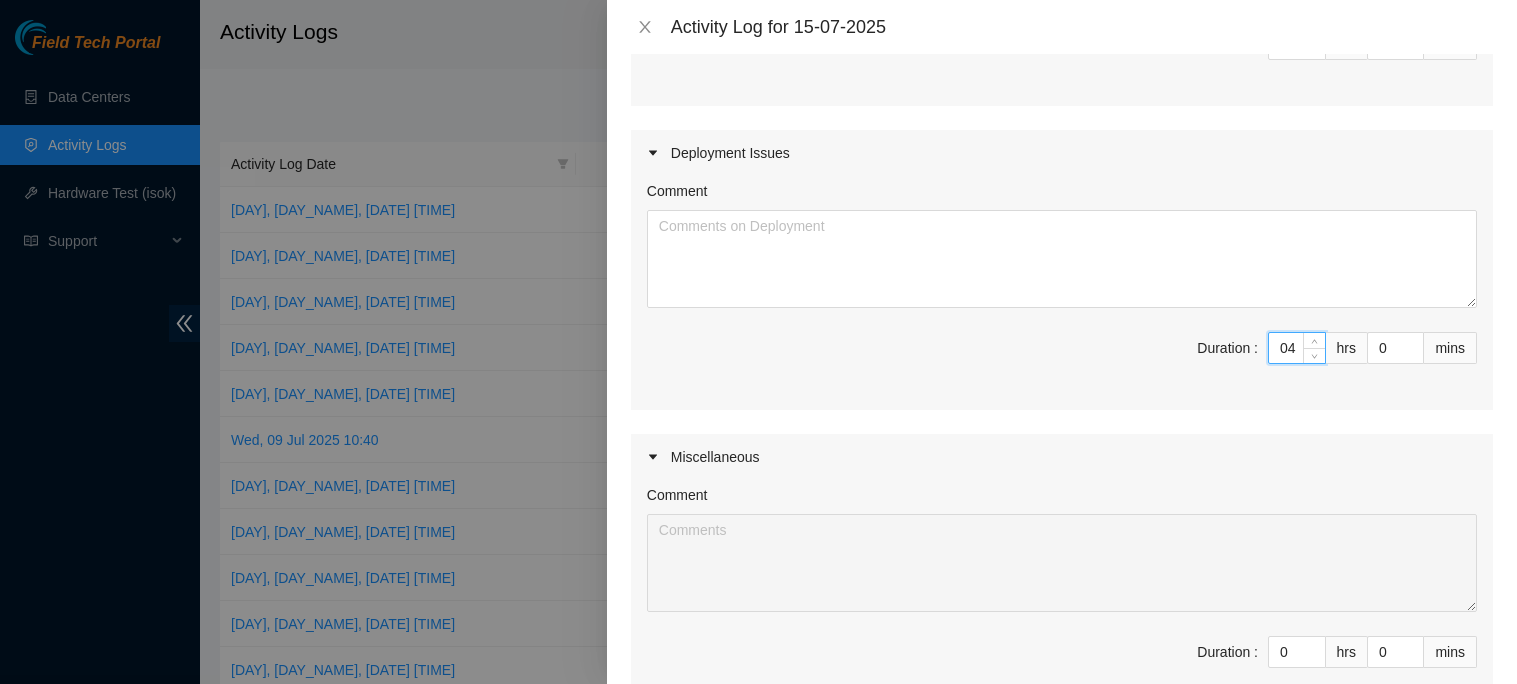 type on "4" 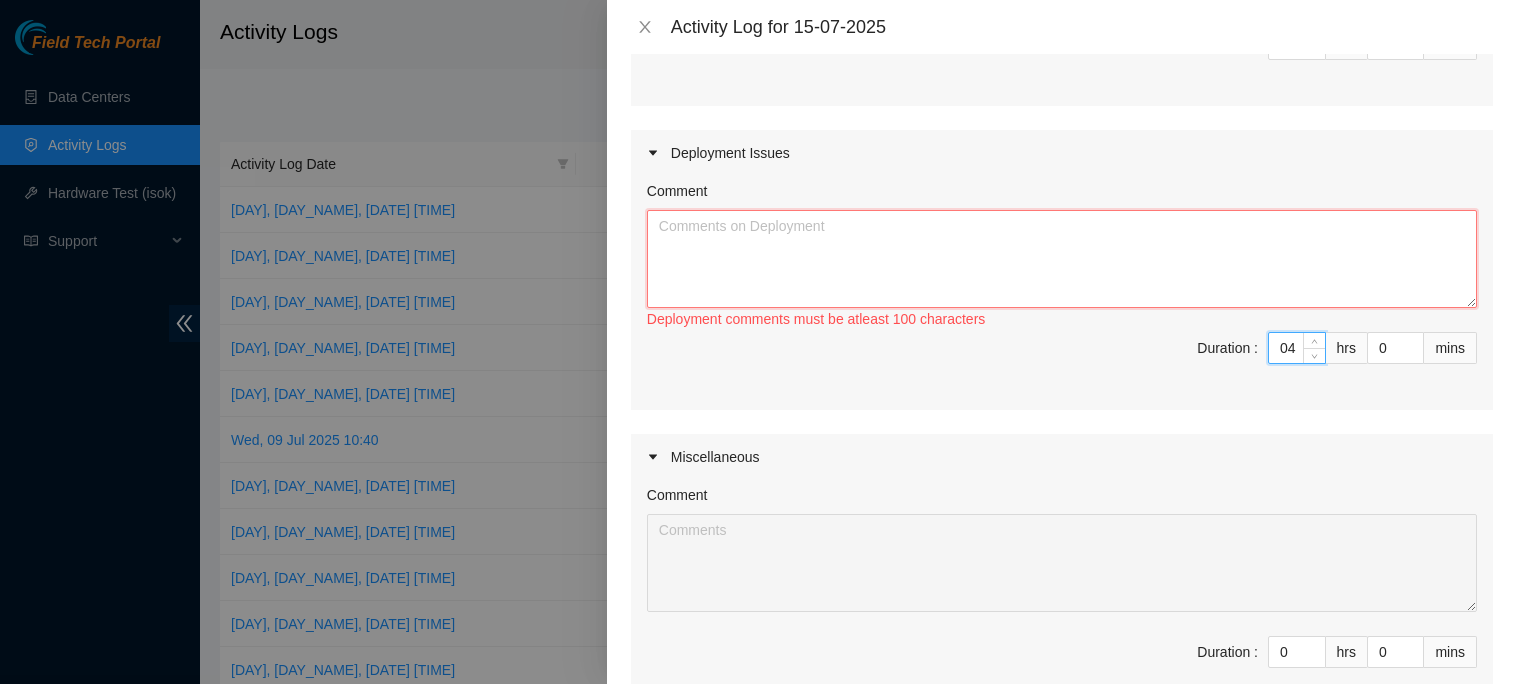 click on "Comment" at bounding box center (1062, 259) 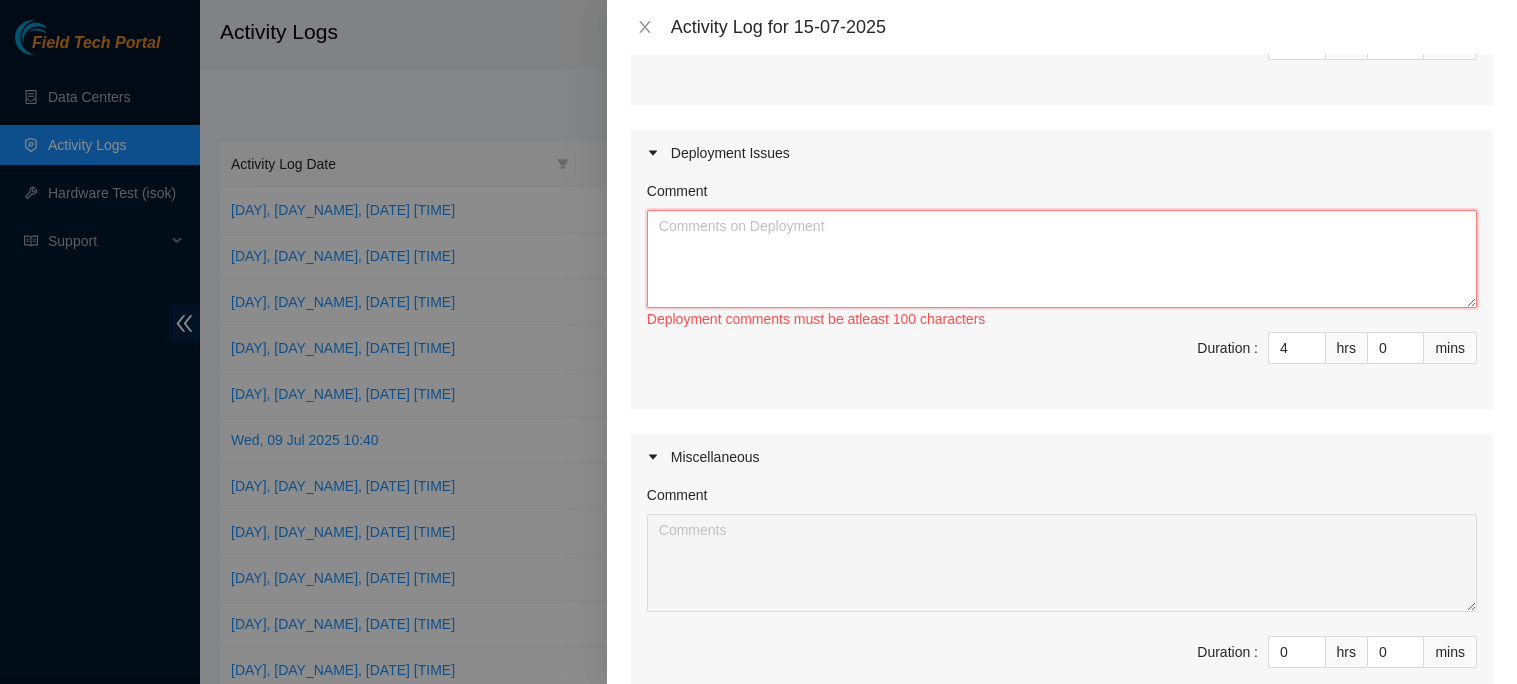 paste on "B-V-5R3N26V	Resolution: Rebooted, Reseated components, Comment: verified SN gained machine suspension from NOCC after 1 hour of waiting for an answer power cycled for 10 minutes powered on booted properly ran isok- 310207 15-07-2025 10:12:16 23.199.35.155 FAILED Result Detail Message Ticket ID 23.199.35.155 : failed: dns_resolve: dns_resolve - message: Problem with resolving www.akamai.com , ram-mismatch: ram-mismatch - Siebel ram size(33554432) does not match server ram size(25165824) , ram_big: ram_big - message: Missing Memory - 24514248 kB N/A 23.199.35.154 : passed: ok Send ticket back if Rescue can fix issues with node 1, or RMA the machine, Return Tracking Number: None
B-W-12710GJ	Resolution: Rebooted, Reseated components, Rescued, Comment: verified SN paused node removed tray reseated all disks, seated tray rescued rebooted configured rebooted ran isok- 310198 15-07-2025 09:47:06 104.84.229.142 FAILED Result Detail Message Ticket ID 104.84.229.142 : failed: dmesg: dmesg - [ 16.448370] Buffer I/O er..." 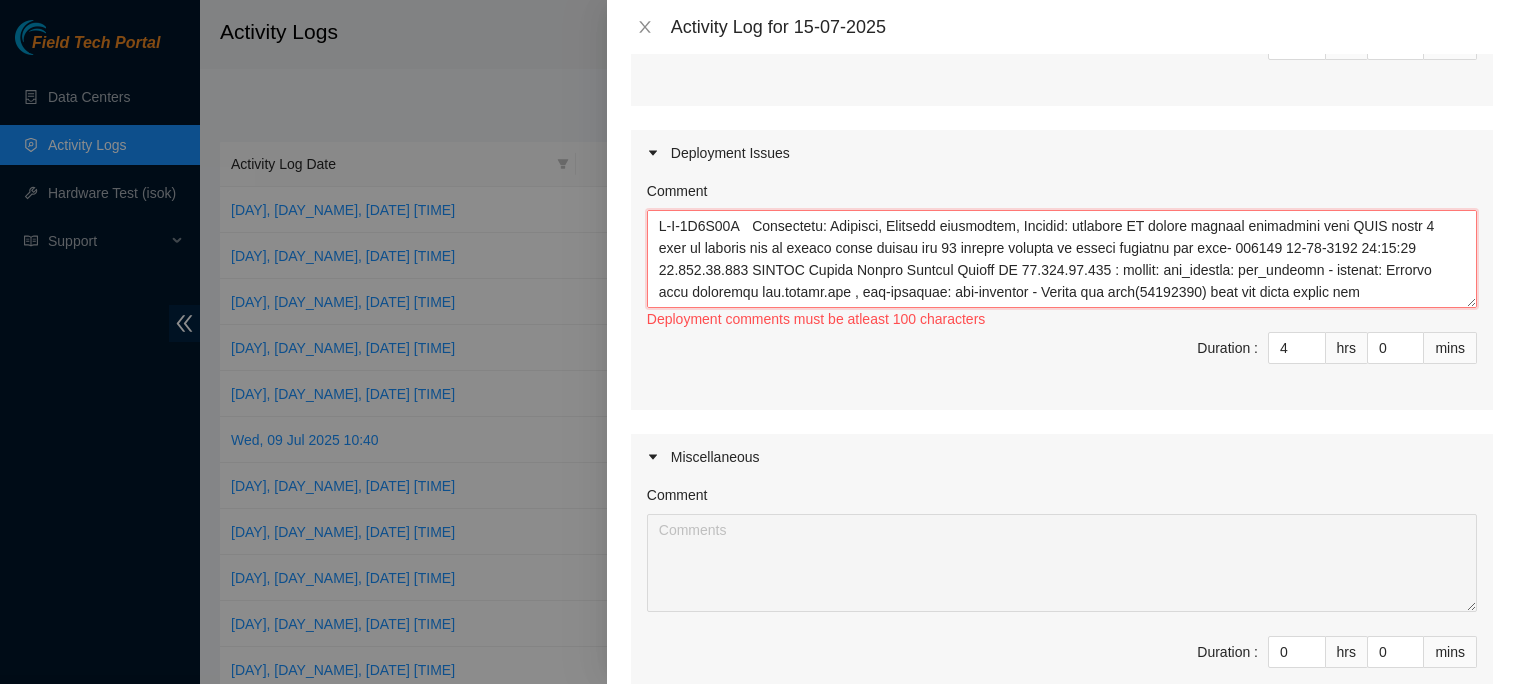 scroll, scrollTop: 412, scrollLeft: 0, axis: vertical 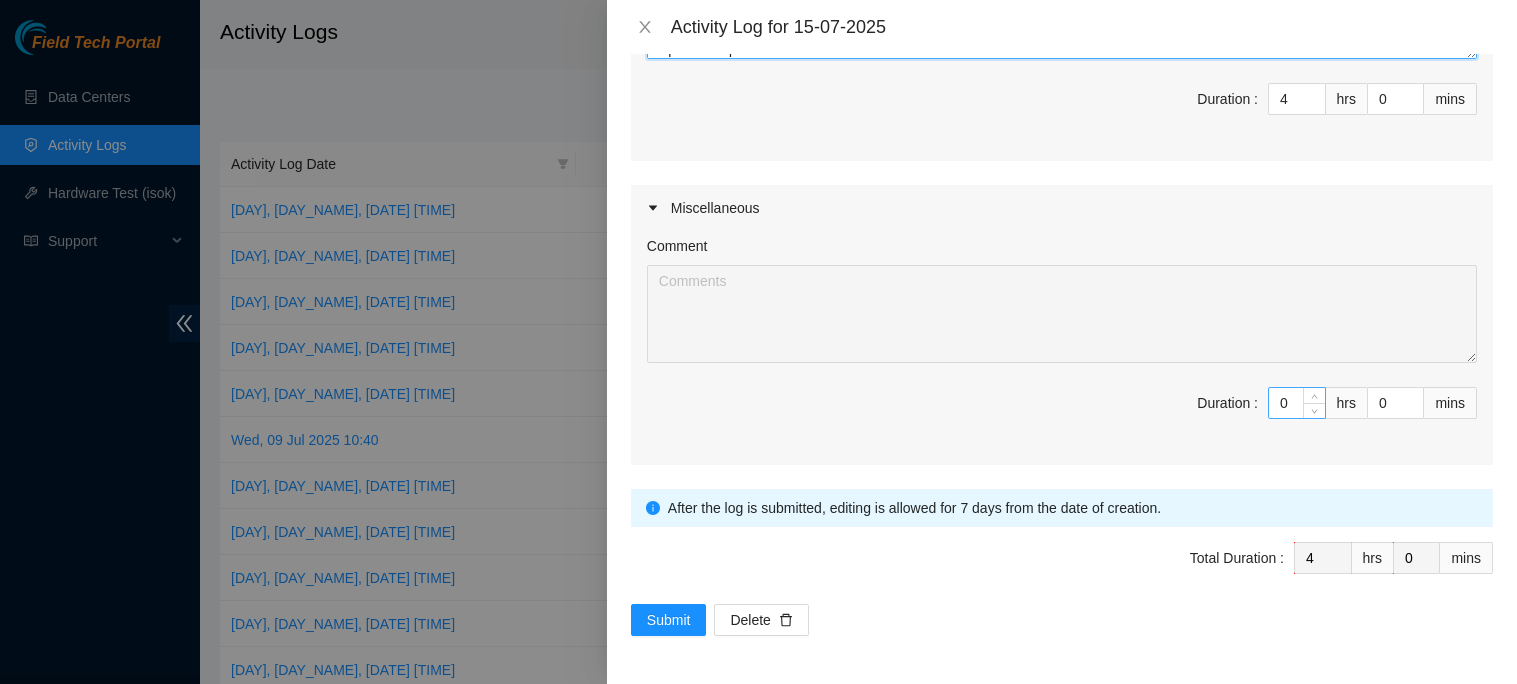 type on "B-V-5R3N26V	Resolution: Rebooted, Reseated components, Comment: verified SN gained machine suspension from NOCC after 1 hour of waiting for an answer power cycled for 10 minutes powered on booted properly ran isok- 310207 15-07-2025 10:12:16 23.199.35.155 FAILED Result Detail Message Ticket ID 23.199.35.155 : failed: dns_resolve: dns_resolve - message: Problem with resolving www.akamai.com , ram-mismatch: ram-mismatch - Siebel ram size(33554432) does not match server ram size(25165824) , ram_big: ram_big - message: Missing Memory - 24514248 kB N/A 23.199.35.154 : passed: ok Send ticket back if Rescue can fix issues with node 1, or RMA the machine, Return Tracking Number: None
B-W-12710GJ	Resolution: Rebooted, Reseated components, Rescued, Comment: verified SN paused node removed tray reseated all disks, seated tray rescued rebooted configured rebooted ran isok- 310198 15-07-2025 09:47:06 104.84.229.142 FAILED Result Detail Message Ticket ID 104.84.229.142 : failed: dmesg: dmesg - [ 16.448370] Buffer I/O er..." 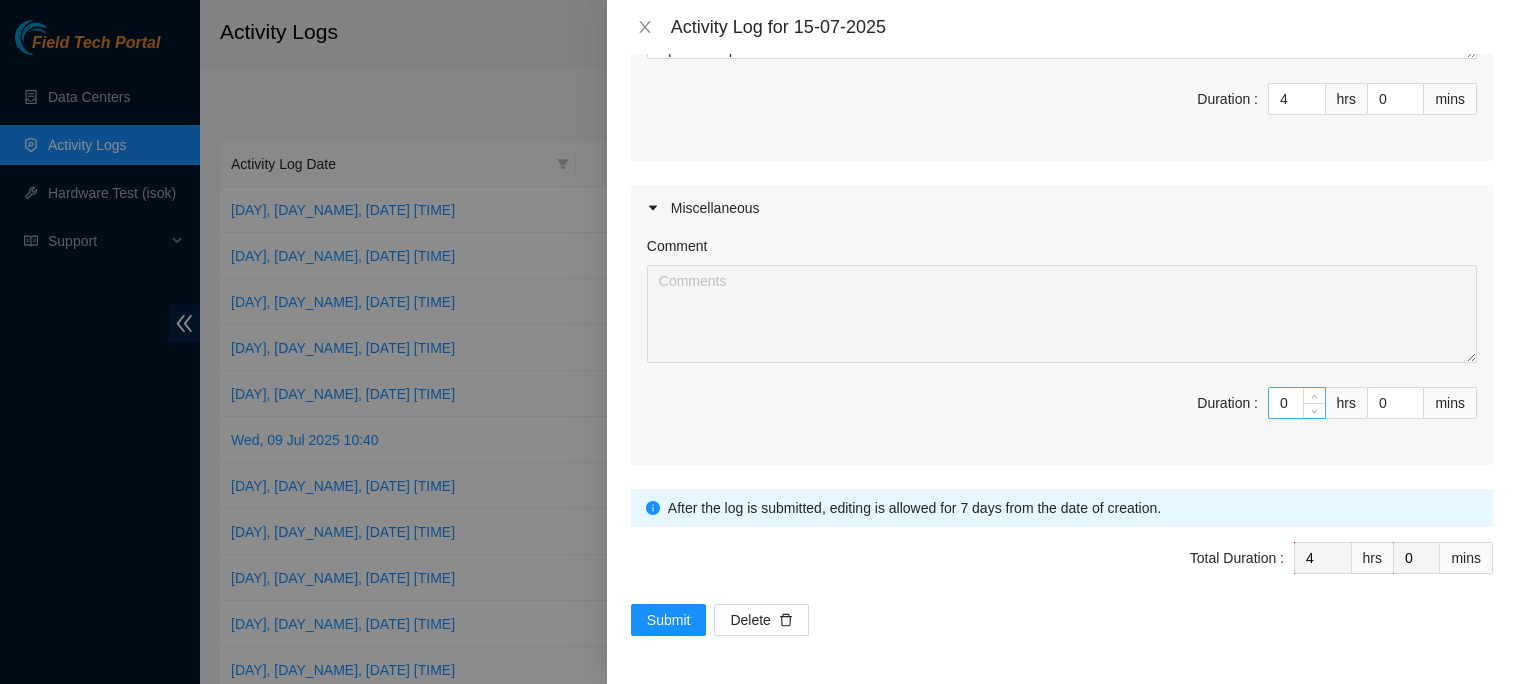 click on "0" at bounding box center [1297, 403] 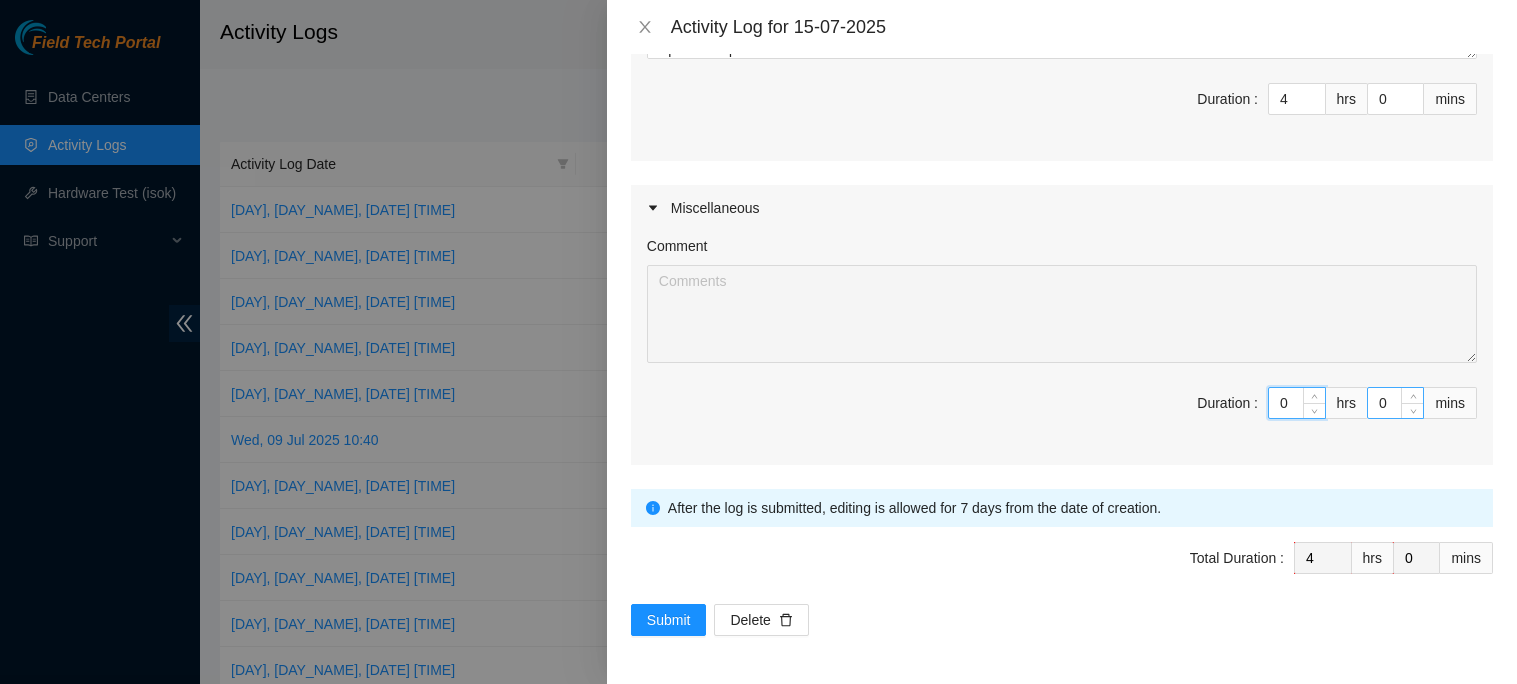 click on "0" at bounding box center [1395, 403] 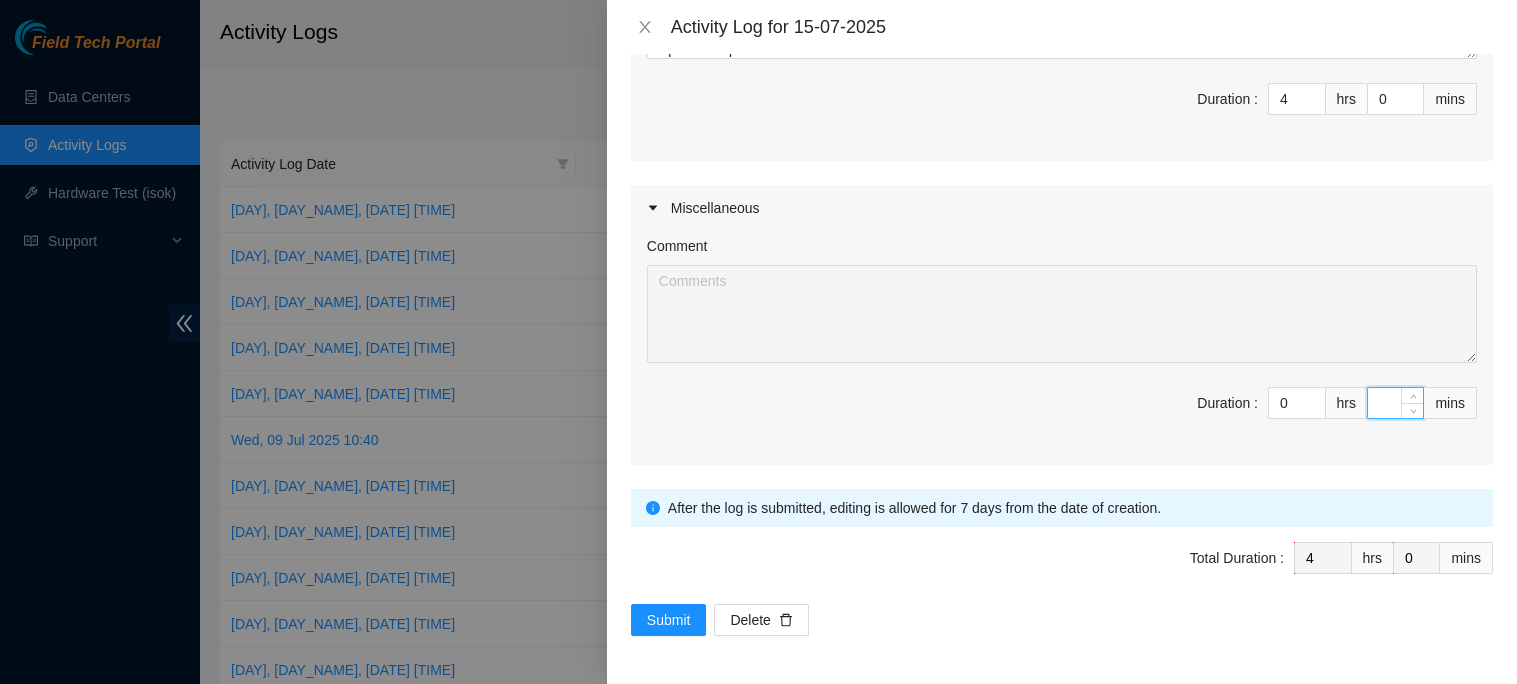 type on "4" 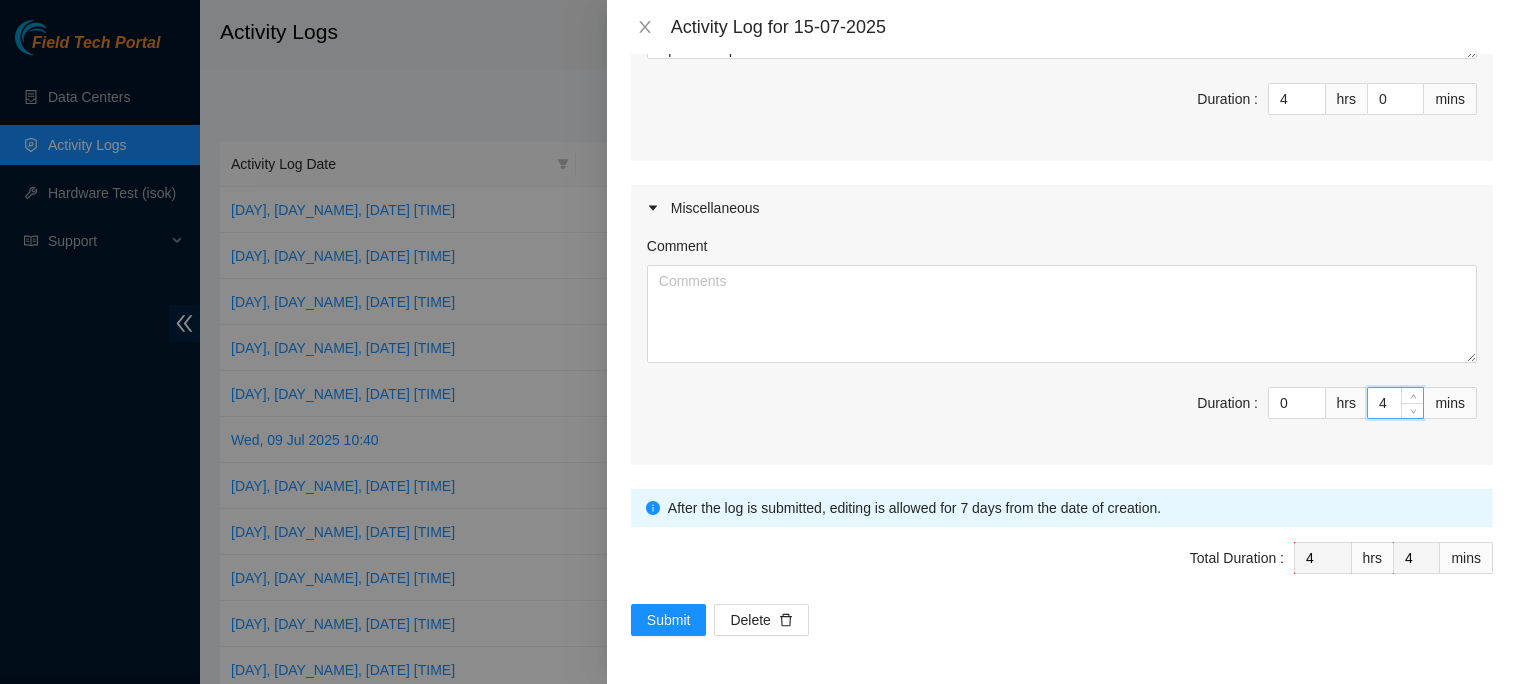 type on "4" 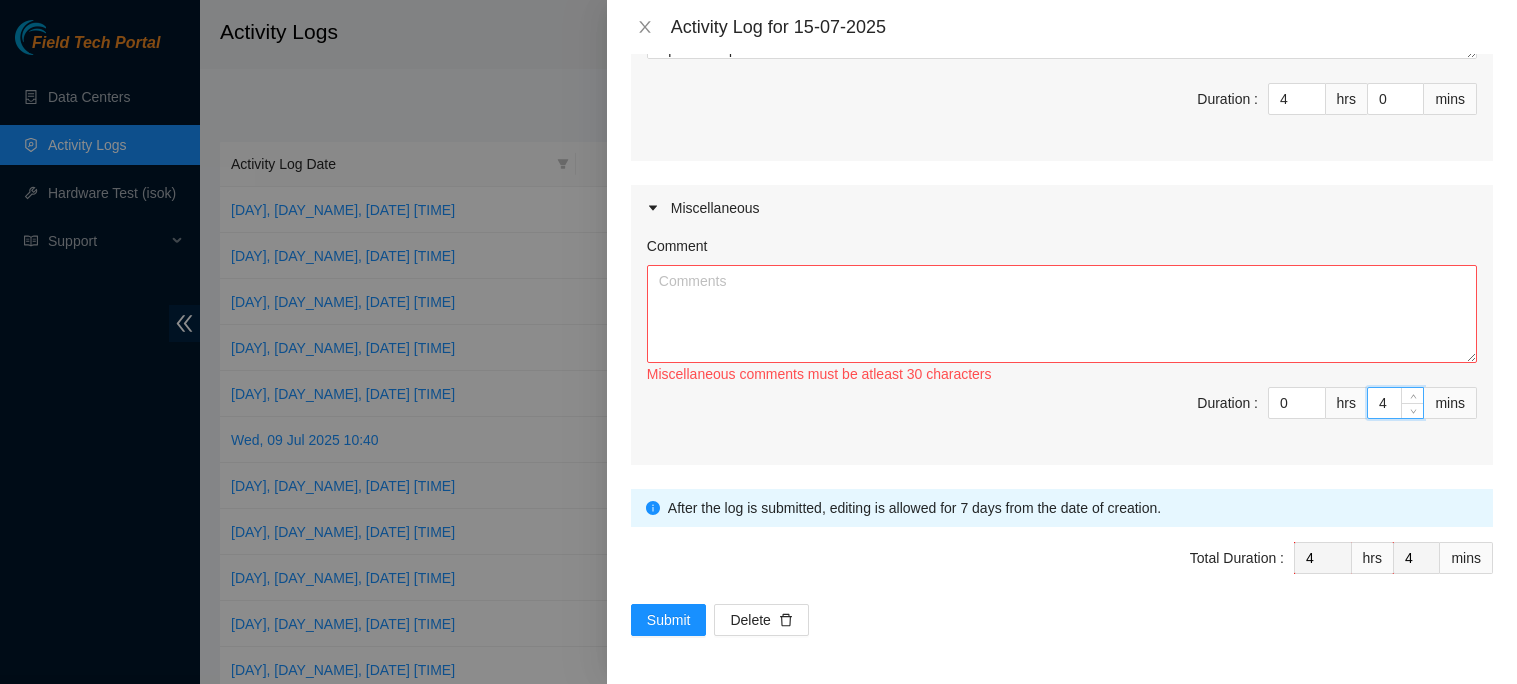 type on "45" 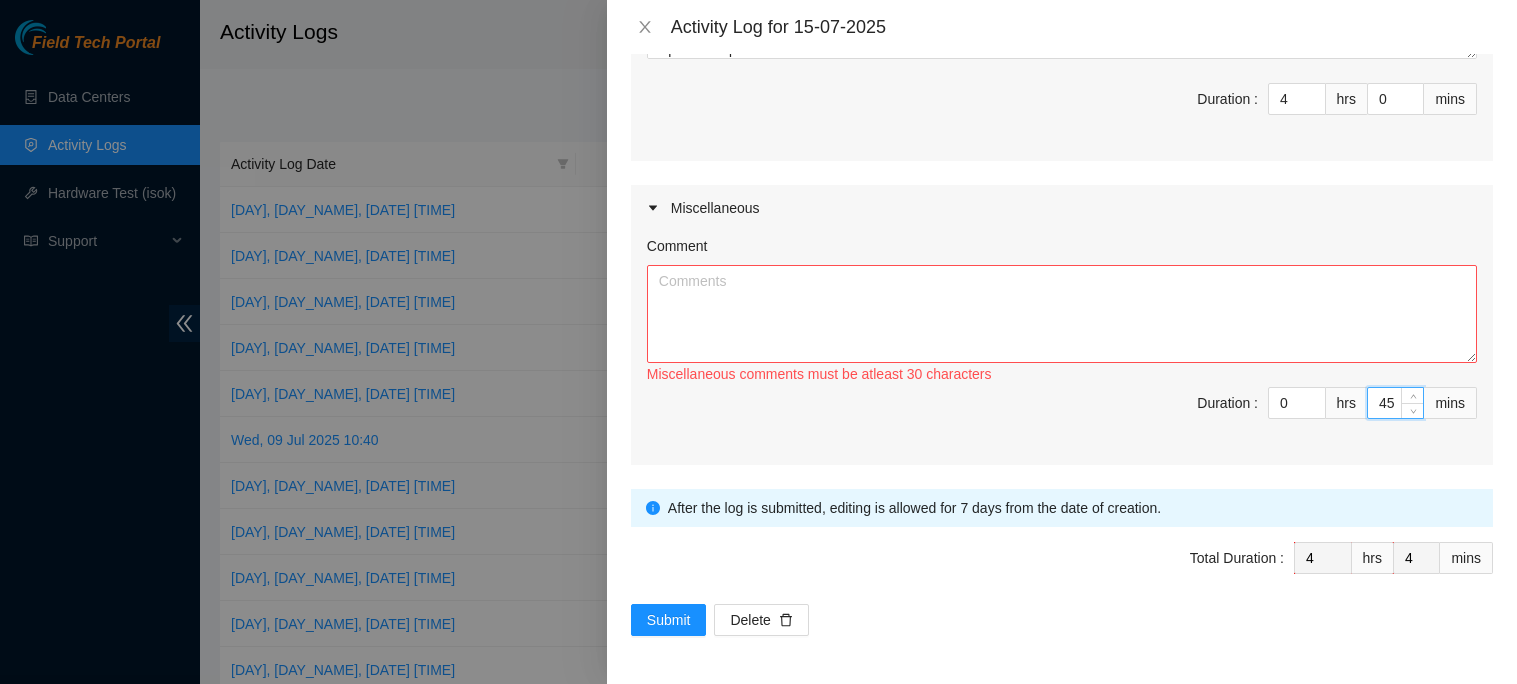 type on "45" 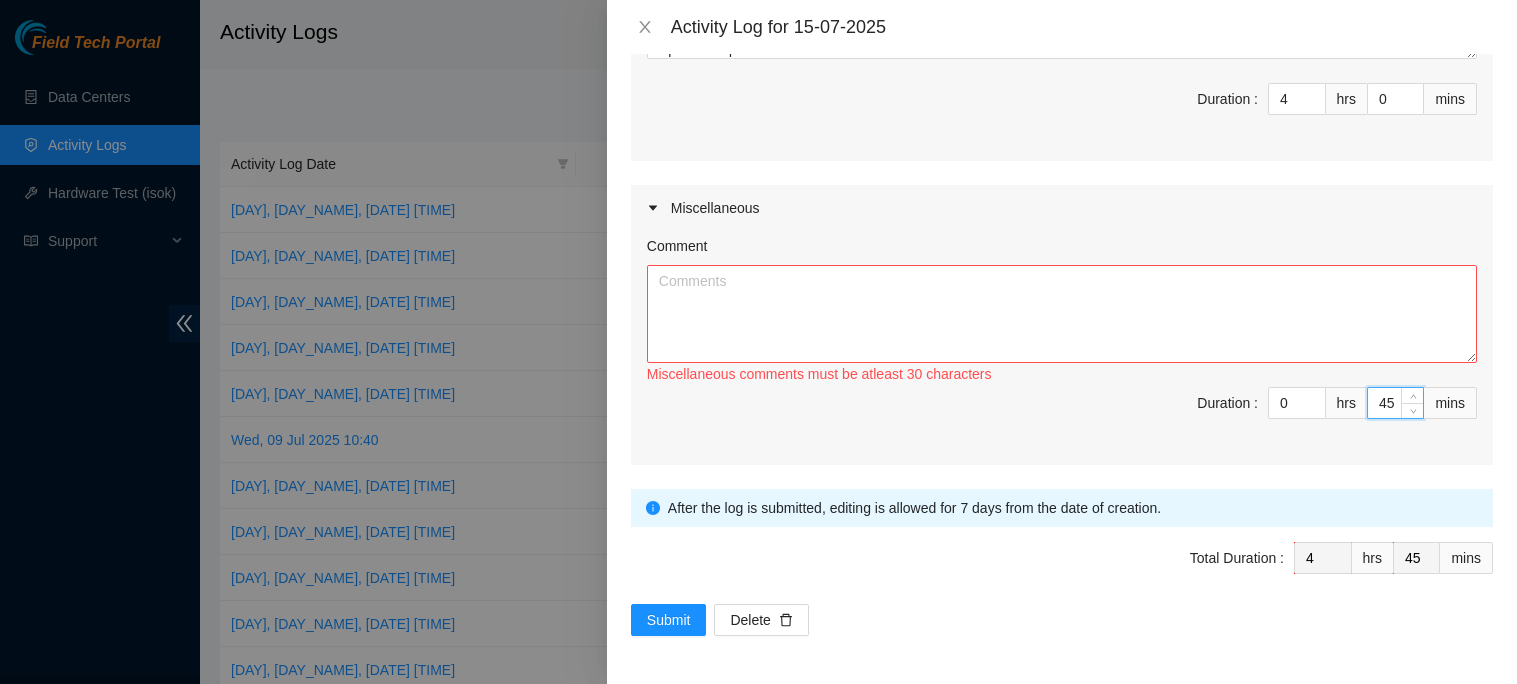 type on "45" 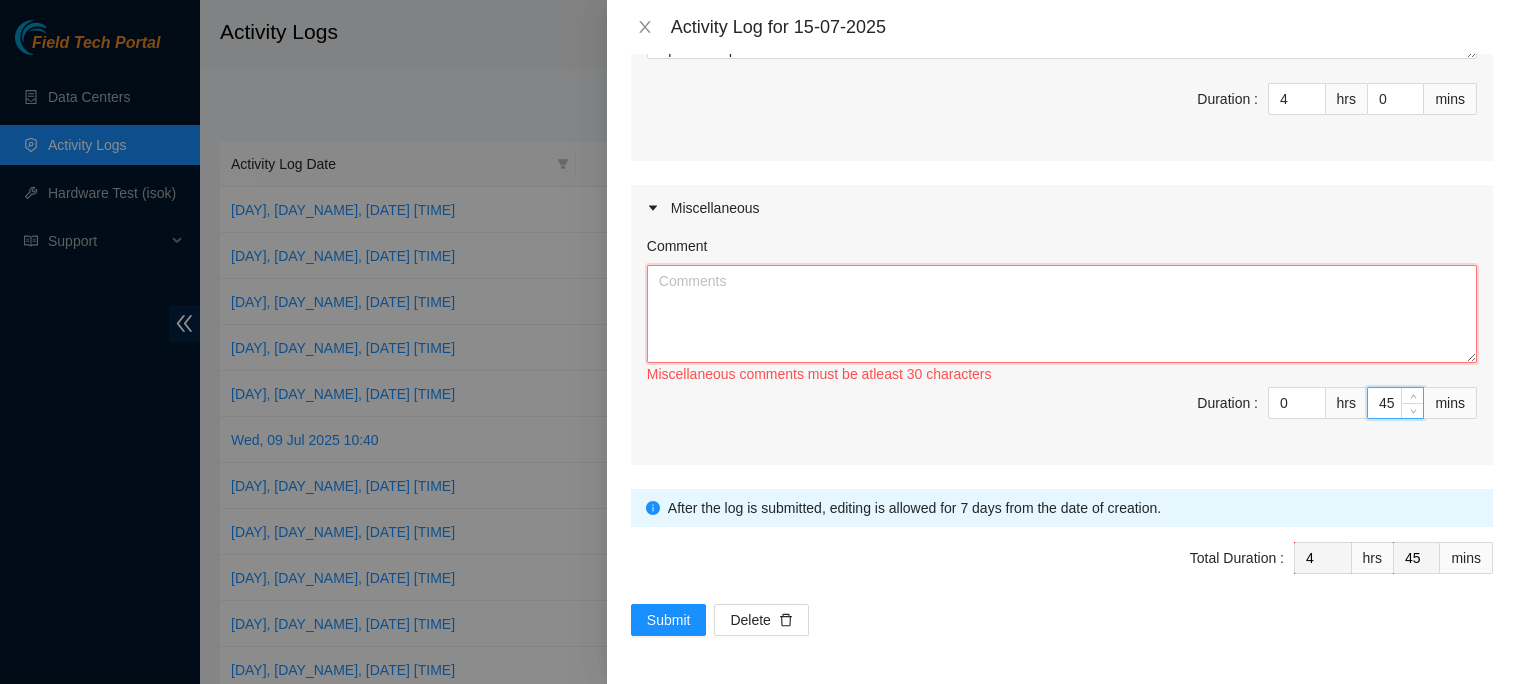 click on "Comment" at bounding box center (1062, 314) 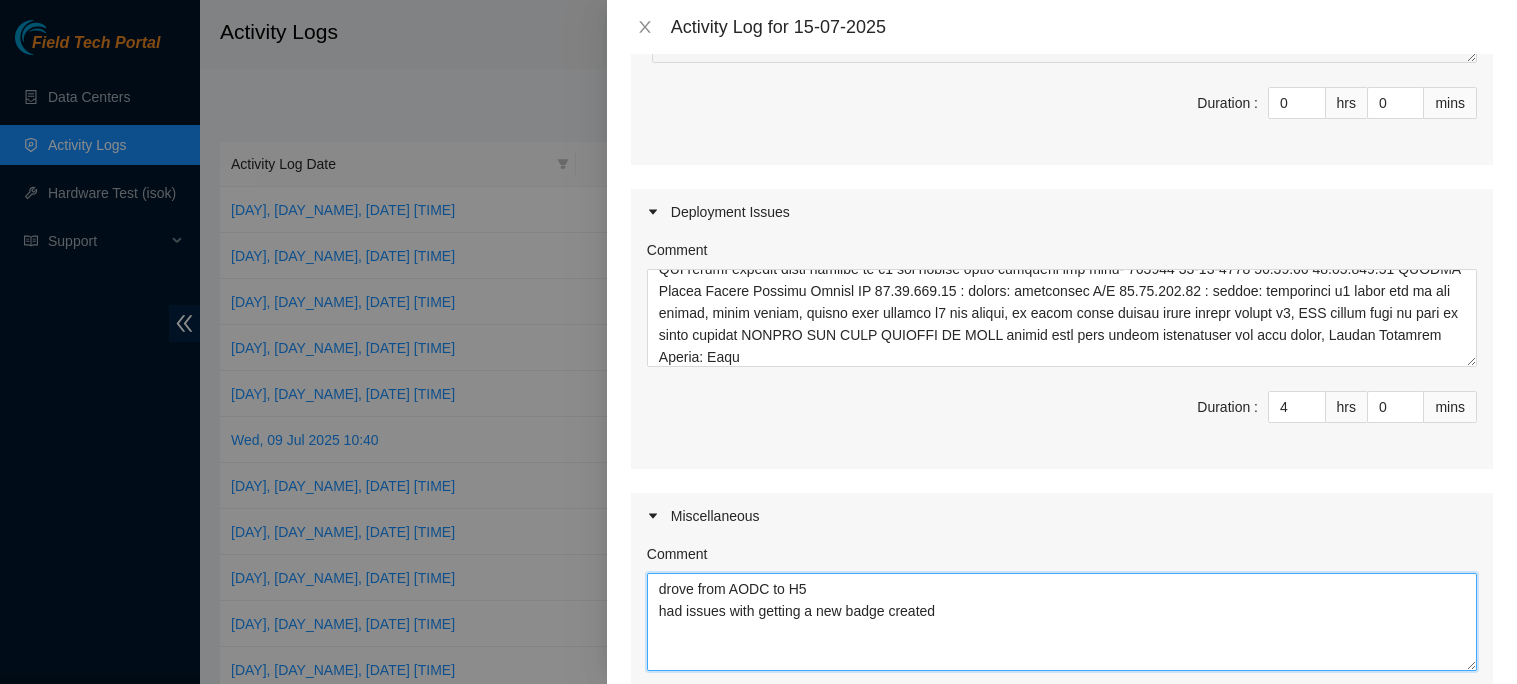 scroll, scrollTop: 1041, scrollLeft: 0, axis: vertical 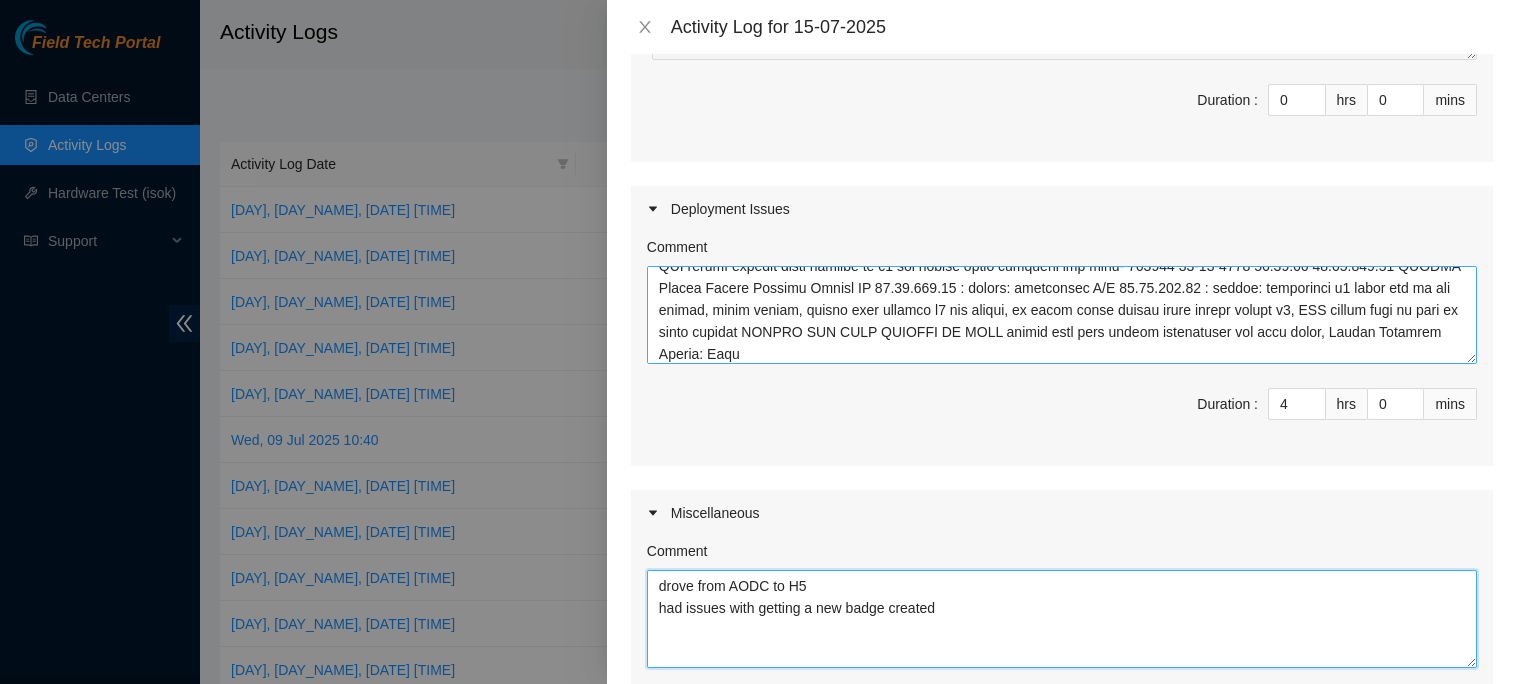type on "drove from AODC to H5
had issues with getting a new badge created" 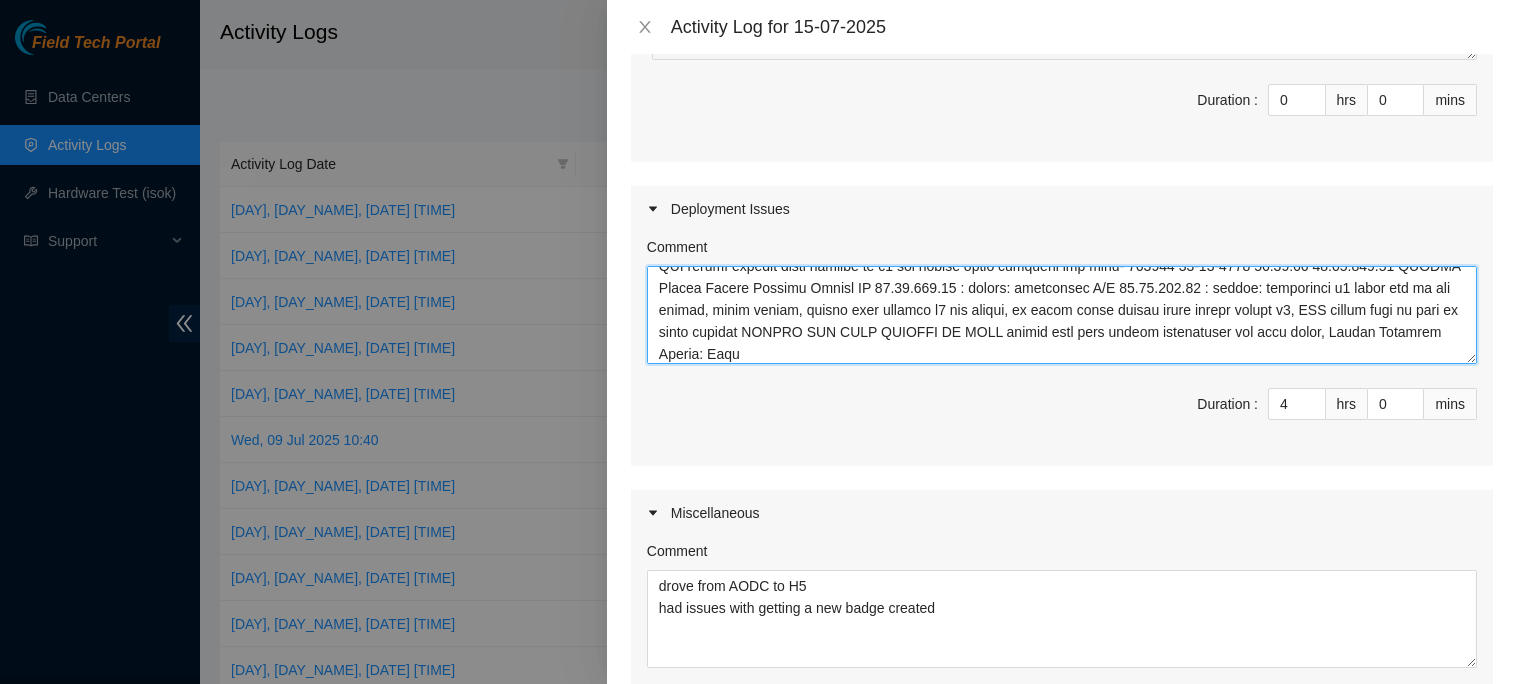 click on "Comment" at bounding box center [1062, 315] 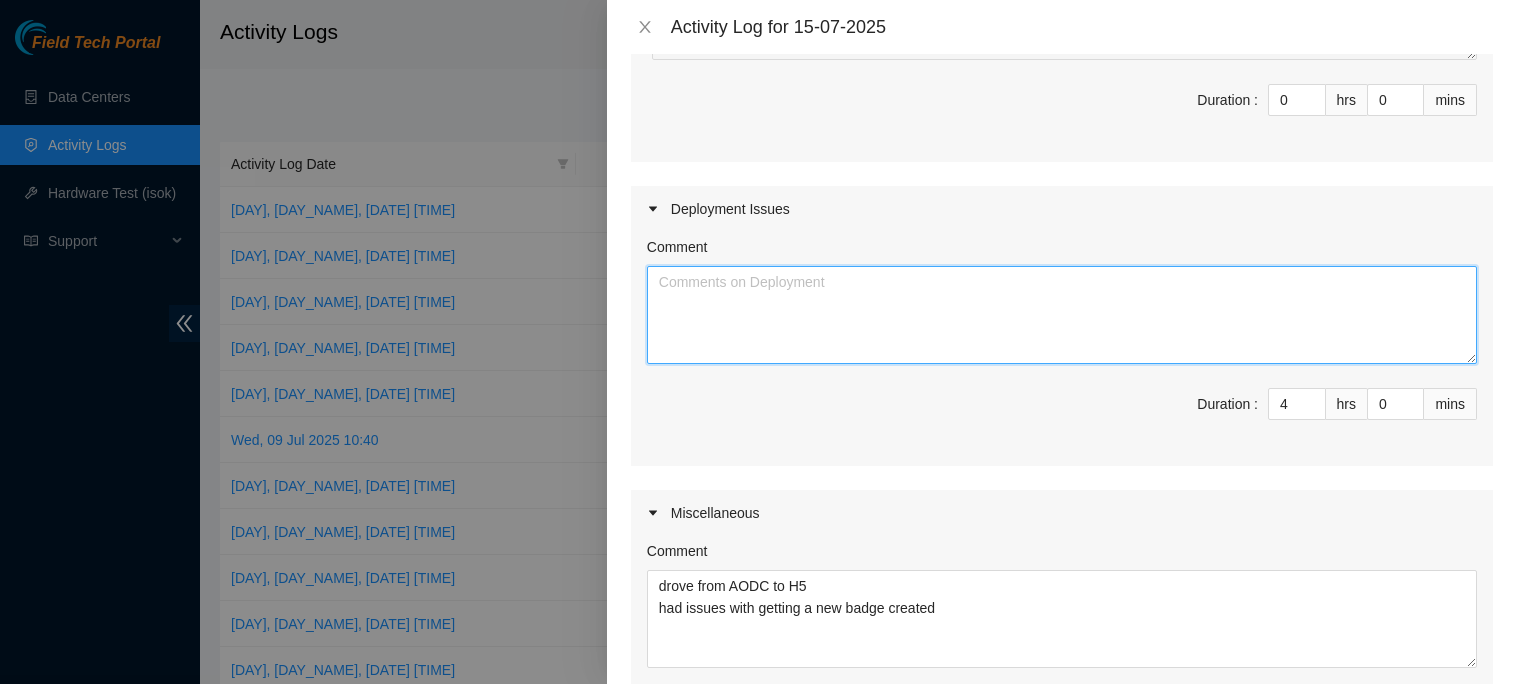 scroll, scrollTop: 0, scrollLeft: 0, axis: both 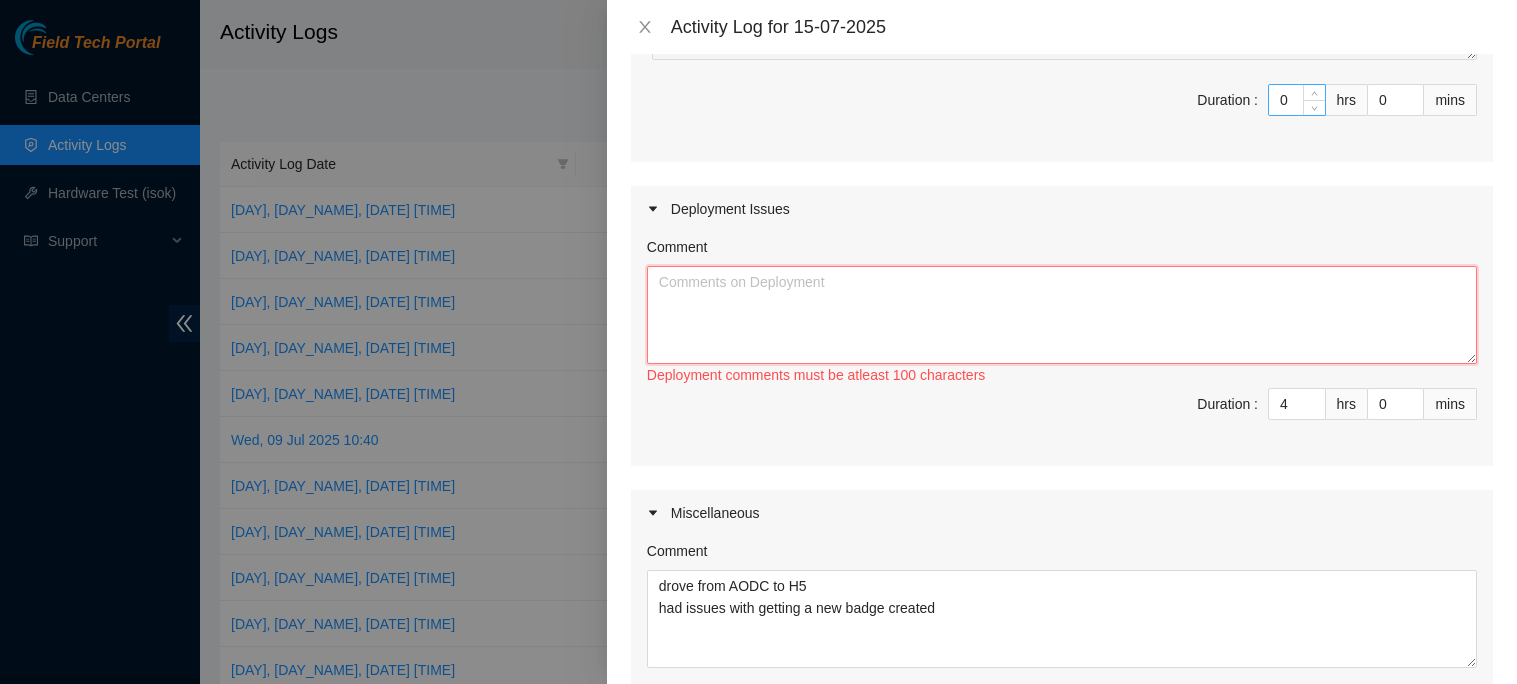 type 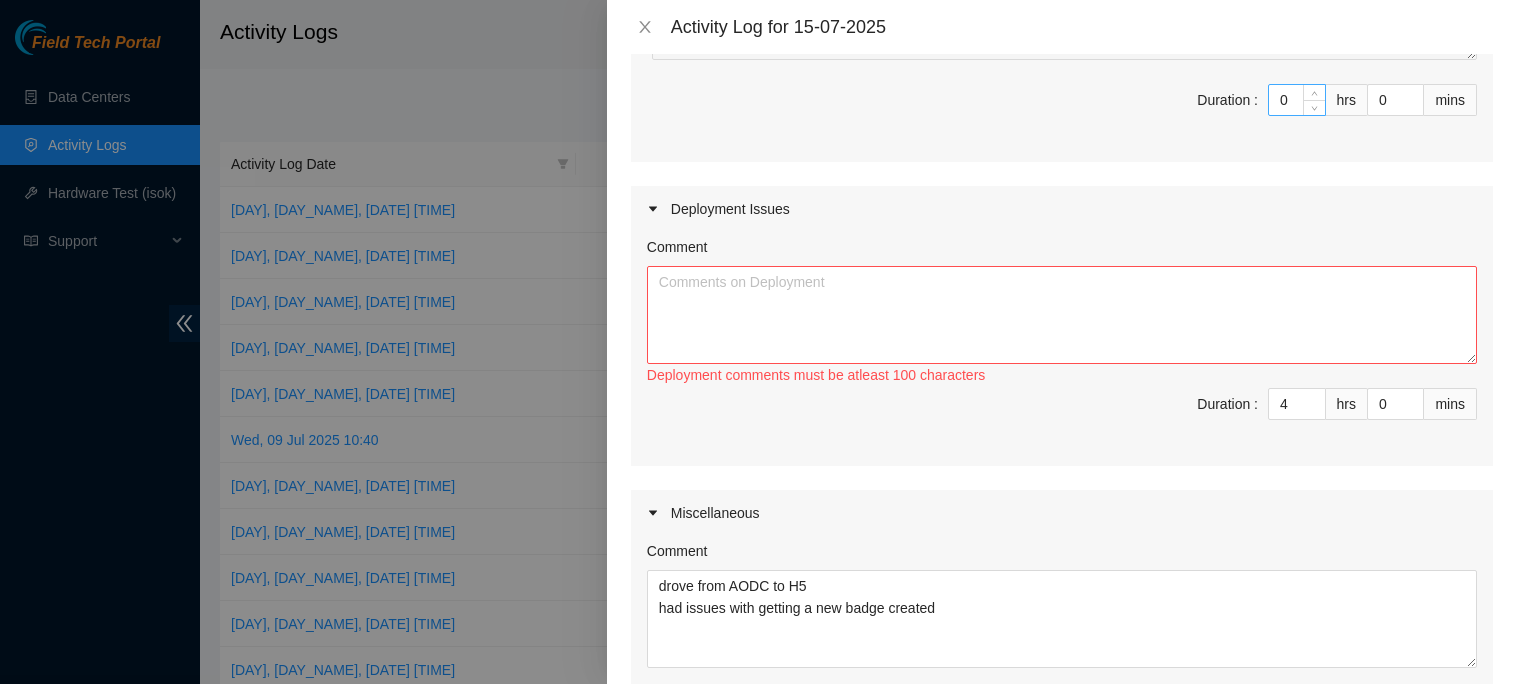click on "0" at bounding box center [1297, 100] 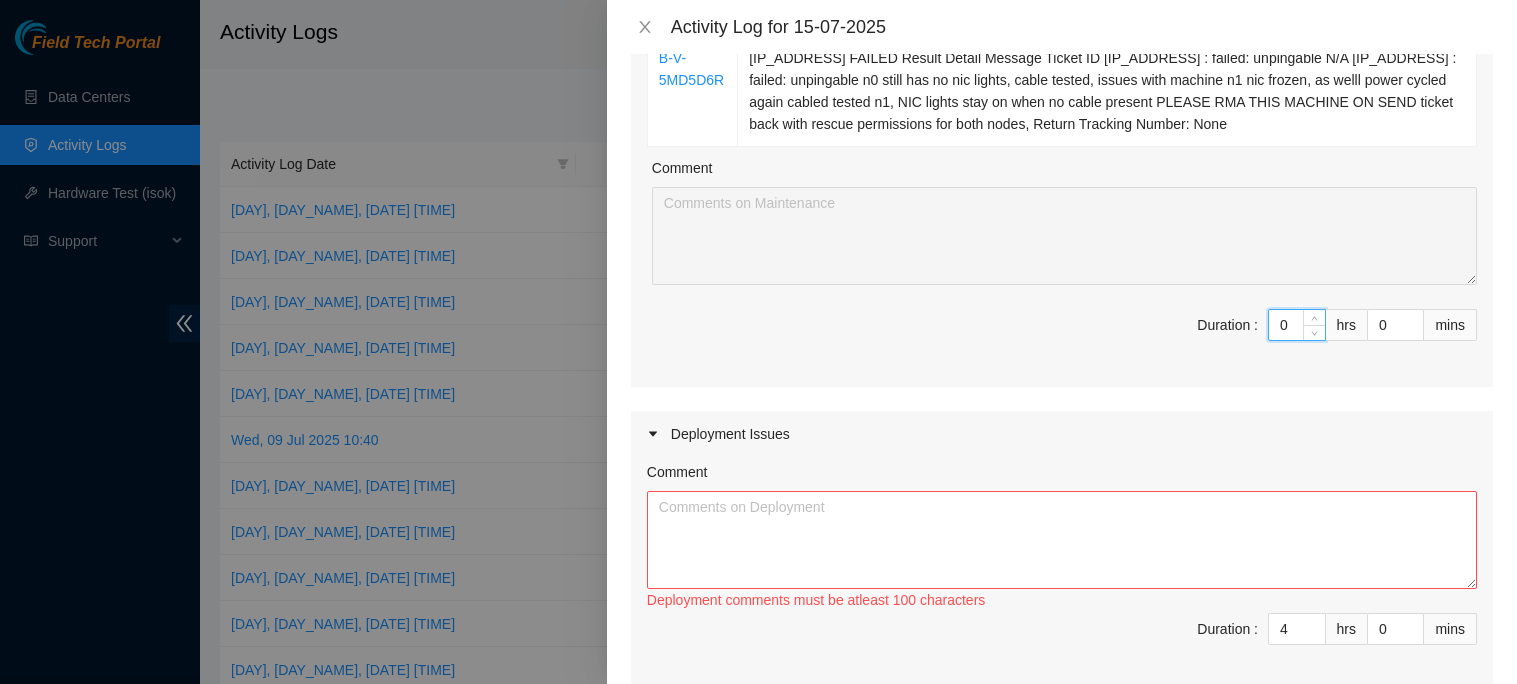 scroll, scrollTop: 804, scrollLeft: 0, axis: vertical 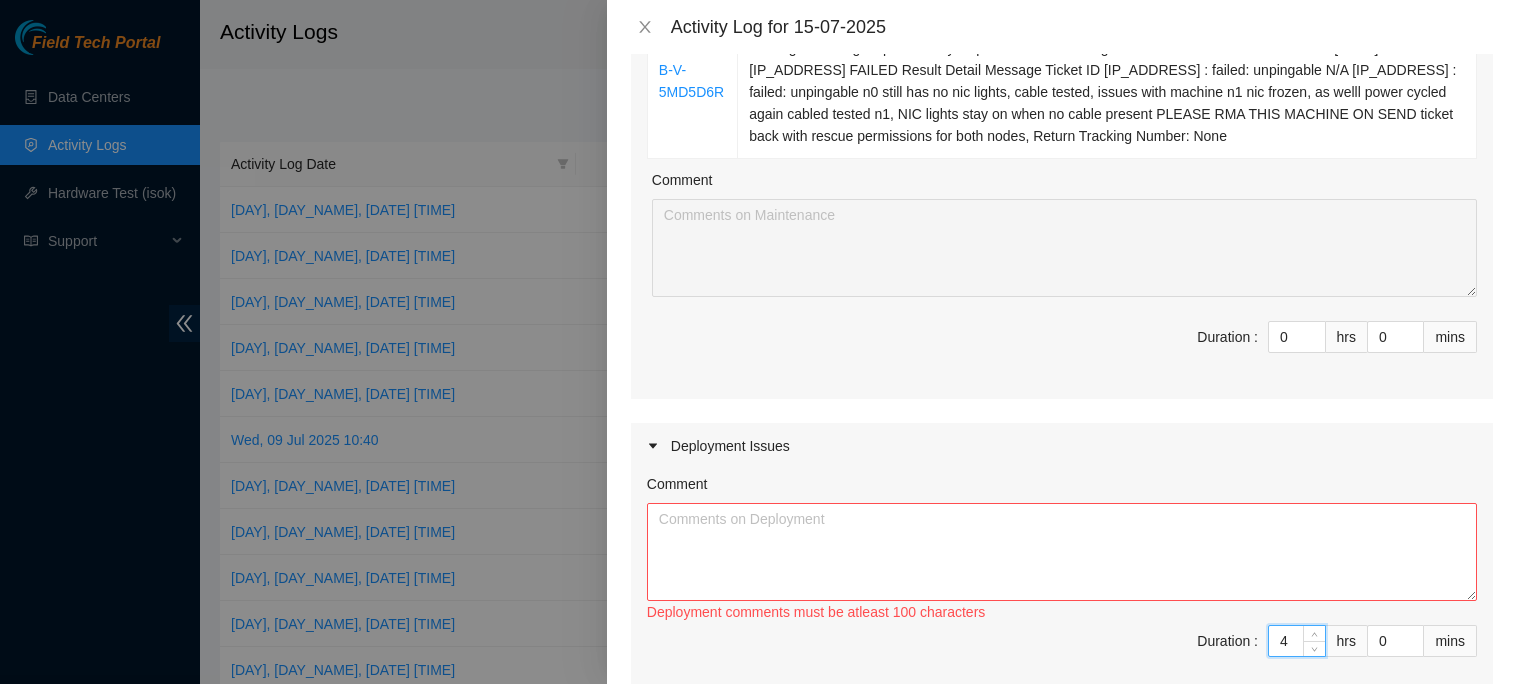 click on "4" at bounding box center [1297, 641] 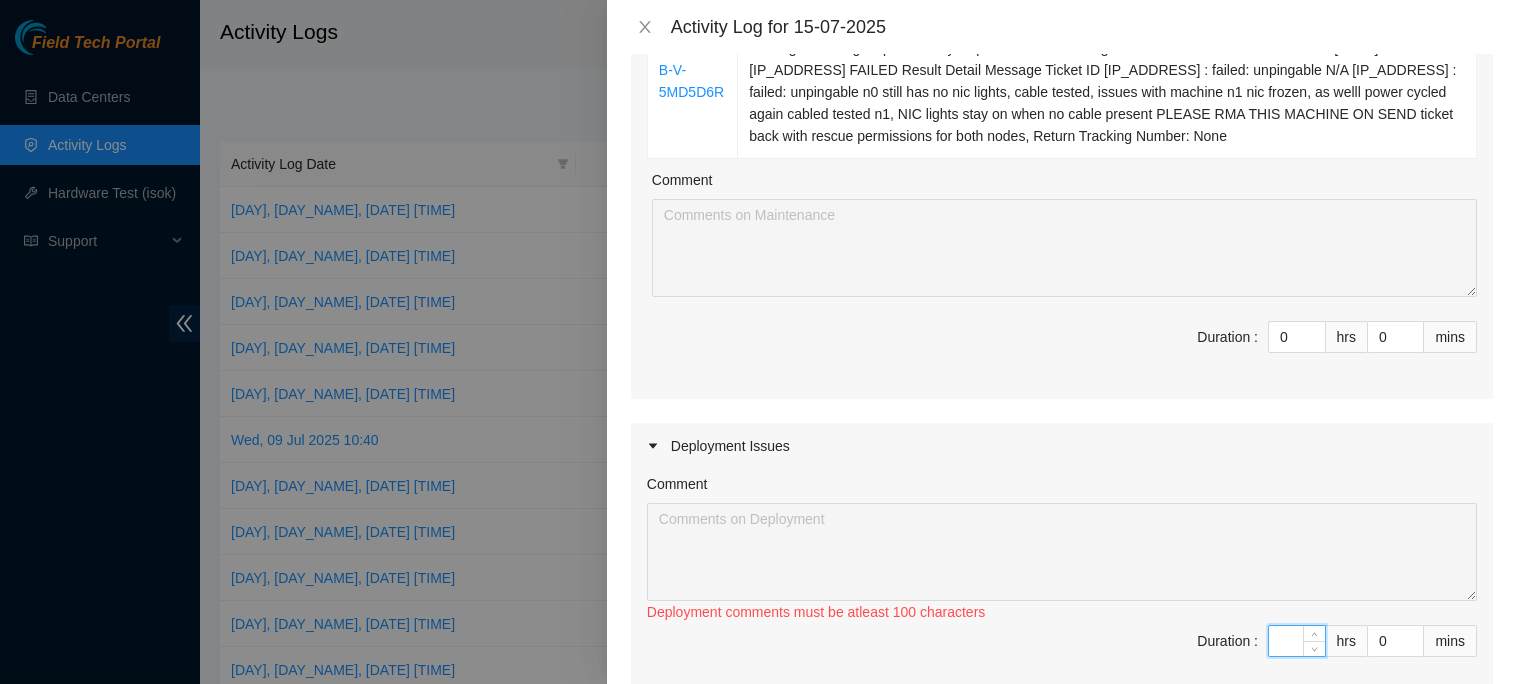 type on "0" 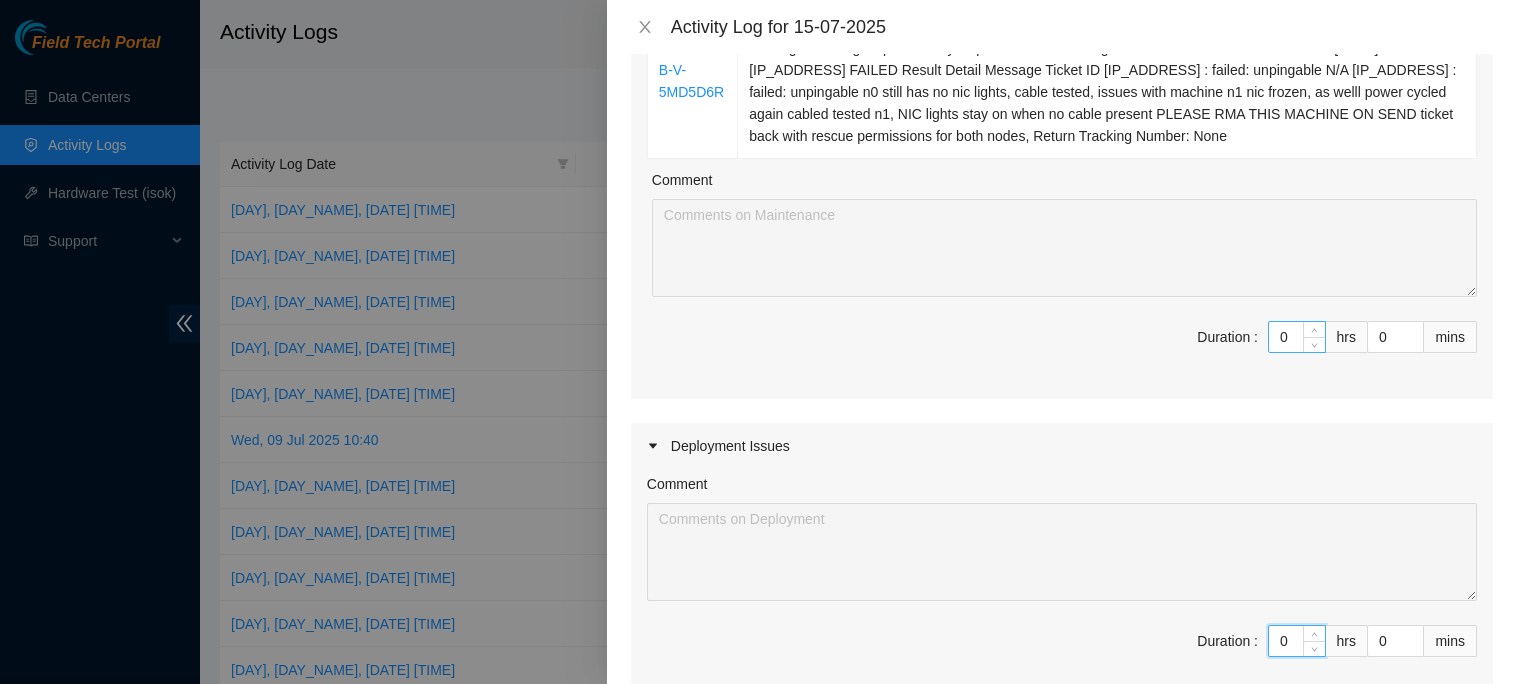type on "0" 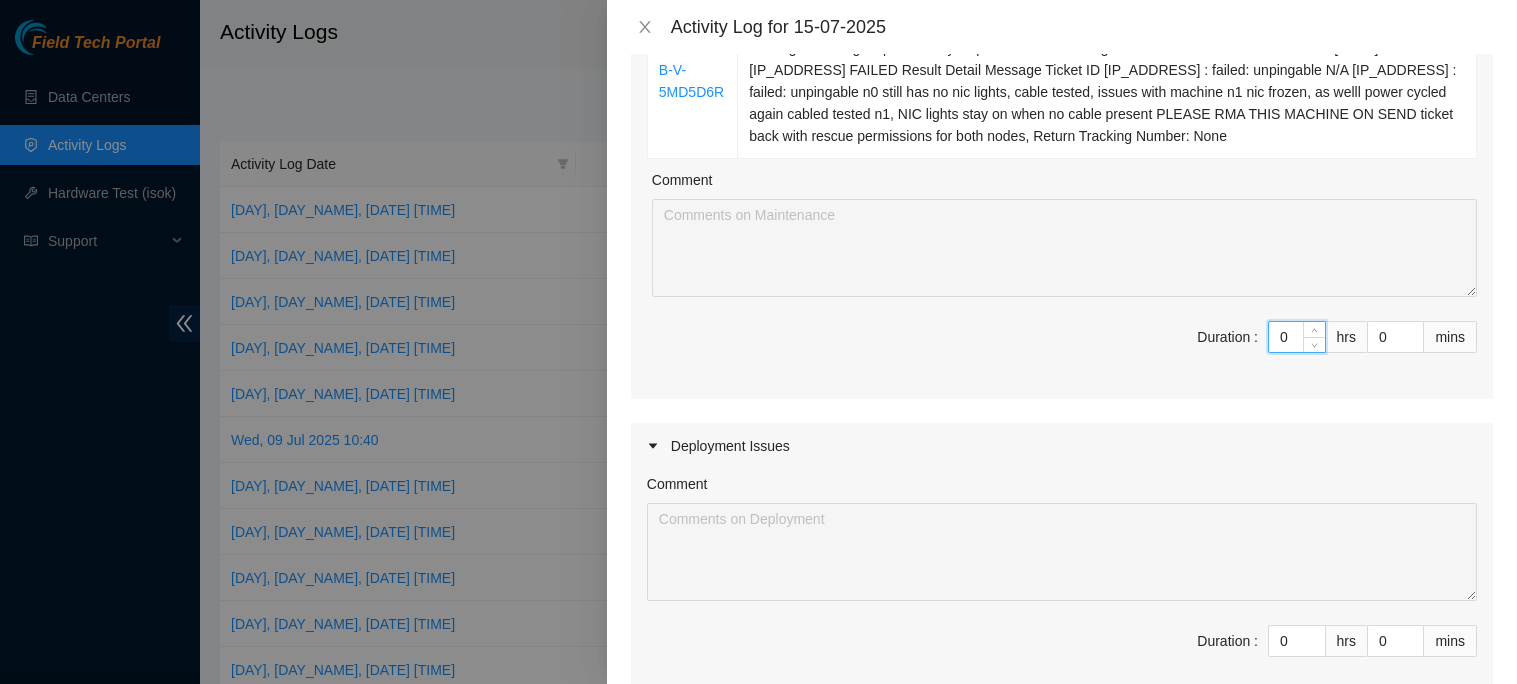 click on "0" at bounding box center (1297, 337) 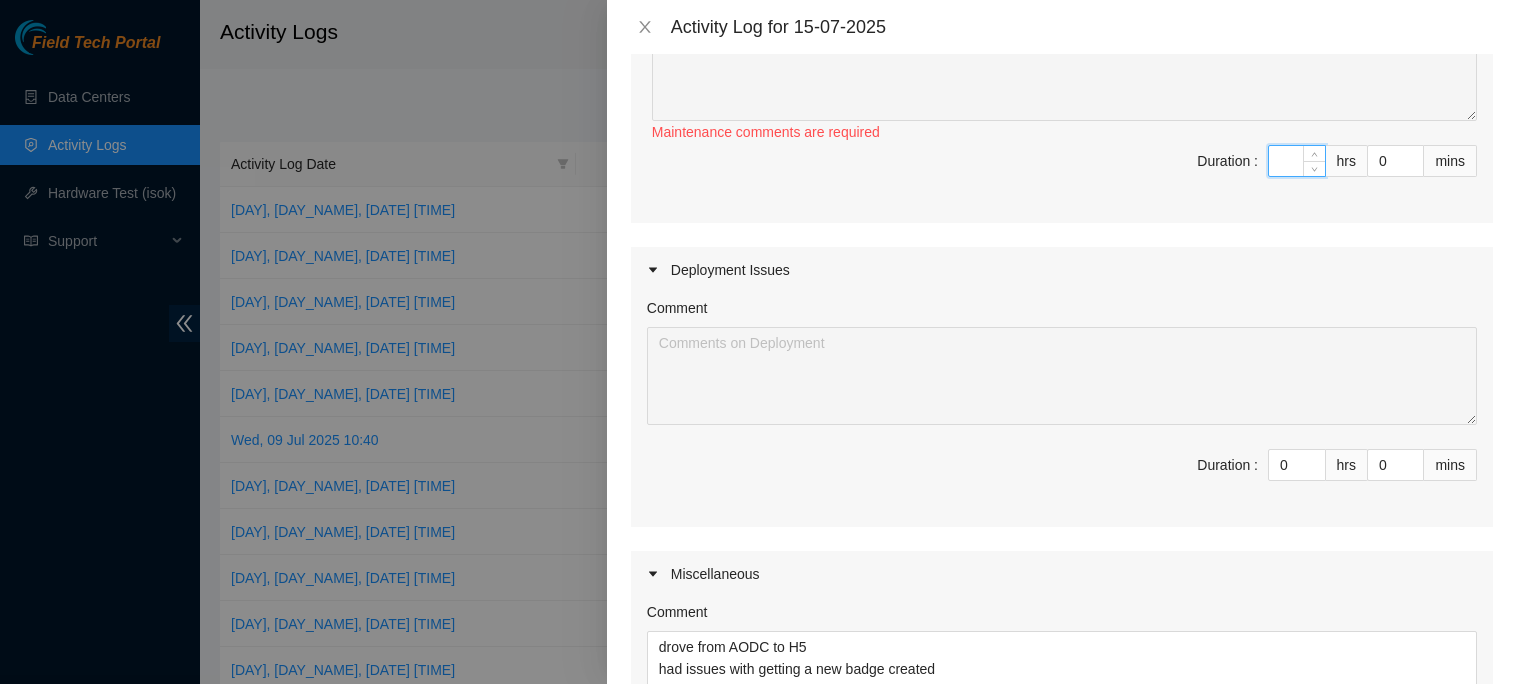 type on "2" 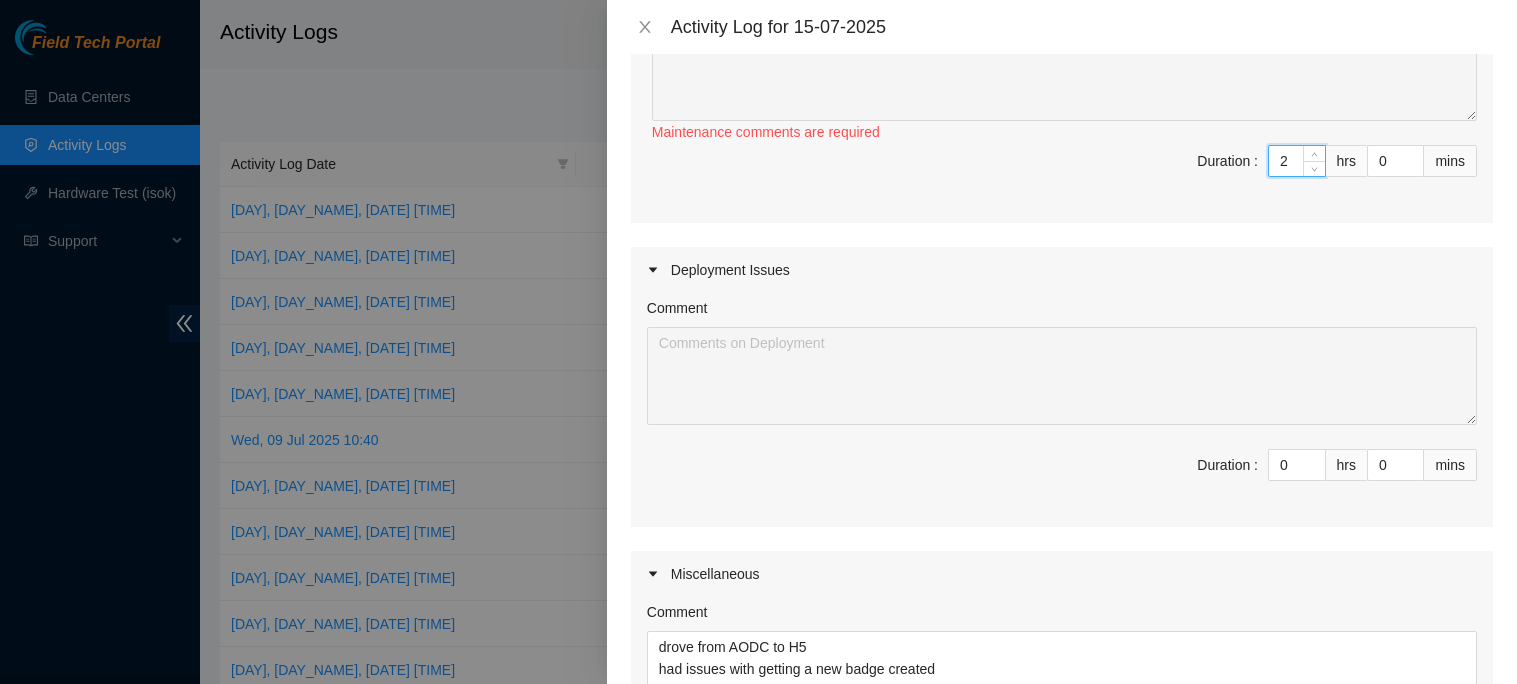 type on "2" 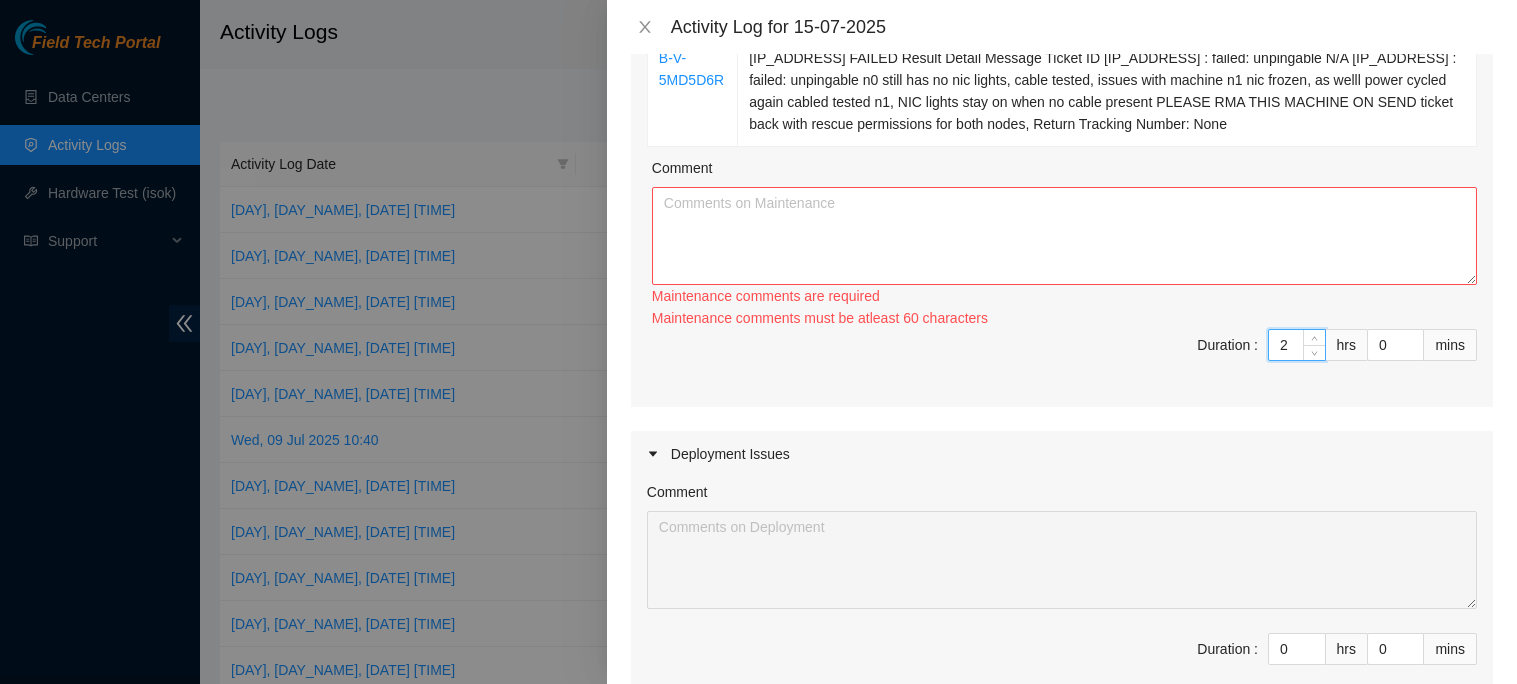 scroll, scrollTop: 811, scrollLeft: 0, axis: vertical 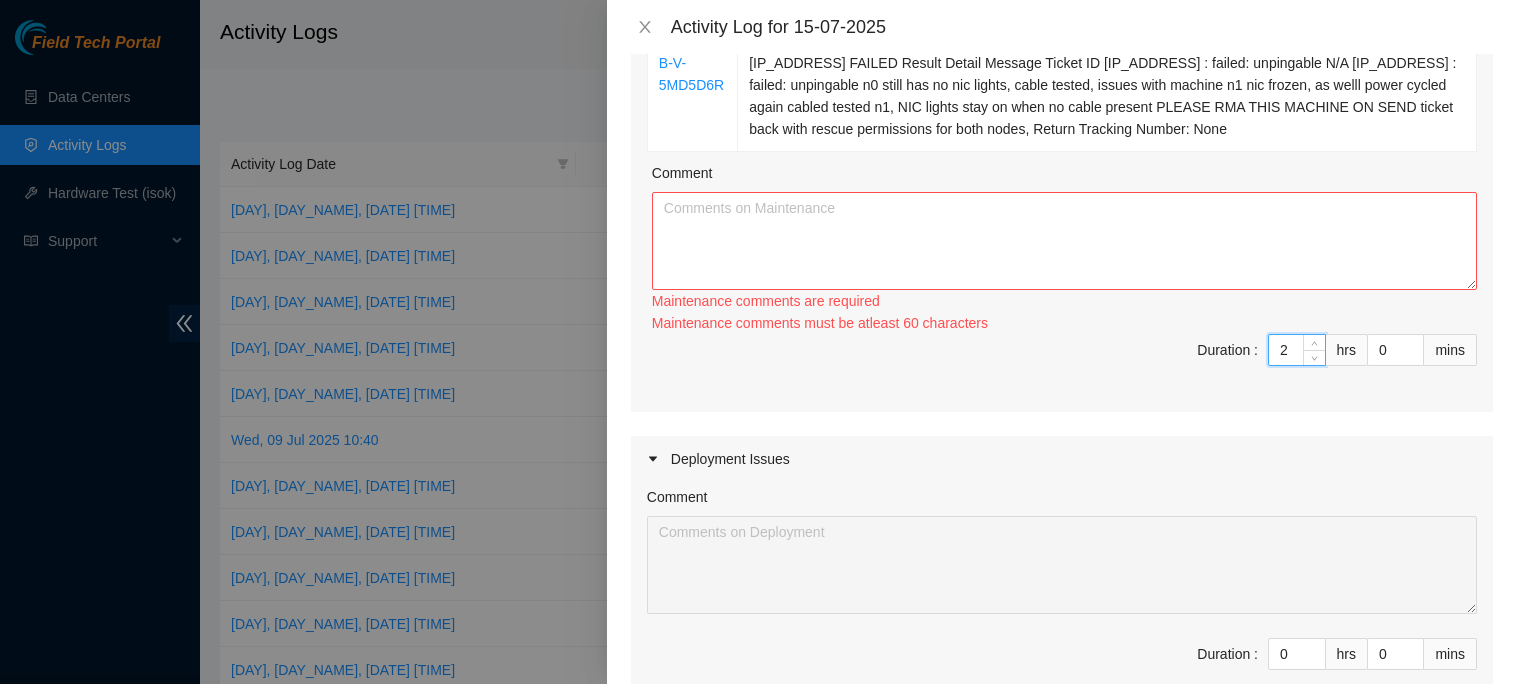 type on "2" 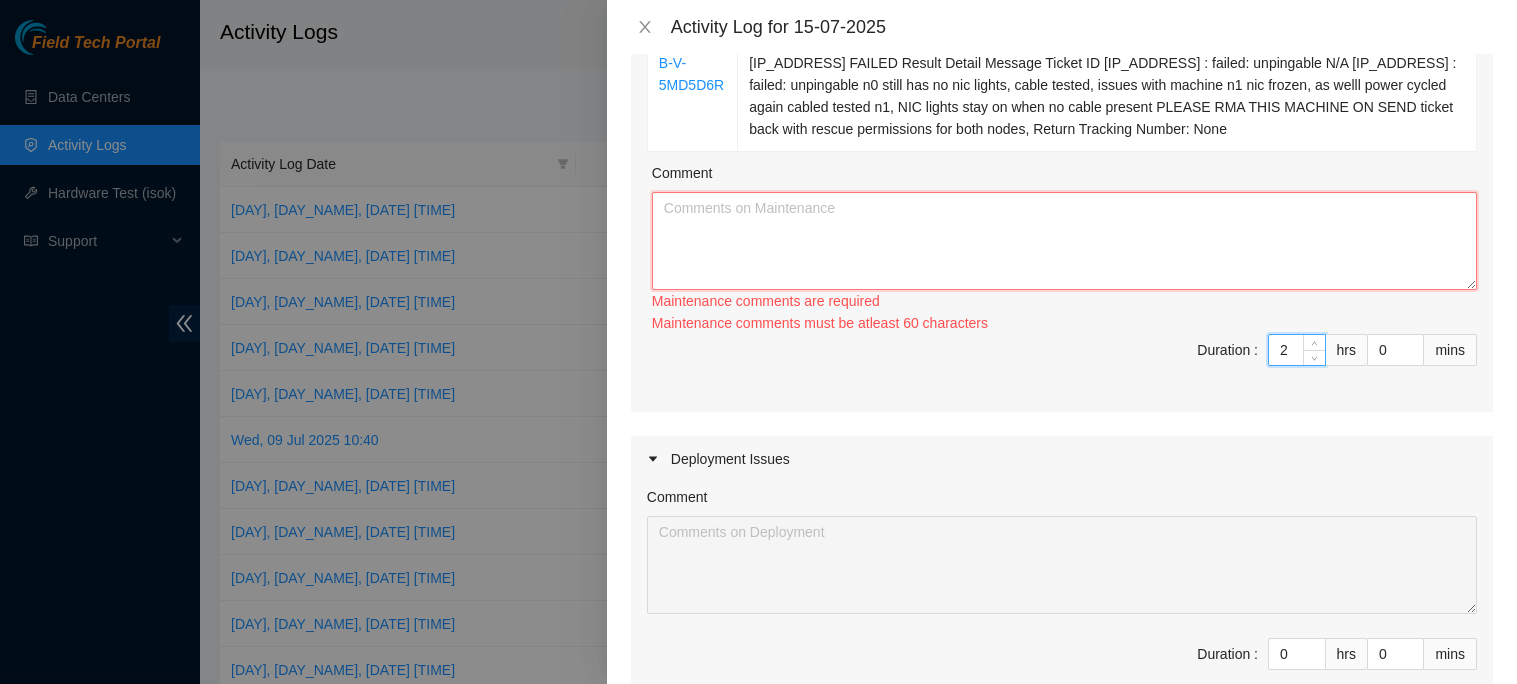 click on "Comment" at bounding box center [1064, 241] 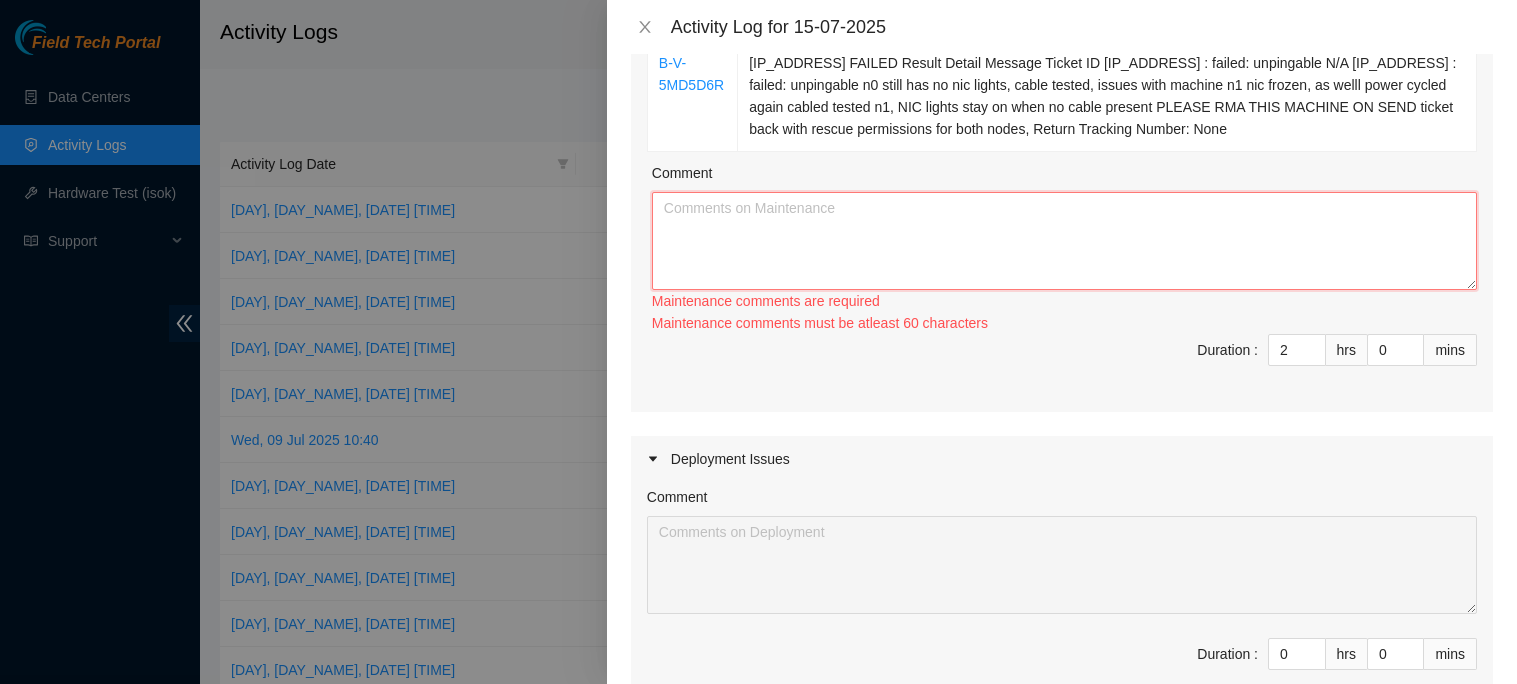 paste on "B-V-5R3N26V	Resolution: Rebooted, Reseated components, Comment: verified SN gained machine suspension from NOCC after 1 hour of waiting for an answer power cycled for 10 minutes powered on booted properly ran isok- 310207 15-07-2025 10:12:16 23.199.35.155 FAILED Result Detail Message Ticket ID 23.199.35.155 : failed: dns_resolve: dns_resolve - message: Problem with resolving www.akamai.com , ram-mismatch: ram-mismatch - Siebel ram size(33554432) does not match server ram size(25165824) , ram_big: ram_big - message: Missing Memory - 24514248 kB N/A 23.199.35.154 : passed: ok Send ticket back if Rescue can fix issues with node 1, or RMA the machine, Return Tracking Number: None
B-W-12710GJ	Resolution: Rebooted, Reseated components, Rescued, Comment: verified SN paused node removed tray reseated all disks, seated tray rescued rebooted configured rebooted ran isok- 310198 15-07-2025 09:47:06 104.84.229.142 FAILED Result Detail Message Ticket ID 104.84.229.142 : failed: dmesg: dmesg - [ 16.448370] Buffer I/O er..." 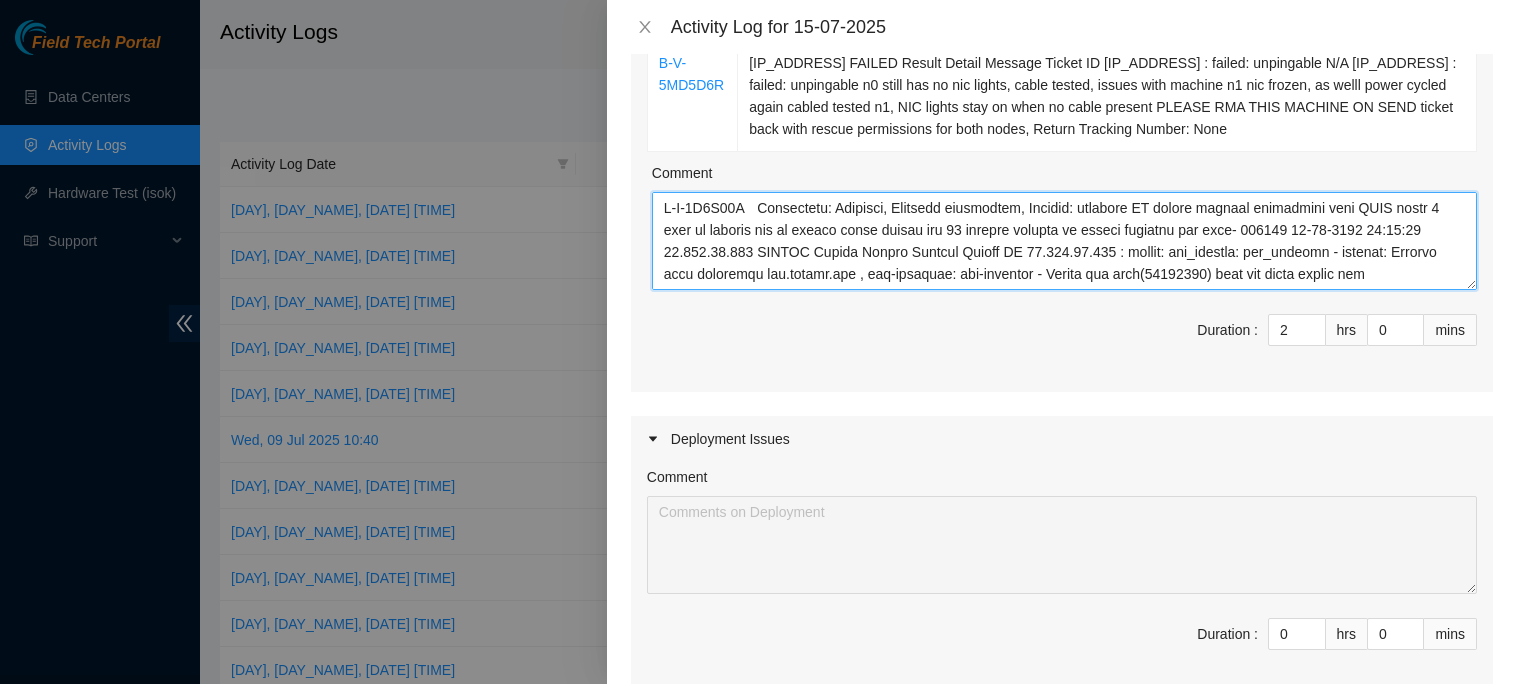 scroll, scrollTop: 412, scrollLeft: 0, axis: vertical 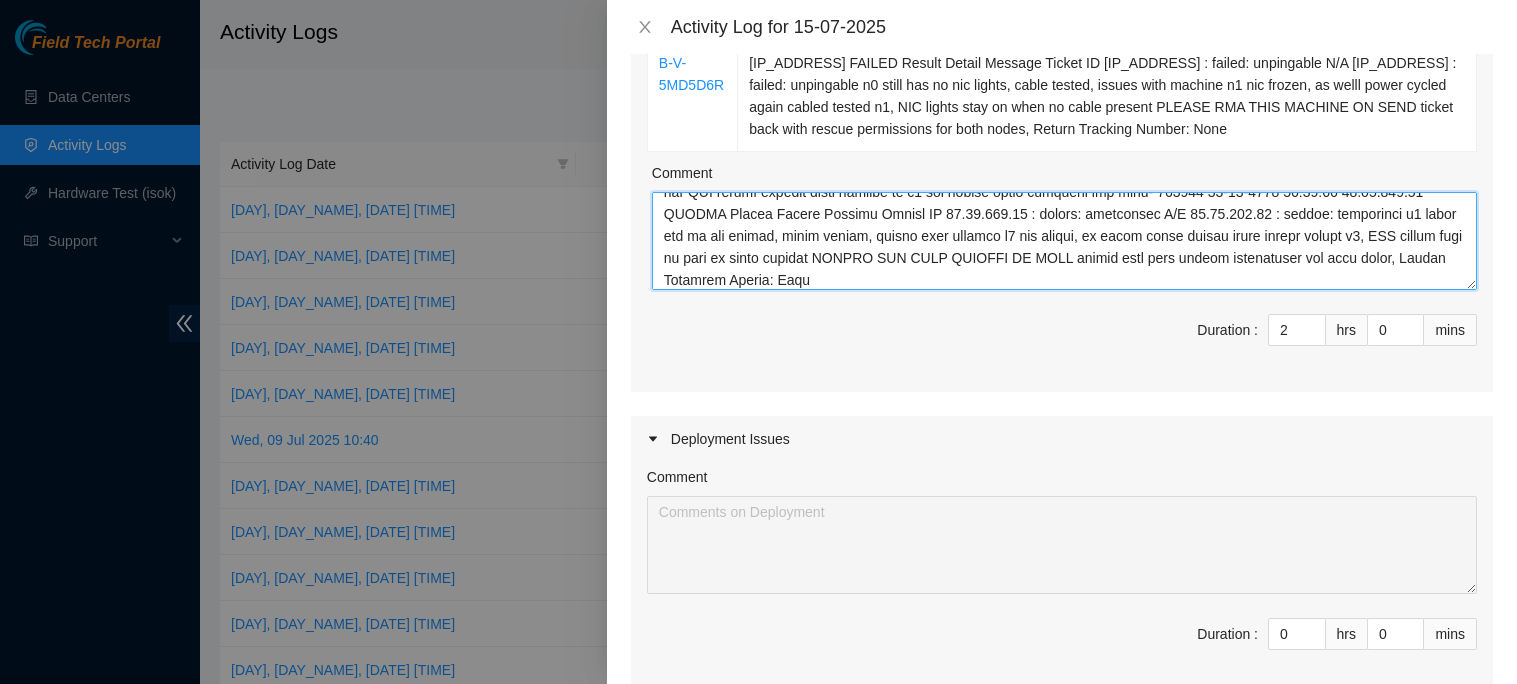 type on "B-V-5R3N26V	Resolution: Rebooted, Reseated components, Comment: verified SN gained machine suspension from NOCC after 1 hour of waiting for an answer power cycled for 10 minutes powered on booted properly ran isok- 310207 15-07-2025 10:12:16 23.199.35.155 FAILED Result Detail Message Ticket ID 23.199.35.155 : failed: dns_resolve: dns_resolve - message: Problem with resolving www.akamai.com , ram-mismatch: ram-mismatch - Siebel ram size(33554432) does not match server ram size(25165824) , ram_big: ram_big - message: Missing Memory - 24514248 kB N/A 23.199.35.154 : passed: ok Send ticket back if Rescue can fix issues with node 1, or RMA the machine, Return Tracking Number: None
B-W-12710GJ	Resolution: Rebooted, Reseated components, Rescued, Comment: verified SN paused node removed tray reseated all disks, seated tray rescued rebooted configured rebooted ran isok- 310198 15-07-2025 09:47:06 104.84.229.142 FAILED Result Detail Message Ticket ID 104.84.229.142 : failed: dmesg: dmesg - [ 16.448370] Buffer I/O er..." 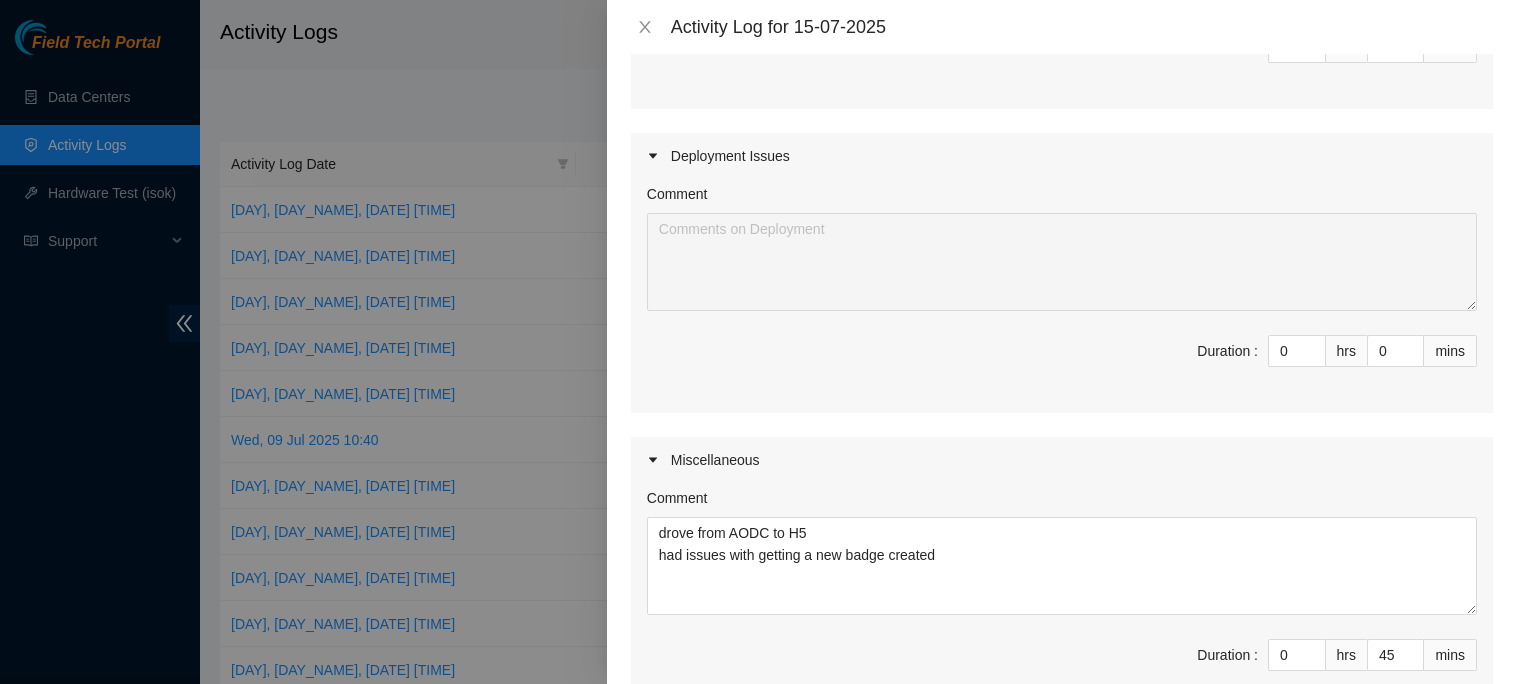 scroll, scrollTop: 1075, scrollLeft: 0, axis: vertical 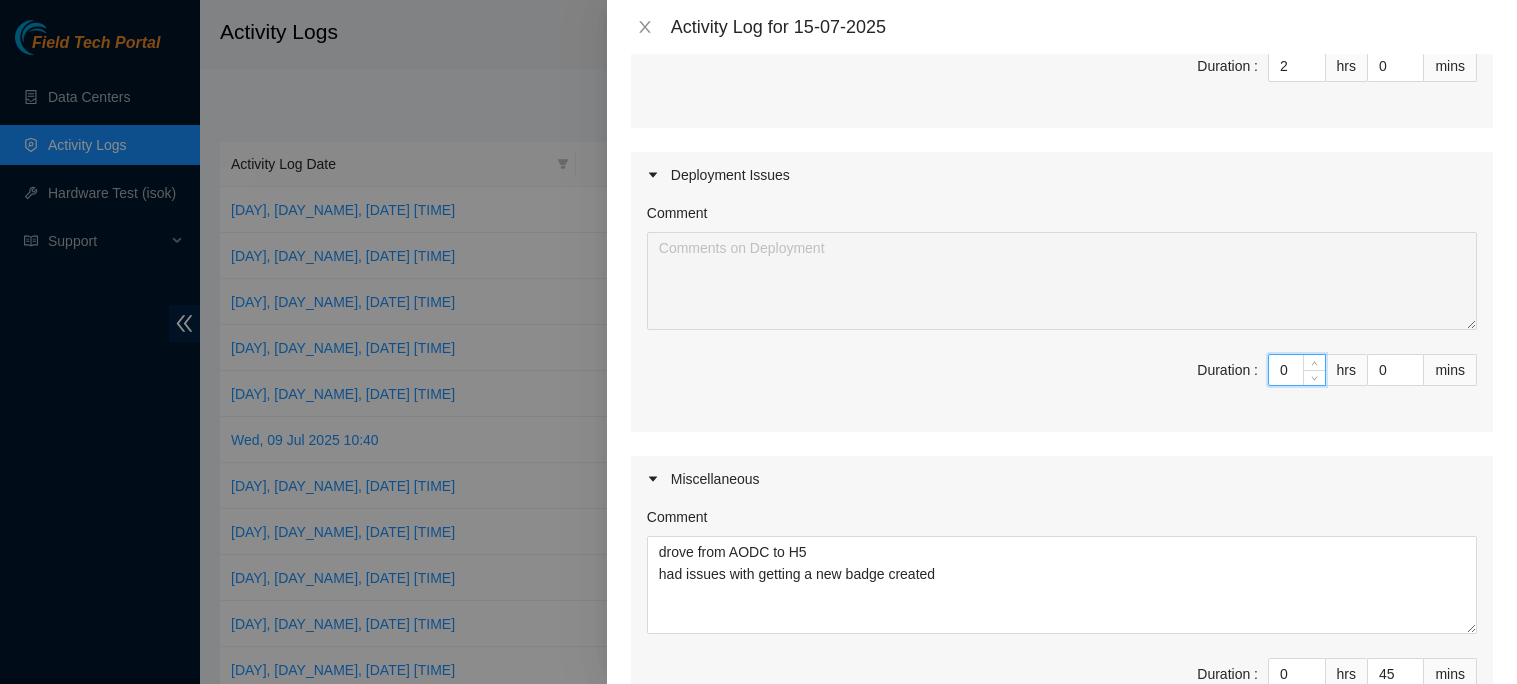 click on "0" at bounding box center (1297, 370) 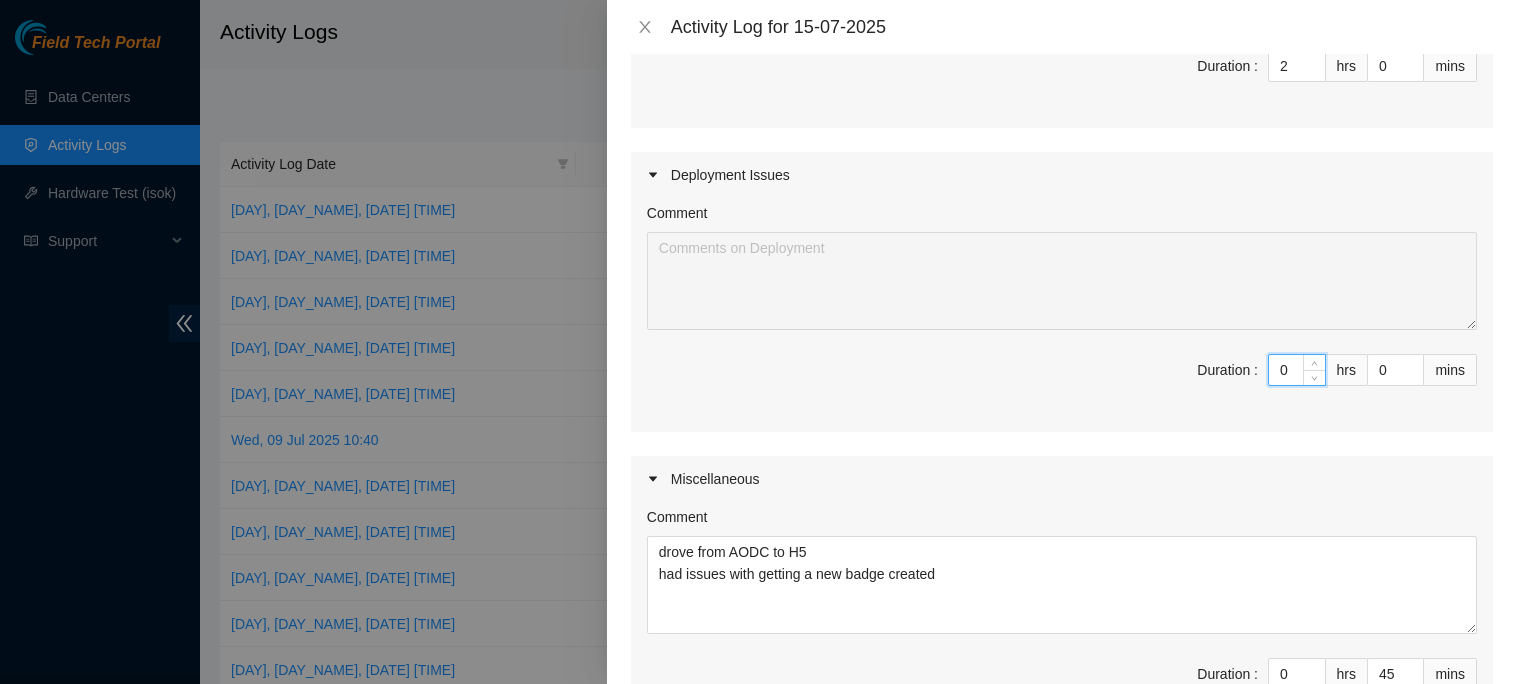 type on "06" 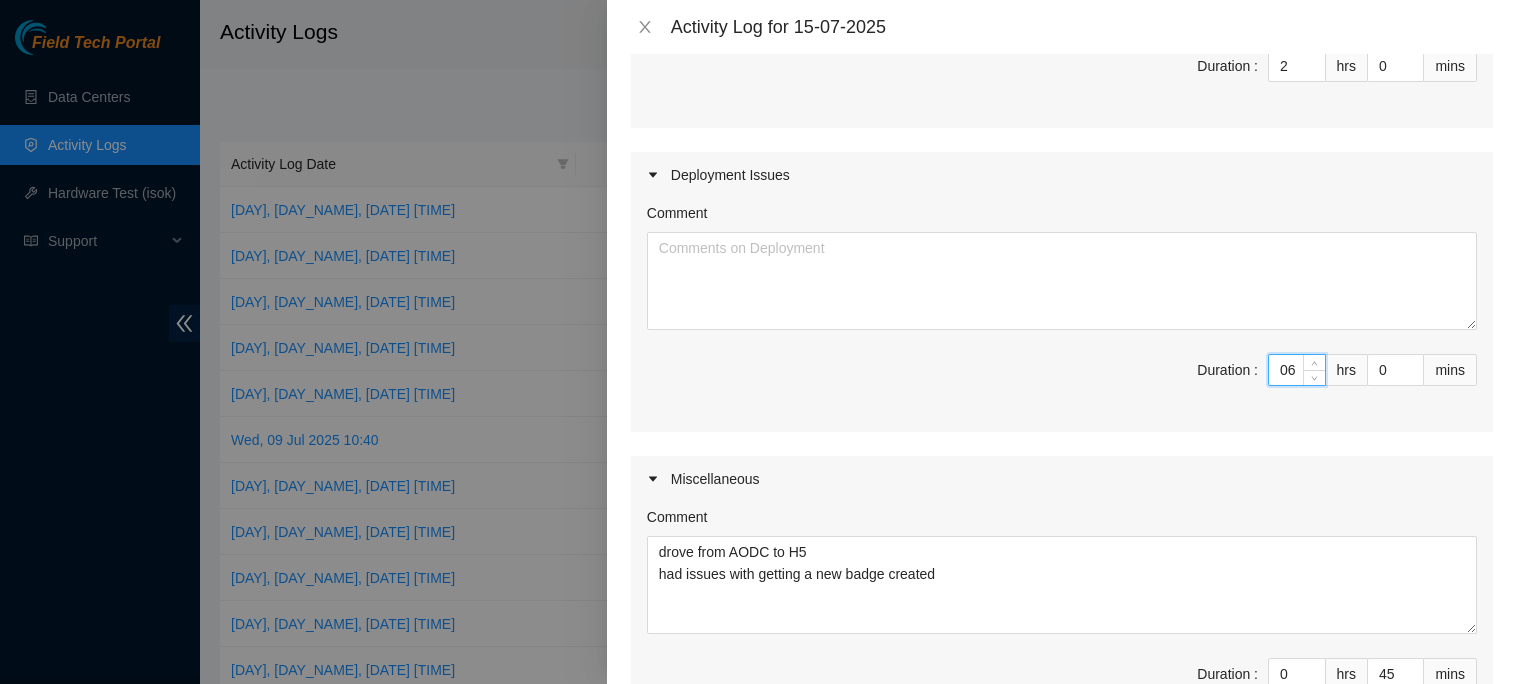 type on "8" 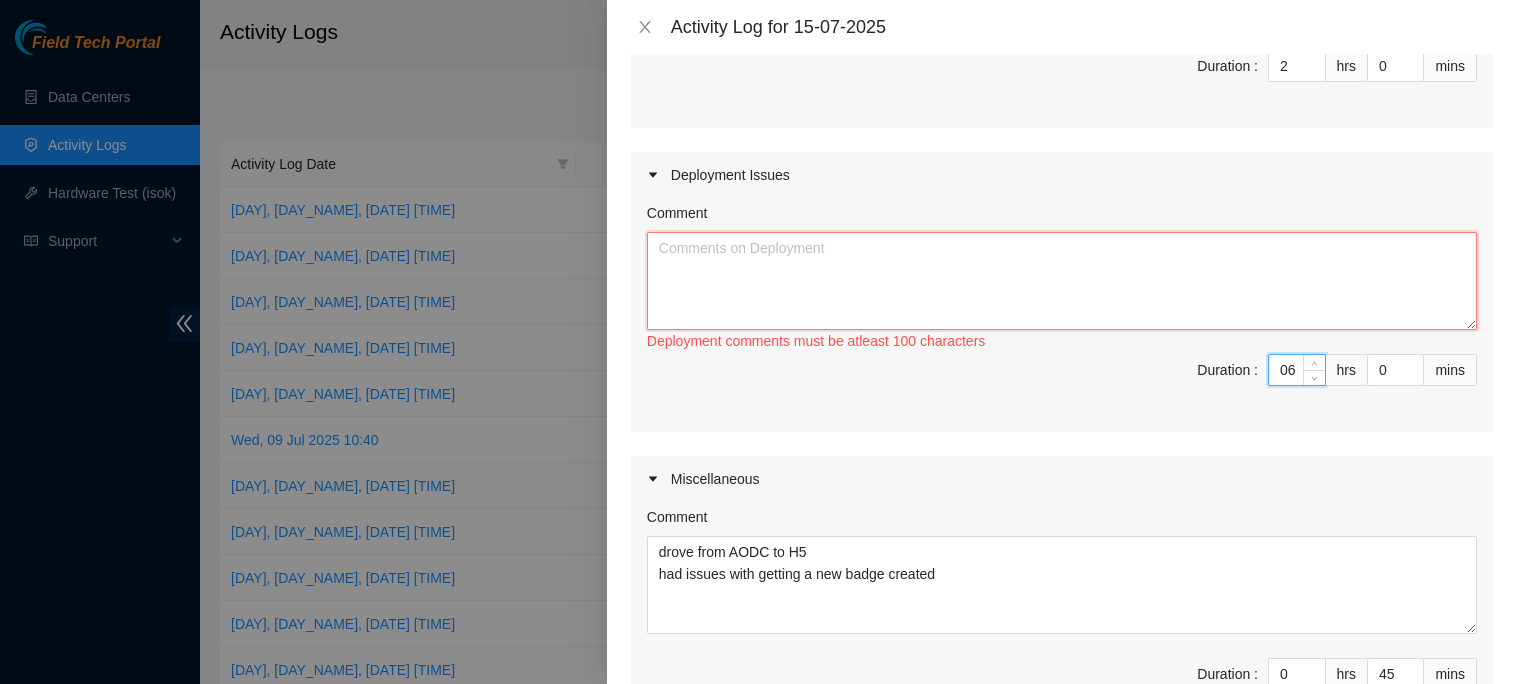 click on "Comment" at bounding box center [1062, 281] 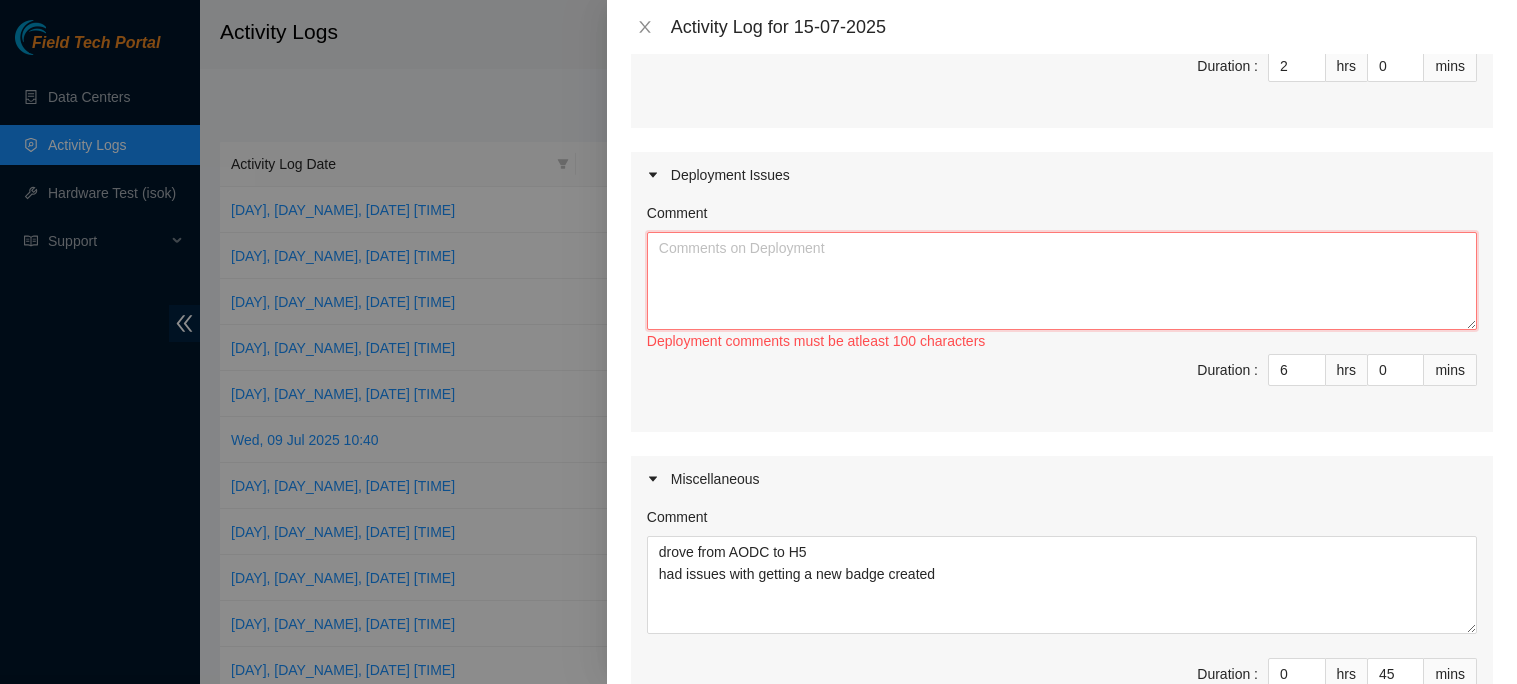 paste on "Suggested text up tomorrowConversation opened. 5 messages. All messages read.
Skip to content
Using Gmail with screen readers
7 of 10,310
[nie-field-iad]DP82666 @ H5 - FABRIC-IAD5: (Fabric v3 large) Deploy Spine Routers and Stem Bolt
Inbox
Dalagan, Nigel
Mon, Jun 23, 1:27 PM
to IAD, nie-iad@akamai.com
Hello,
Equipment is on site for the Spine Routers and Stem Bolts.
Please unpack and use elevation spreadsheet as reference.
Additional info on where to install equipment:
Border/Stem/Spine Racks – all spine and stems, all 1U Cable Management
https://docs.google.com/spreadsheets/d/1EAaHoVTpixDF2SEuXFY9onKmwAA0epEVlHAvI5sleCw/edit?usp=sharing
Let me know if you have questions.
Thanks,
Nigel
DP82666
B-V-5OF5ZJR | Service Order | Closed | 3. Medium | 16-JUN-25  | 23-JUN-25 |
-----------------------------------------------
Tracking order 387801385:
35 x Compatible 2x400G QDD 2xLC connector
38 x VERTIV 1U Switch Sleeve
70 x Fiber Cable SM LC-LC Duplex 3 Meter
20 x Fiber..." 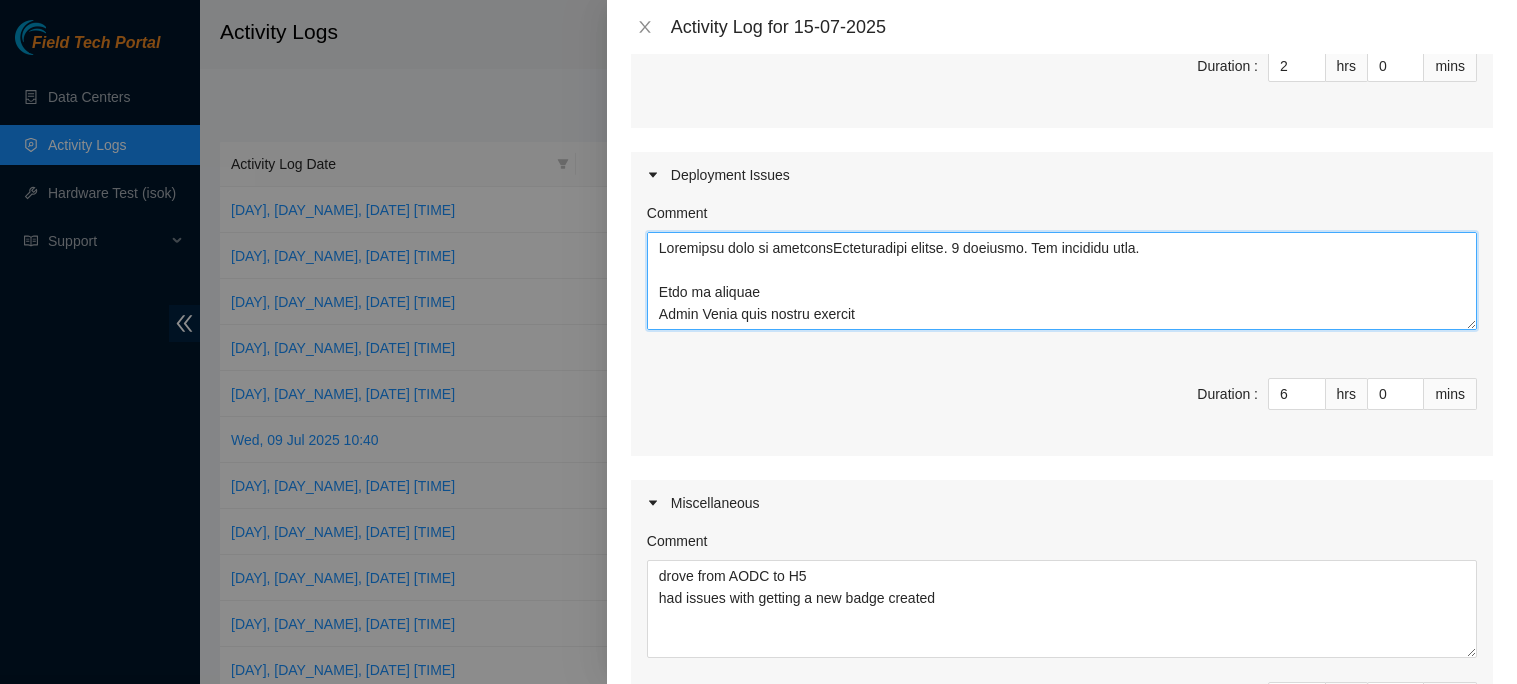 scroll, scrollTop: 10269, scrollLeft: 0, axis: vertical 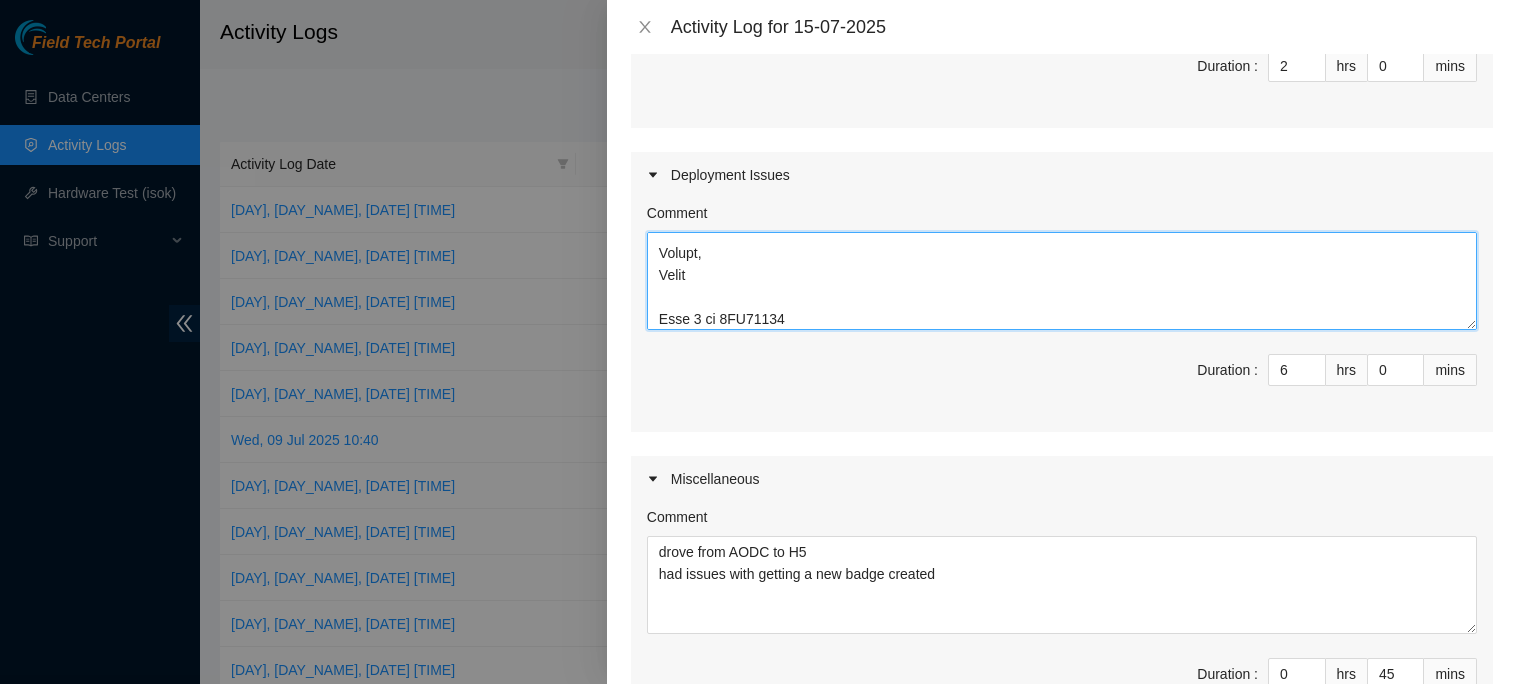 type on "Suggested text up tomorrowConversation opened. 5 messages. All messages read.
Skip to content
Using Gmail with screen readers
7 of 10,310
[nie-field-iad]DP82666 @ H5 - FABRIC-IAD5: (Fabric v3 large) Deploy Spine Routers and Stem Bolt
Inbox
Dalagan, Nigel
Mon, Jun 23, 1:27 PM
to IAD, nie-iad@akamai.com
Hello,
Equipment is on site for the Spine Routers and Stem Bolts.
Please unpack and use elevation spreadsheet as reference.
Additional info on where to install equipment:
Border/Stem/Spine Racks – all spine and stems, all 1U Cable Management
https://docs.google.com/spreadsheets/d/1EAaHoVTpixDF2SEuXFY9onKmwAA0epEVlHAvI5sleCw/edit?usp=sharing
Let me know if you have questions.
Thanks,
Nigel
DP82666
B-V-5OF5ZJR | Service Order | Closed | 3. Medium | 16-JUN-25  | 23-JUN-25 |
-----------------------------------------------
Tracking order 387801385:
35 x Compatible 2x400G QDD 2xLC connector
38 x VERTIV 1U Switch Sleeve
70 x Fiber Cable SM LC-LC Duplex 3 Meter
20 x Fiber..." 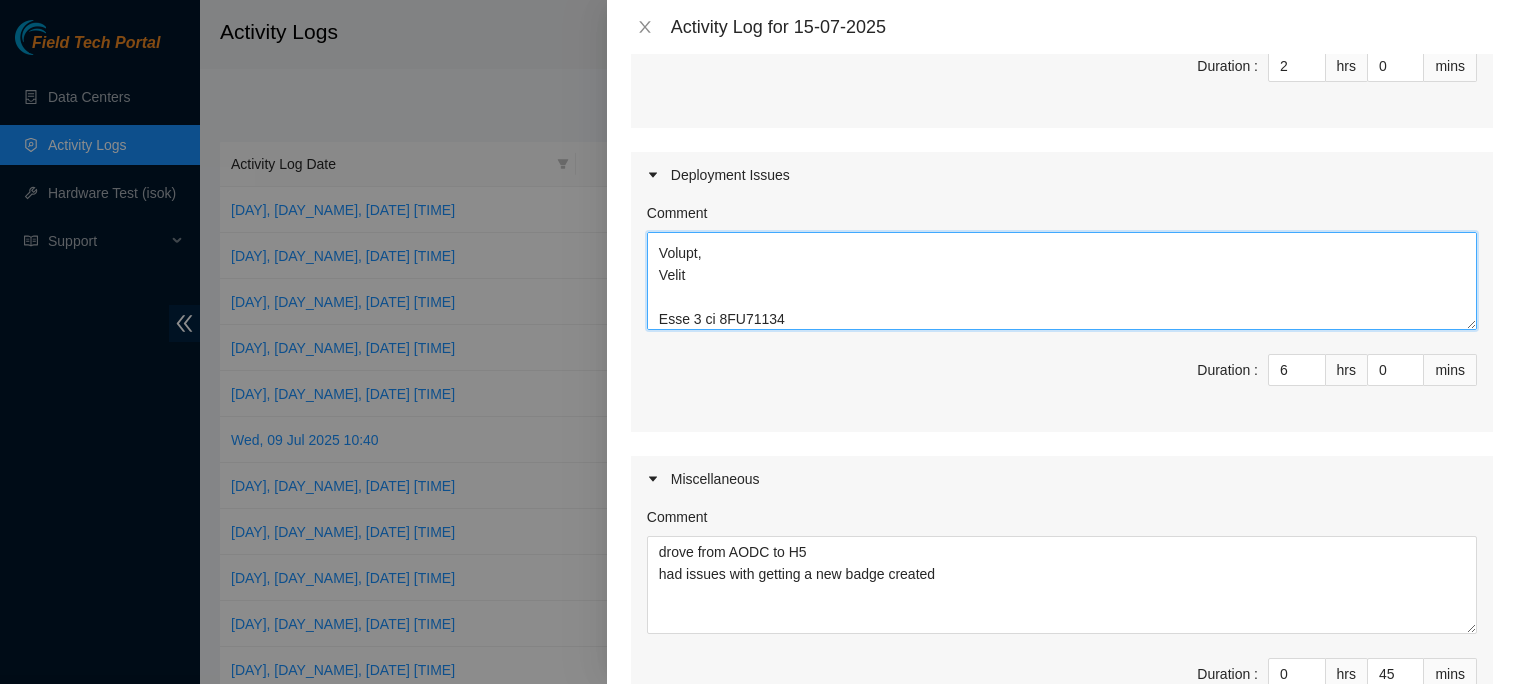 scroll, scrollTop: 1353, scrollLeft: 0, axis: vertical 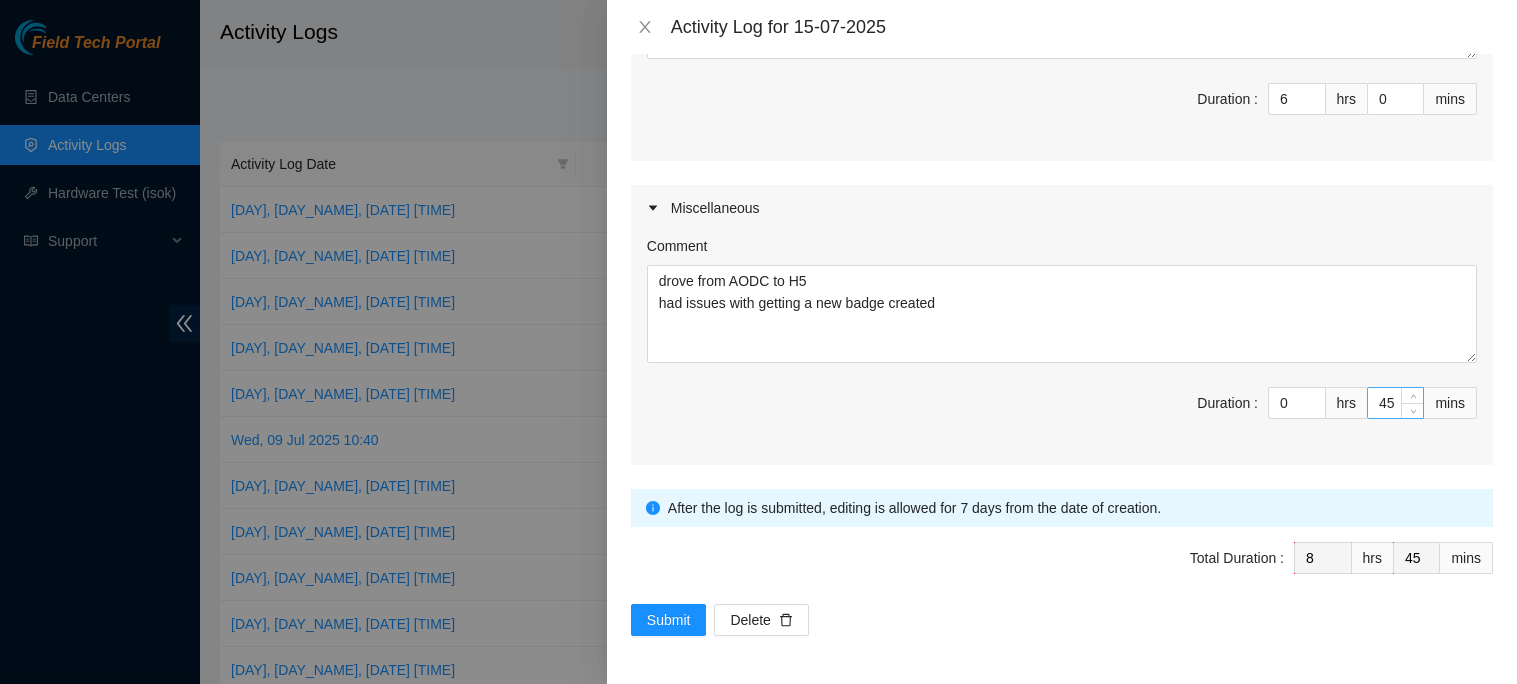 click on "45" at bounding box center [1395, 403] 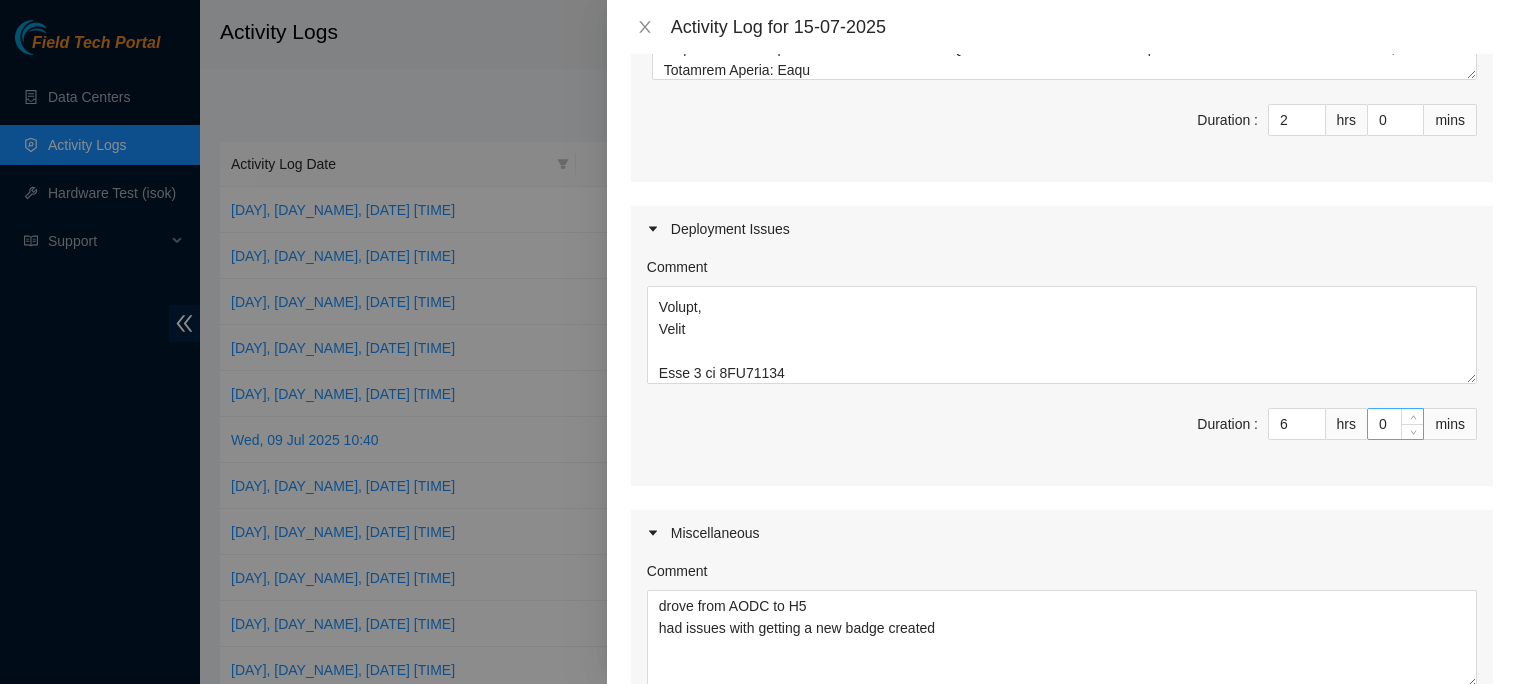 scroll, scrollTop: 1008, scrollLeft: 0, axis: vertical 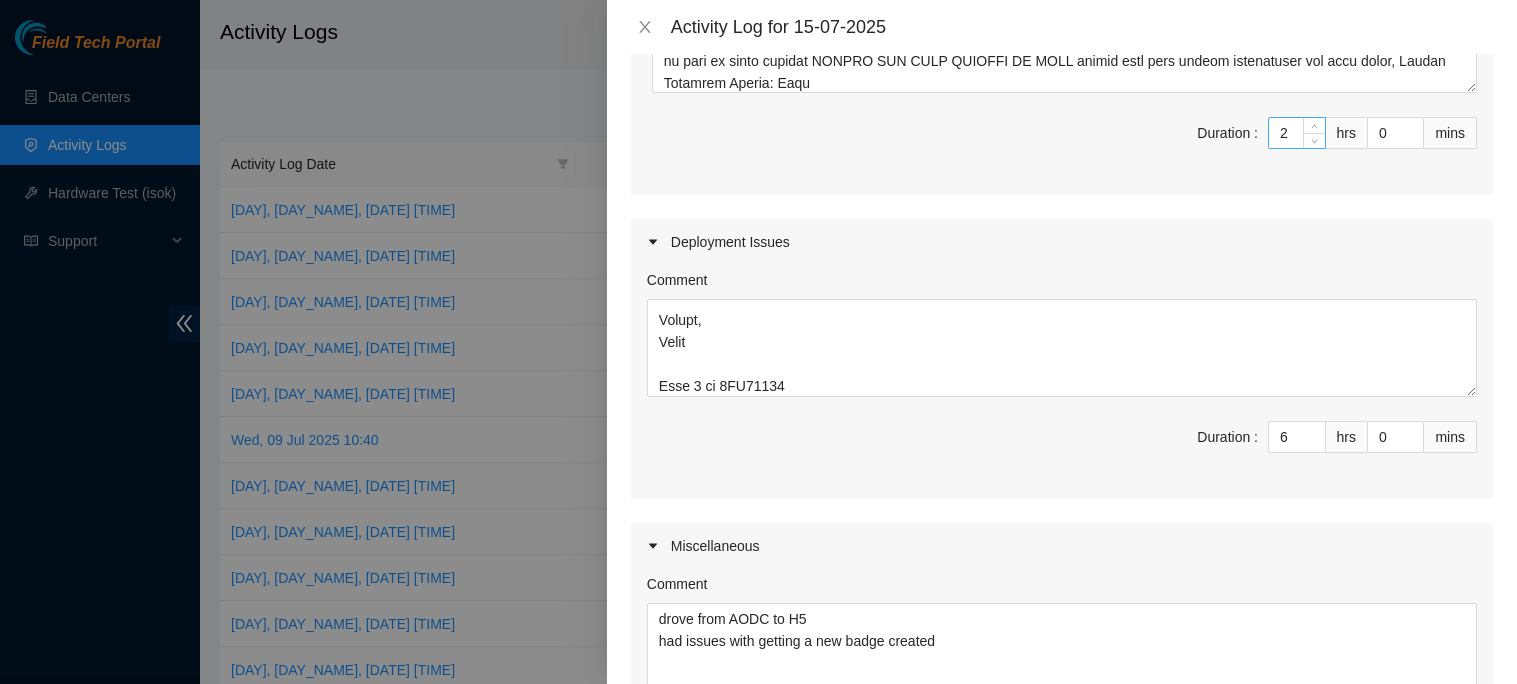click on "2" at bounding box center [1297, 133] 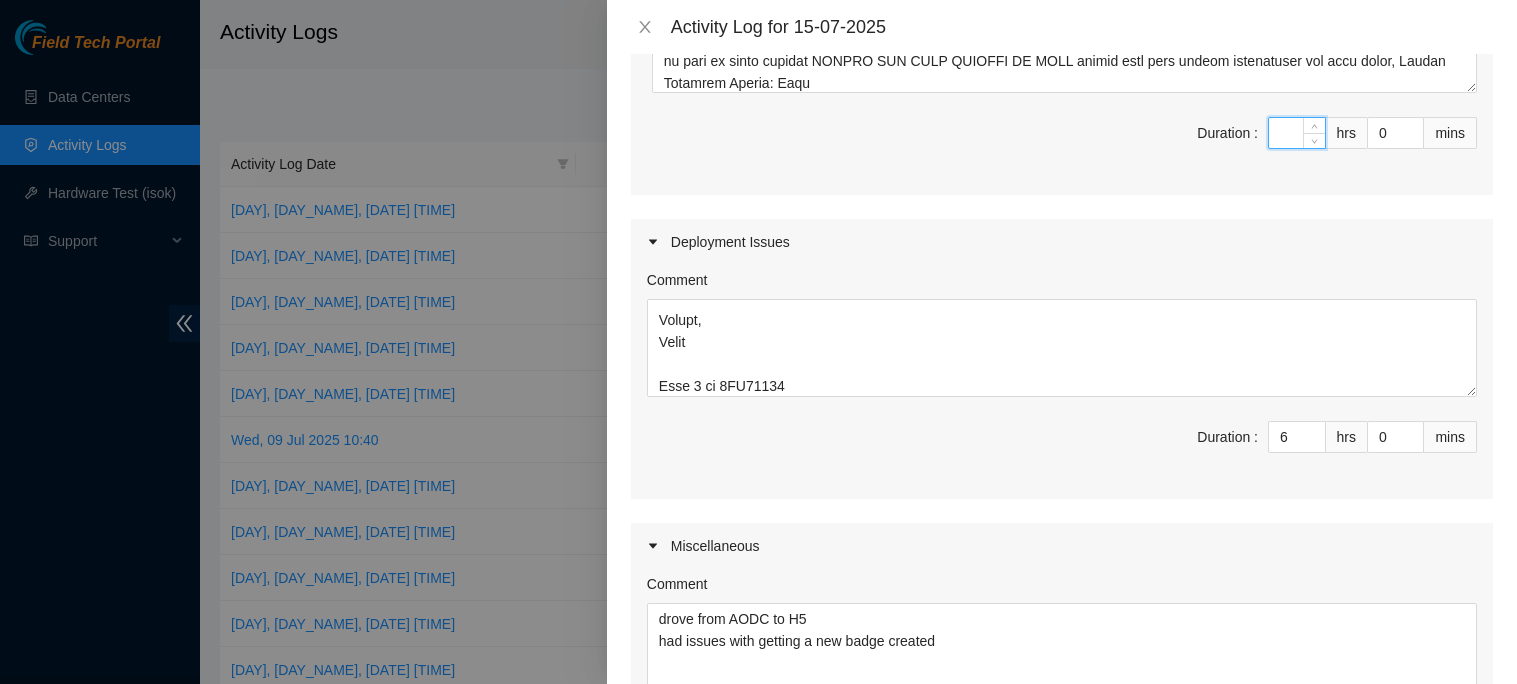 type on "1" 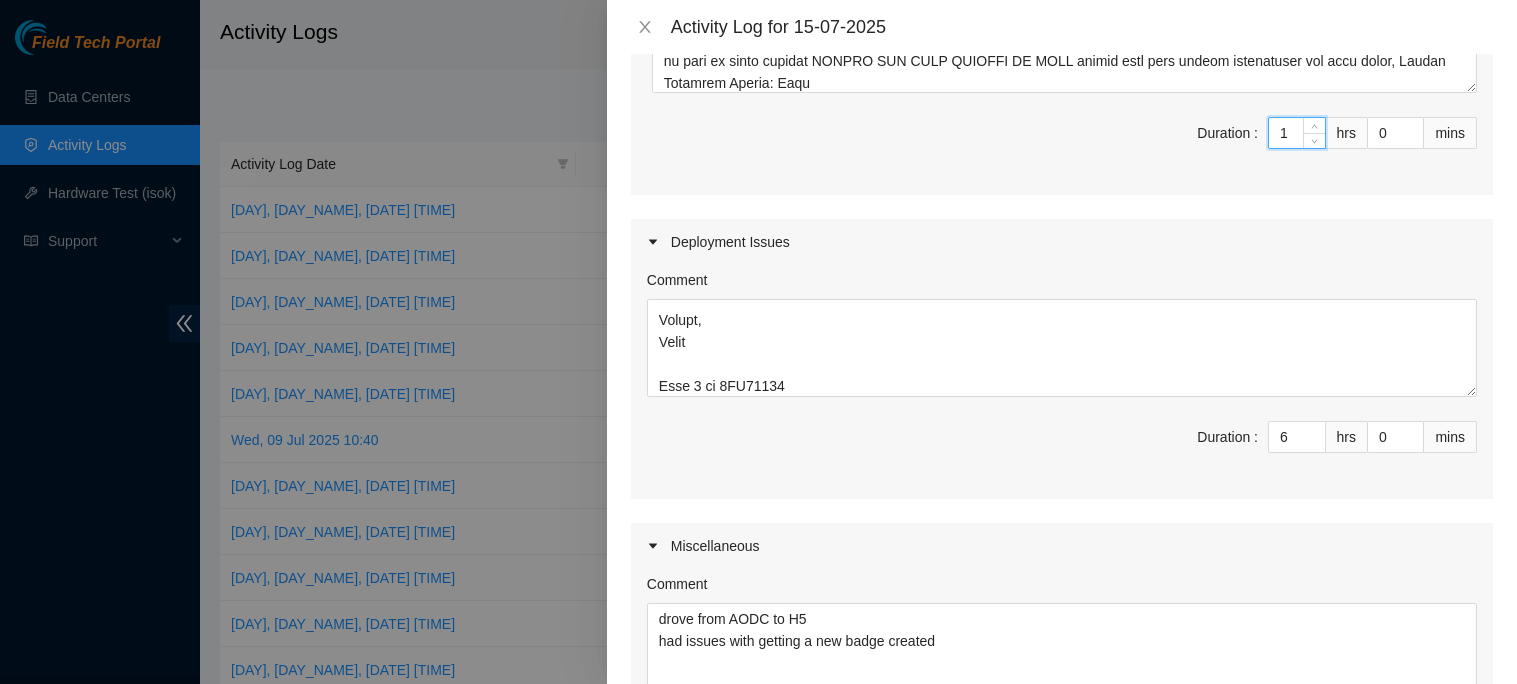 type on "7" 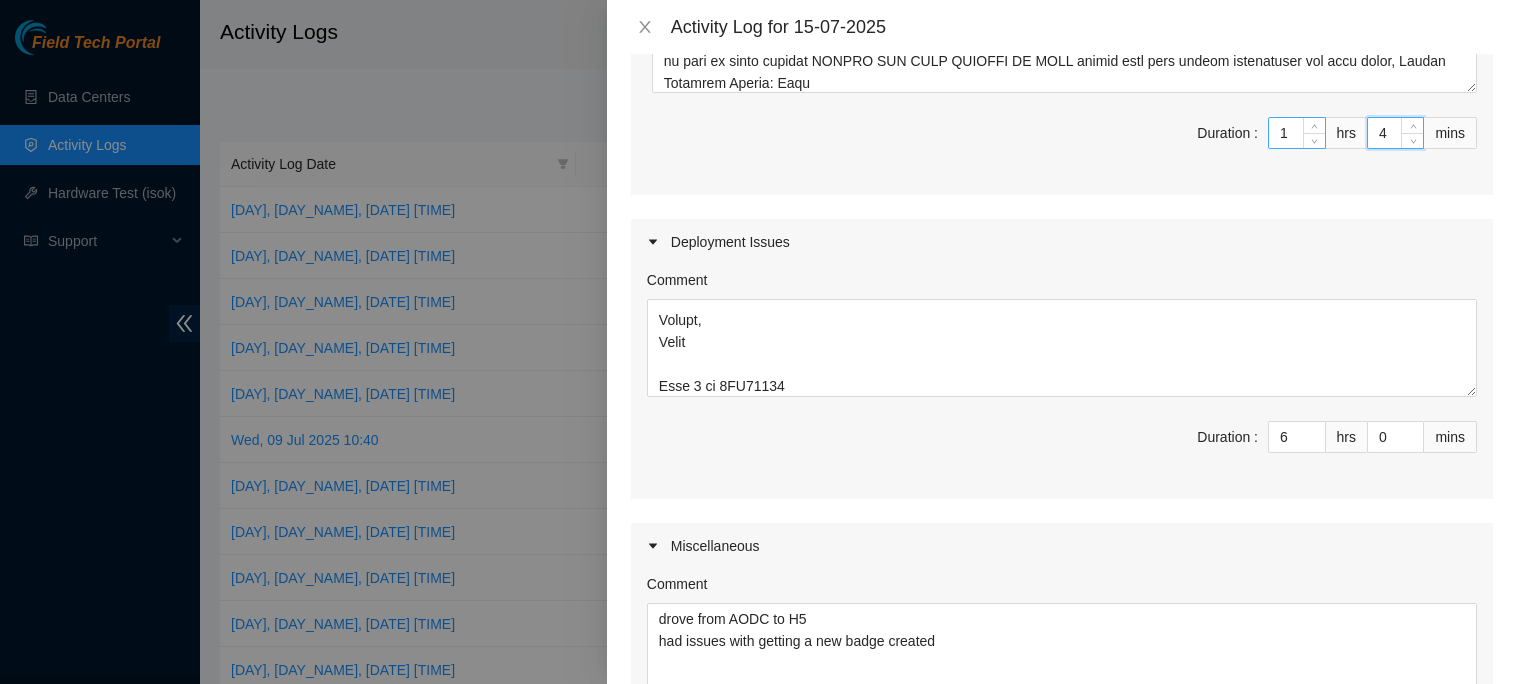 type on "45" 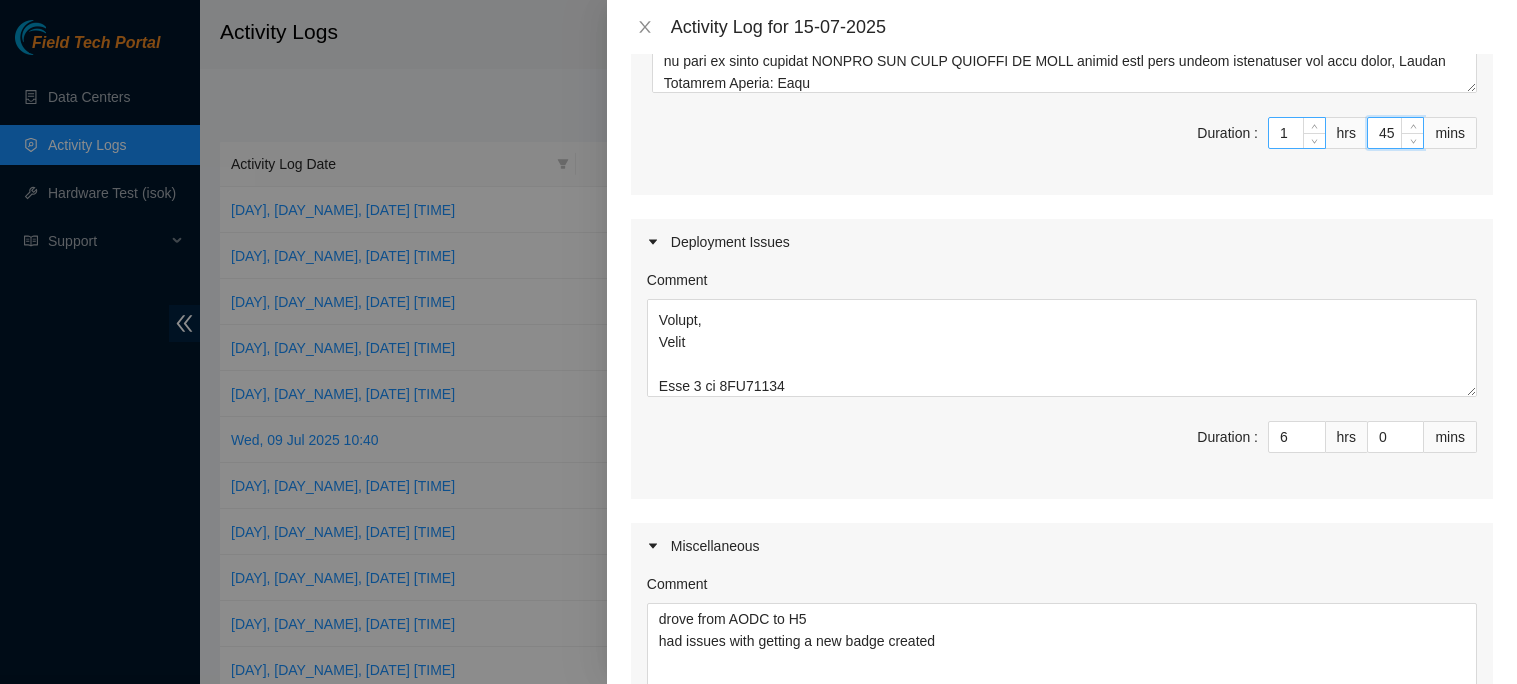 type on "8" 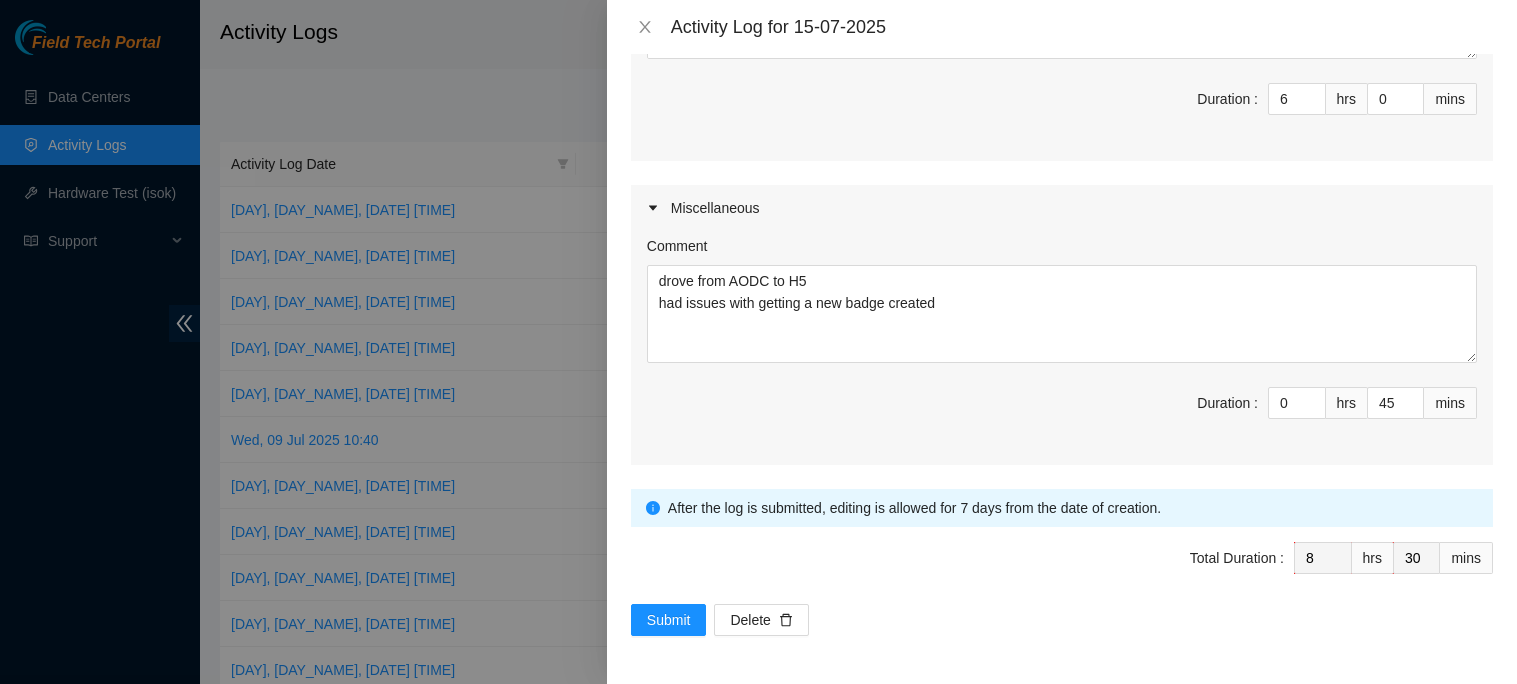 scroll, scrollTop: 0, scrollLeft: 0, axis: both 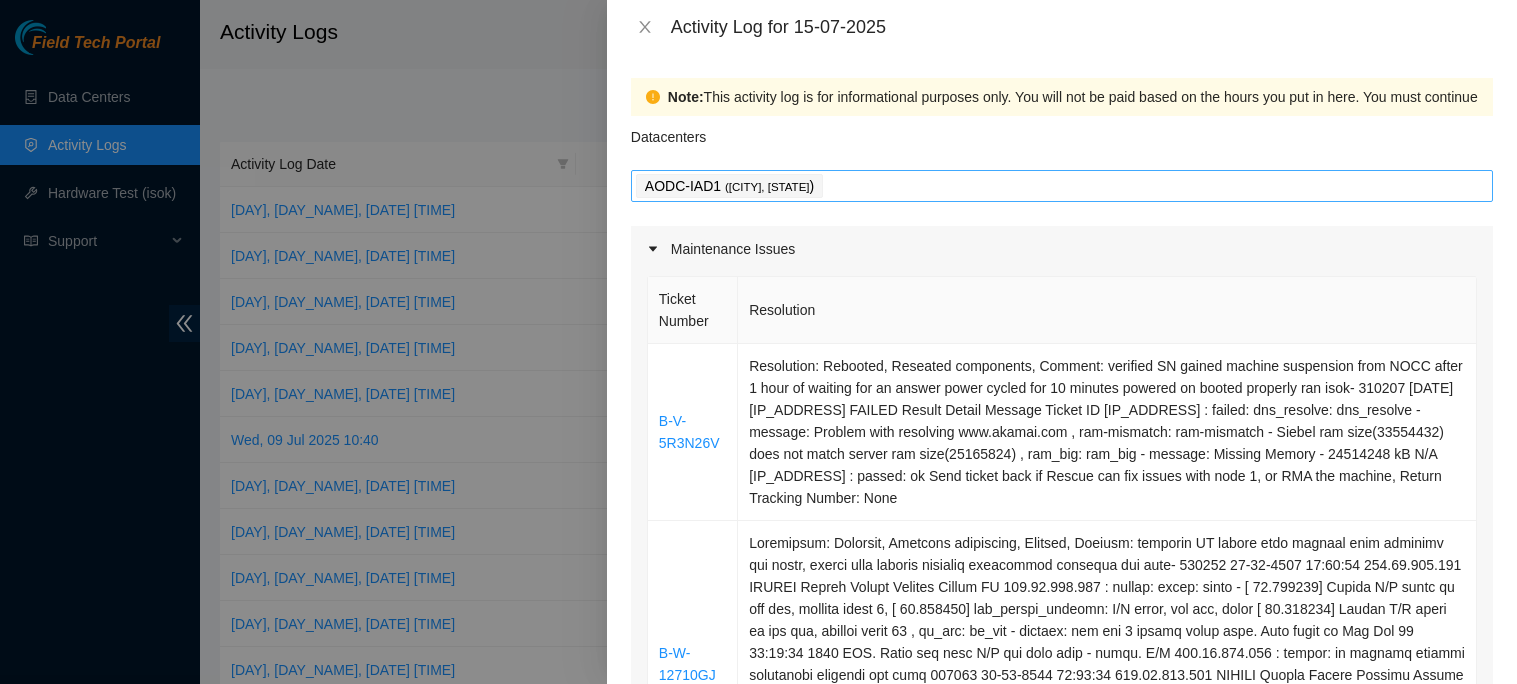 click on "AODC-IAD1   ( Manassas, VA )" at bounding box center (1062, 186) 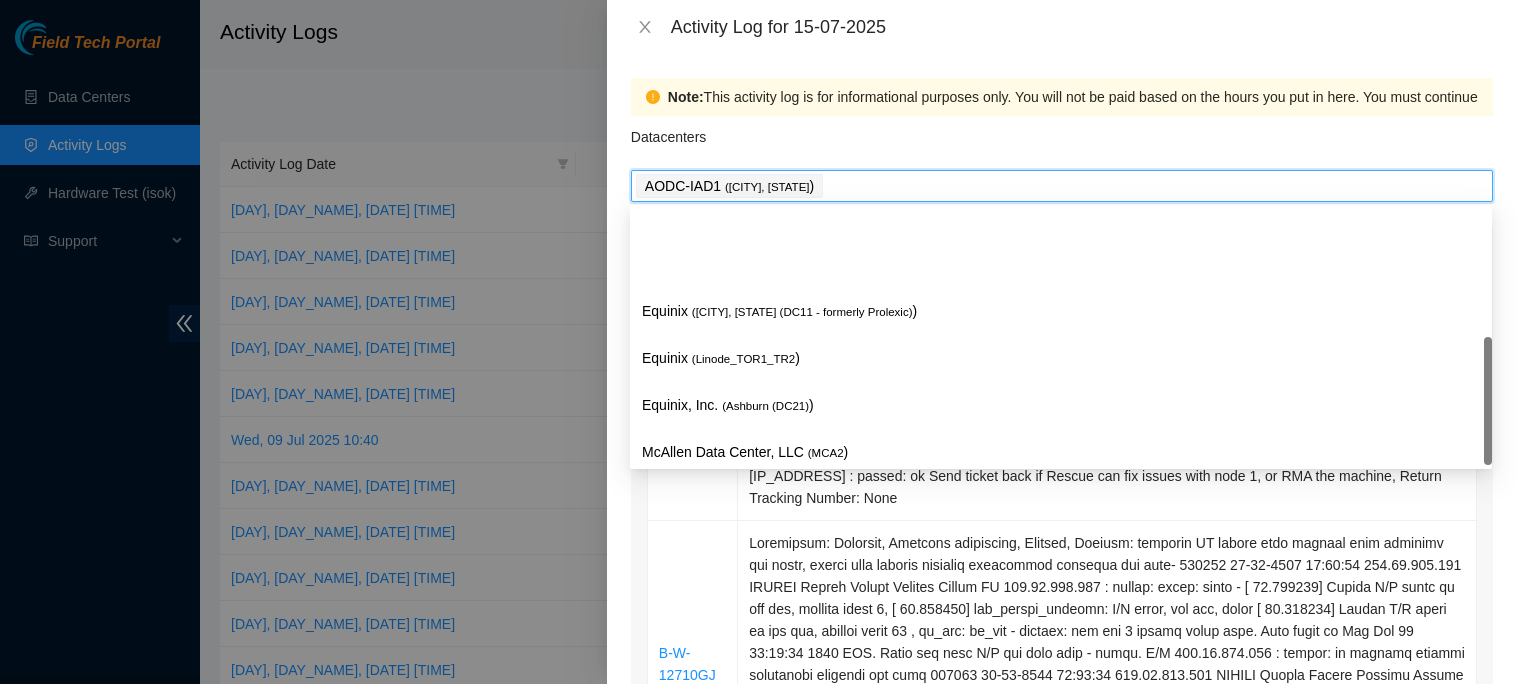 scroll, scrollTop: 662, scrollLeft: 0, axis: vertical 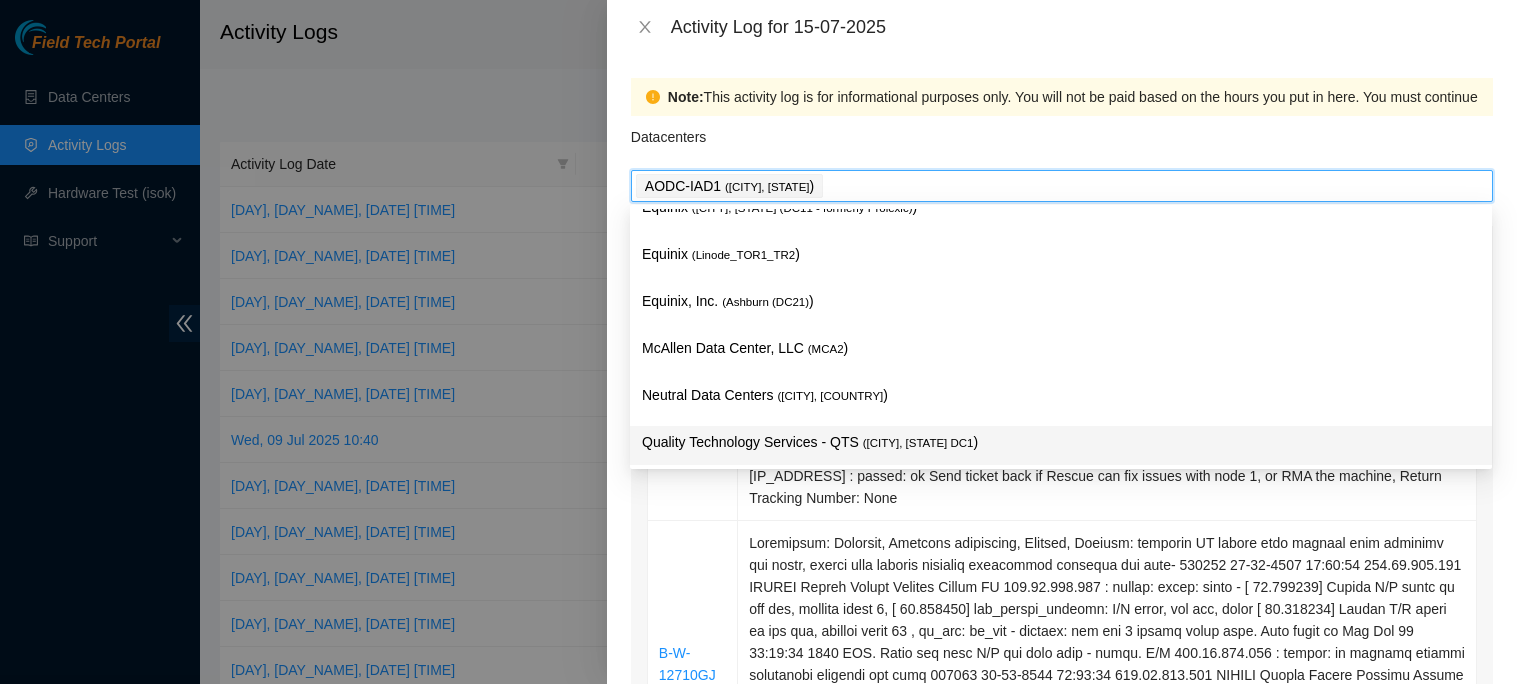click on "Note:  This activity log is for informational purposes only. You will not be paid based on the hours you put in here. You must continue to fill in hours on your regular timesheet or invoice in order to be paid.   Note:  This activity log is for informational purposes only. You will not be paid based on the hours you put in here. You must continue to fill in hours on your regular timesheet or invoice in order to be paid.   Datacenters AODC-IAD1   ( Manassas, VA )   Maintenance Issues Ticket Number Resolution B-V-5R3N26V B-W-12710GJ B-V-5MD5D6R Comment Duration : 1 hrs 45 mins Deployment Issues Comment Duration : 6 hrs 0 mins Miscellaneous Comment drove from AODC to H5
had issues with getting a new badge created Duration : 0 hrs 45 mins After the log is submitted, editing is allowed for 7 days from the date of creation.  After the log is submitted, editing is allowed for 7 days from the date of creation.  Total Duration : 8 hrs 30 mins Submit Delete" at bounding box center (1062, 369) 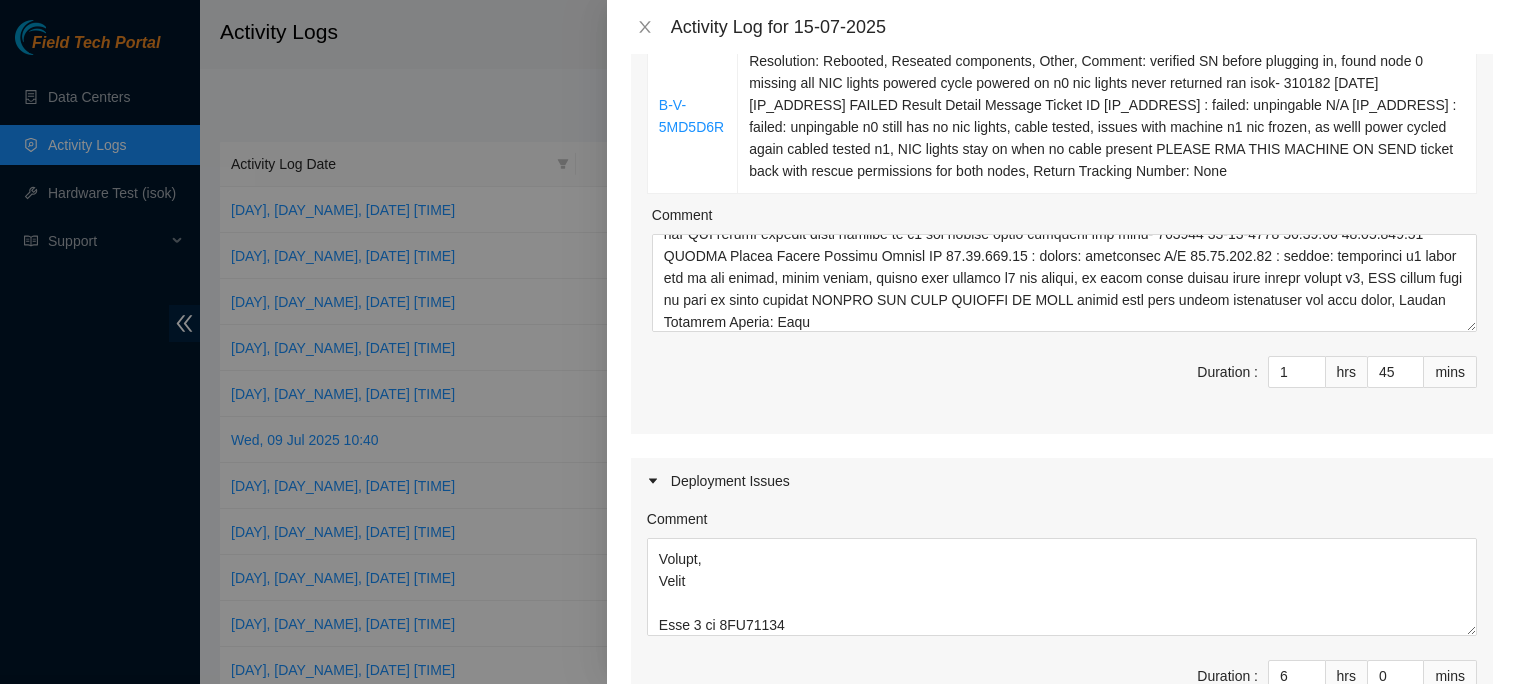 scroll, scrollTop: 1353, scrollLeft: 0, axis: vertical 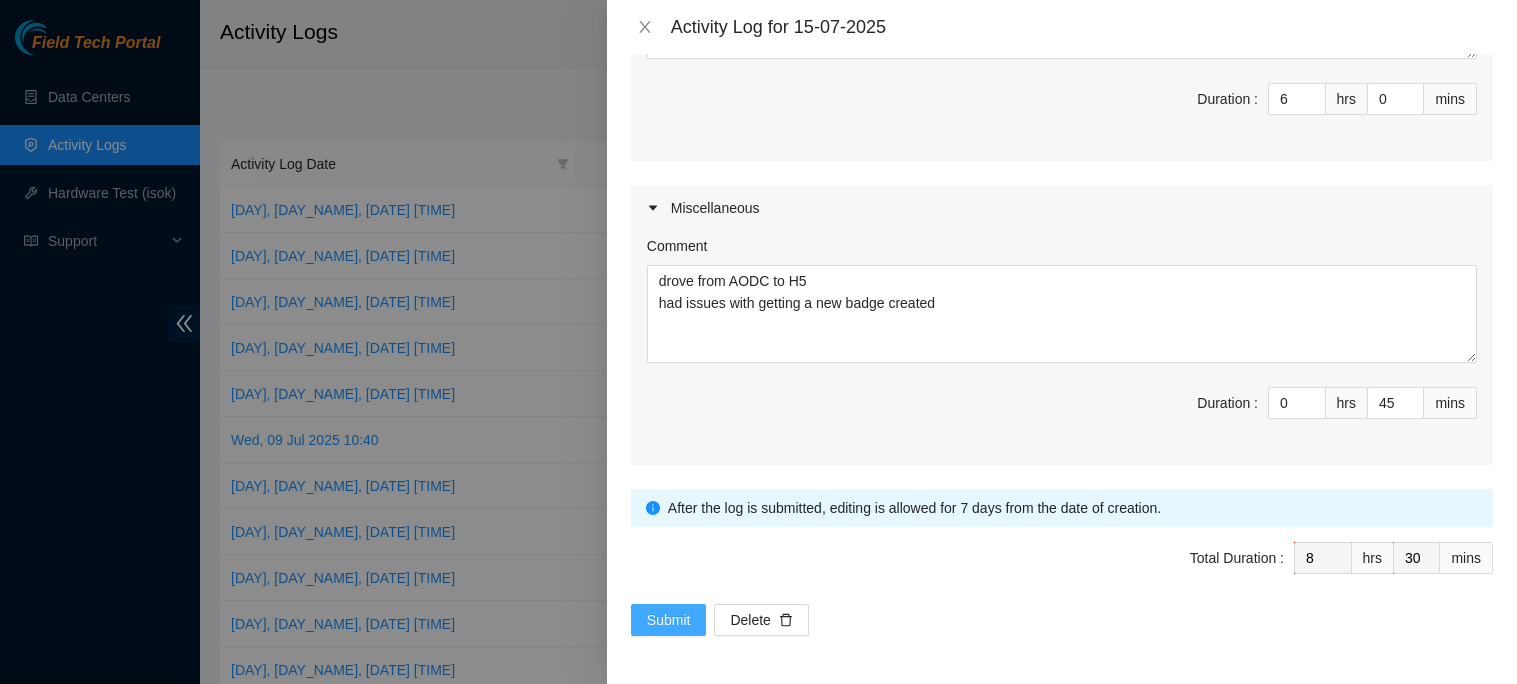 click on "Submit" at bounding box center [669, 620] 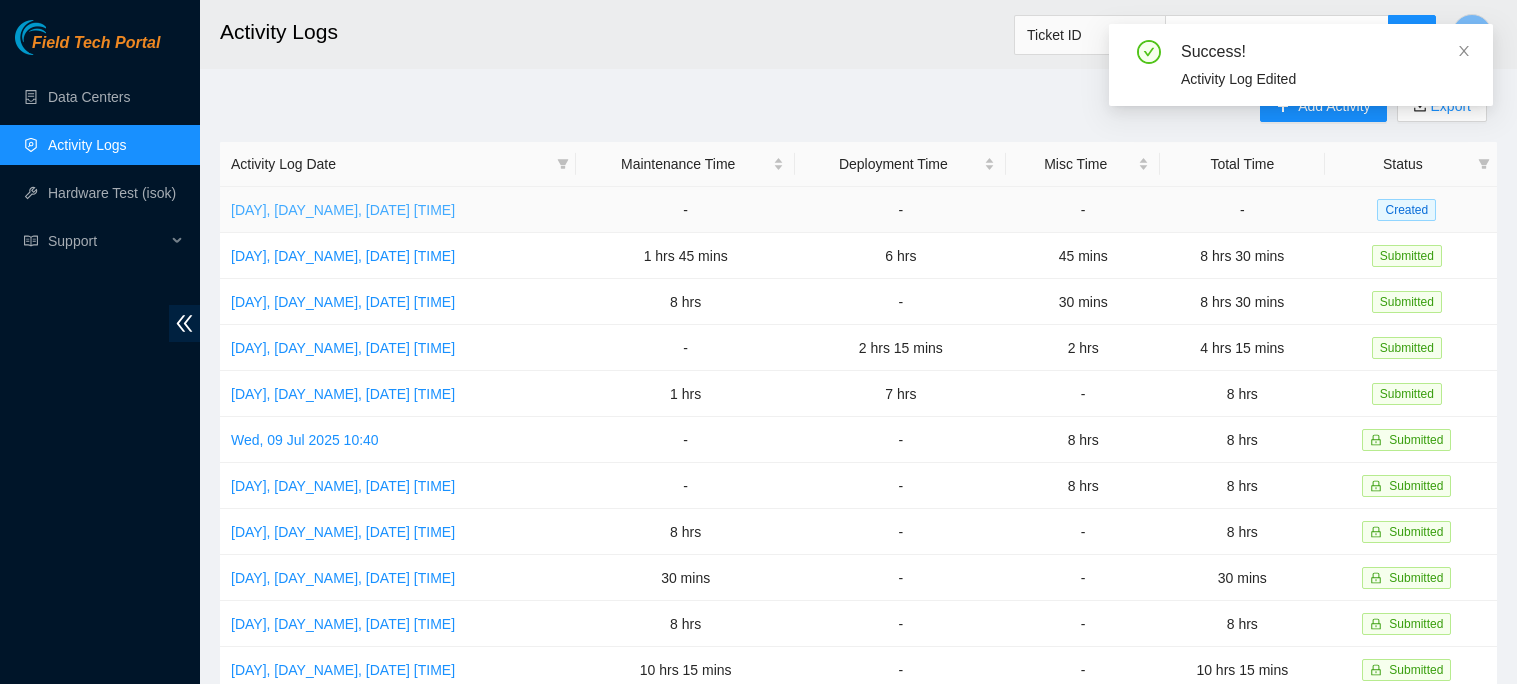click on "Wed, 16 Jul 2025 11:51" at bounding box center (343, 210) 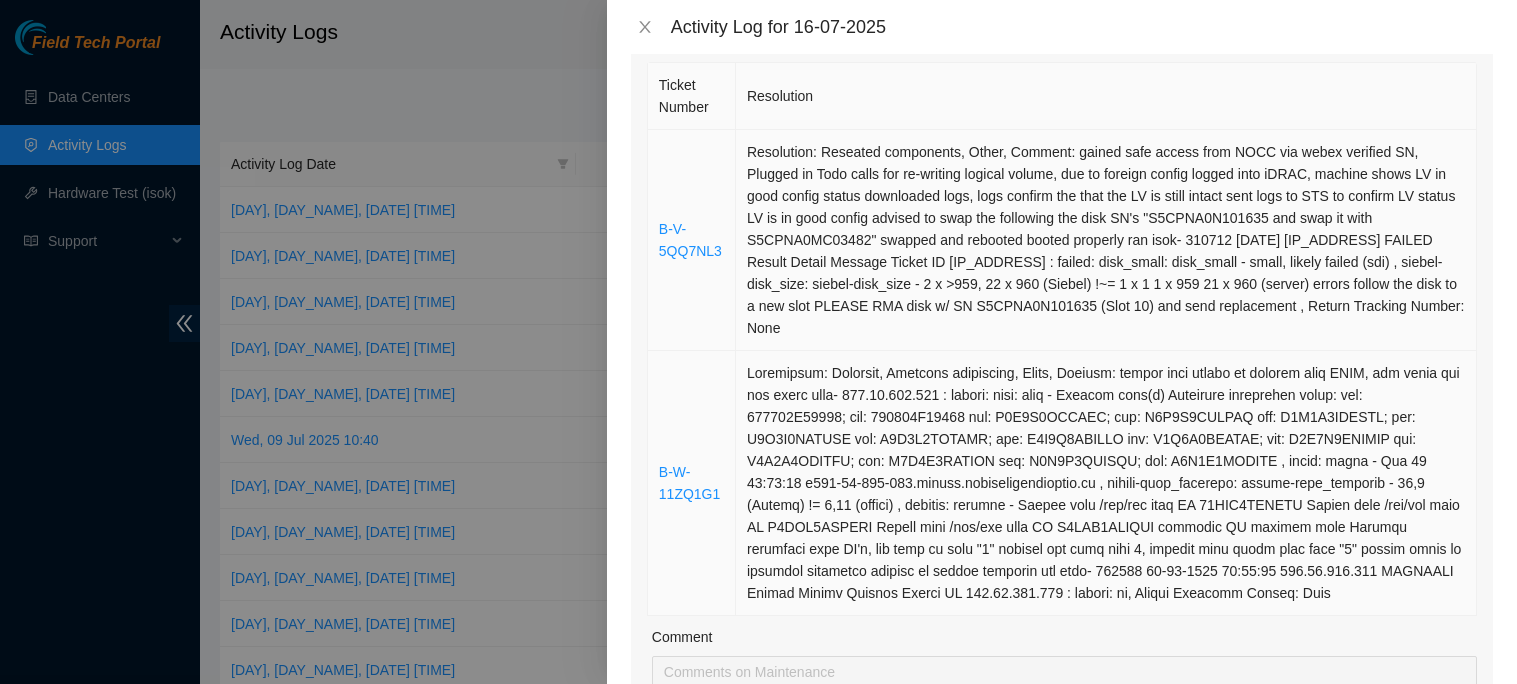 scroll, scrollTop: 212, scrollLeft: 0, axis: vertical 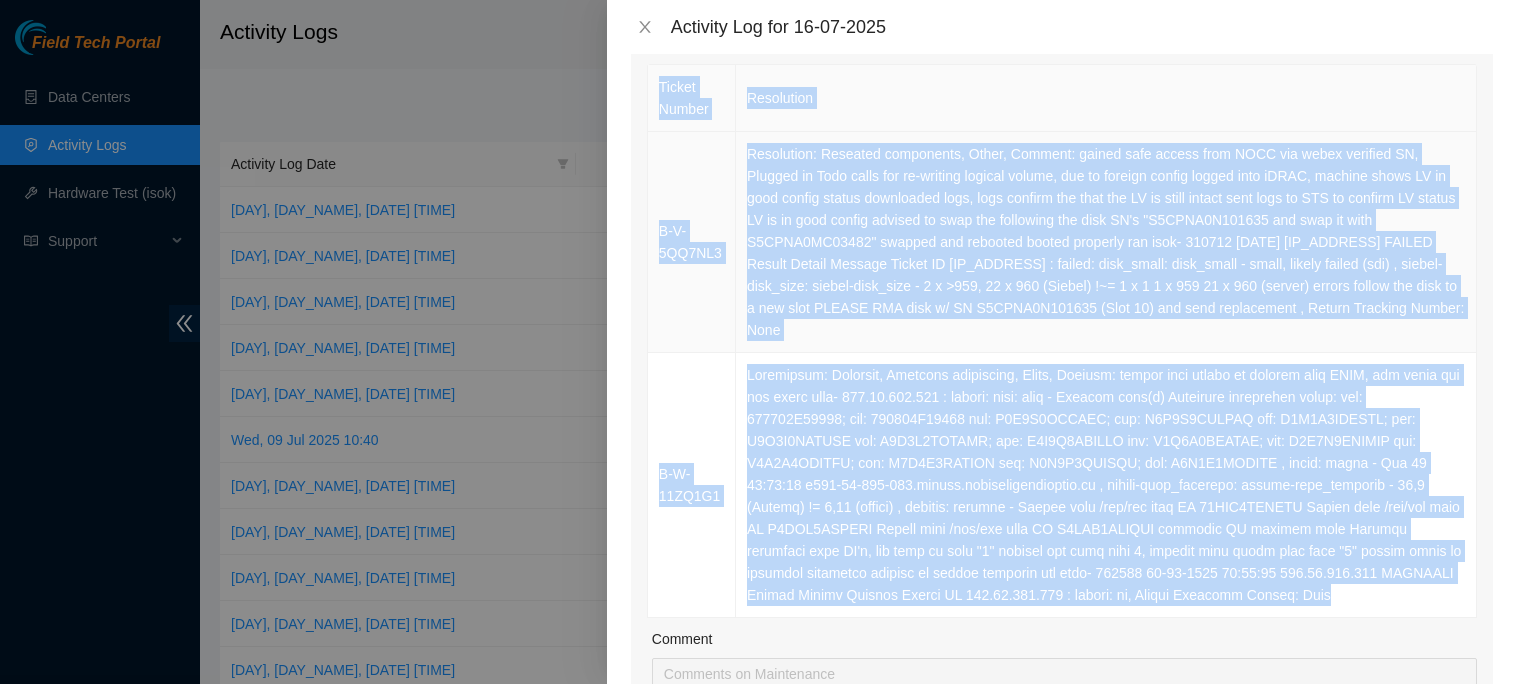 drag, startPoint x: 1245, startPoint y: 574, endPoint x: 647, endPoint y: 218, distance: 695.9454 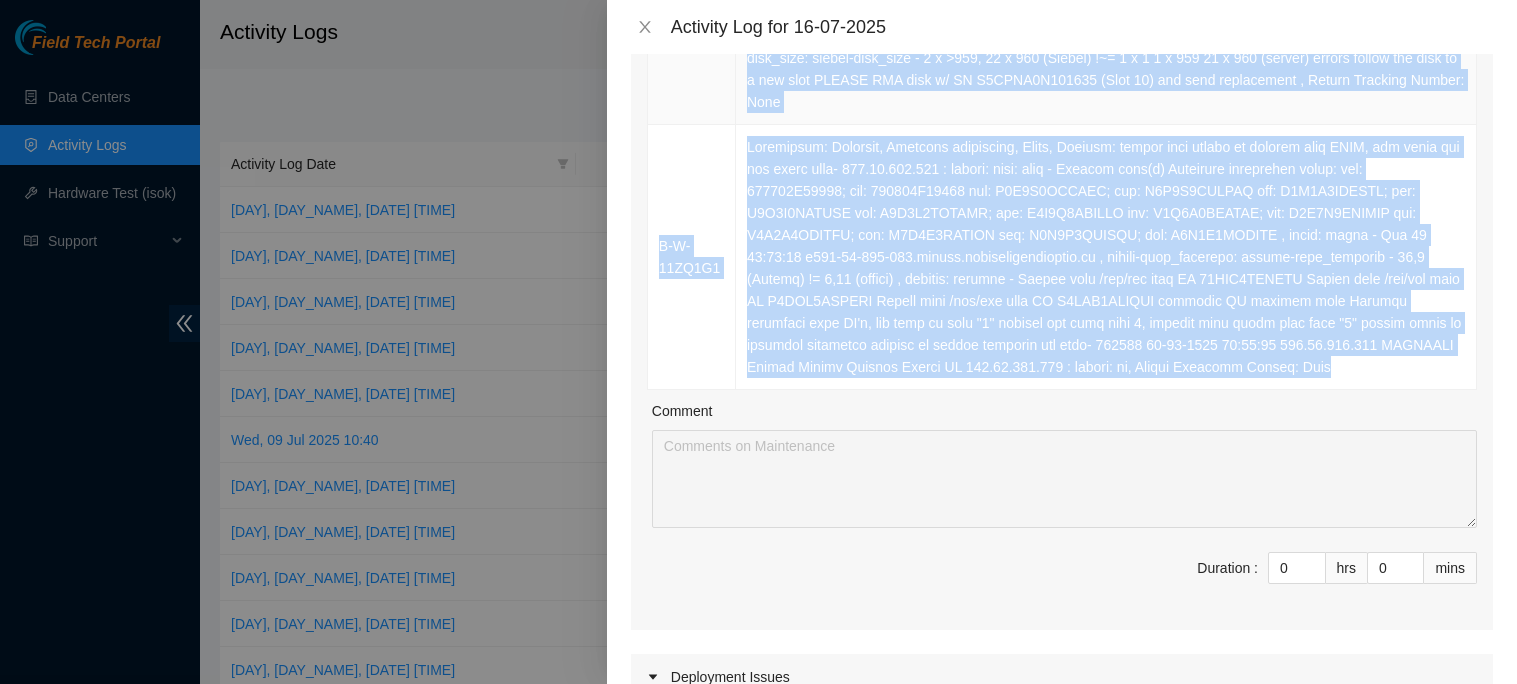 scroll, scrollTop: 456, scrollLeft: 0, axis: vertical 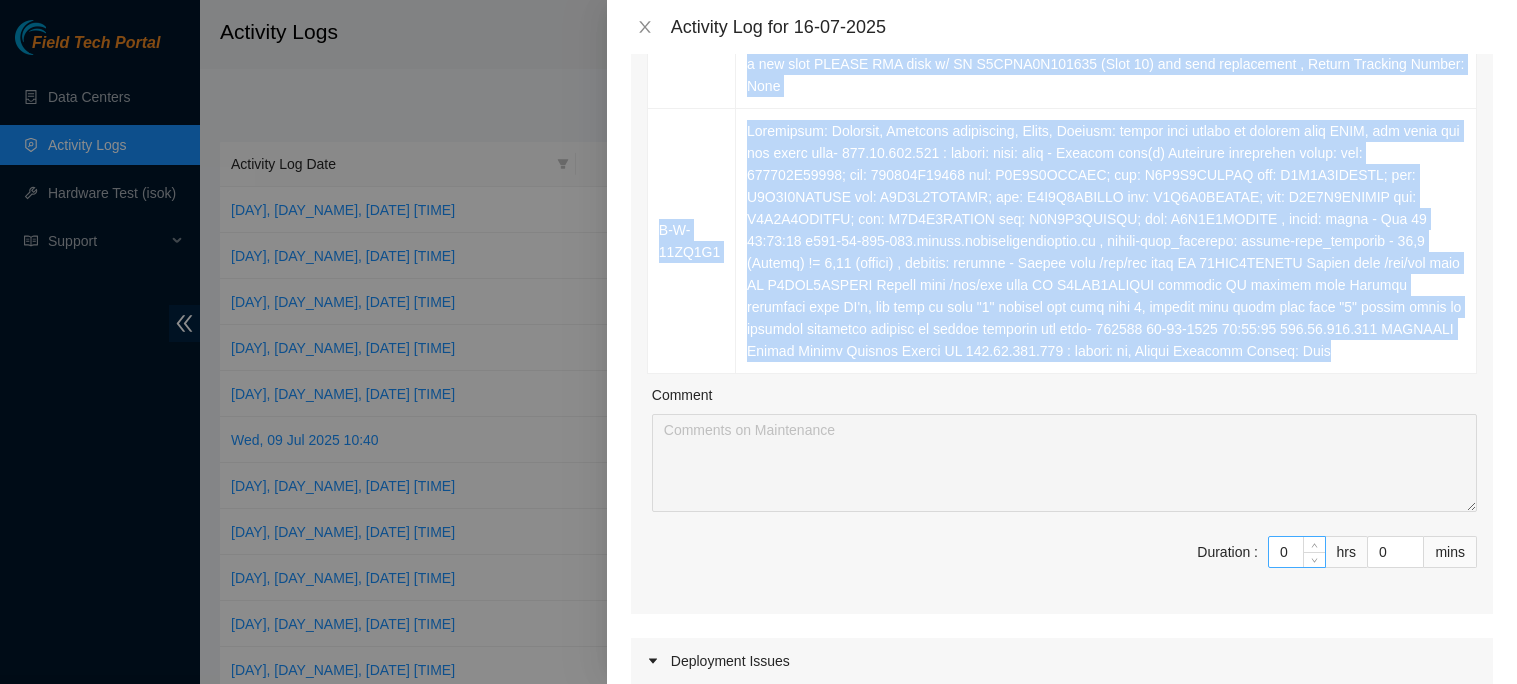 click on "0" at bounding box center [1297, 552] 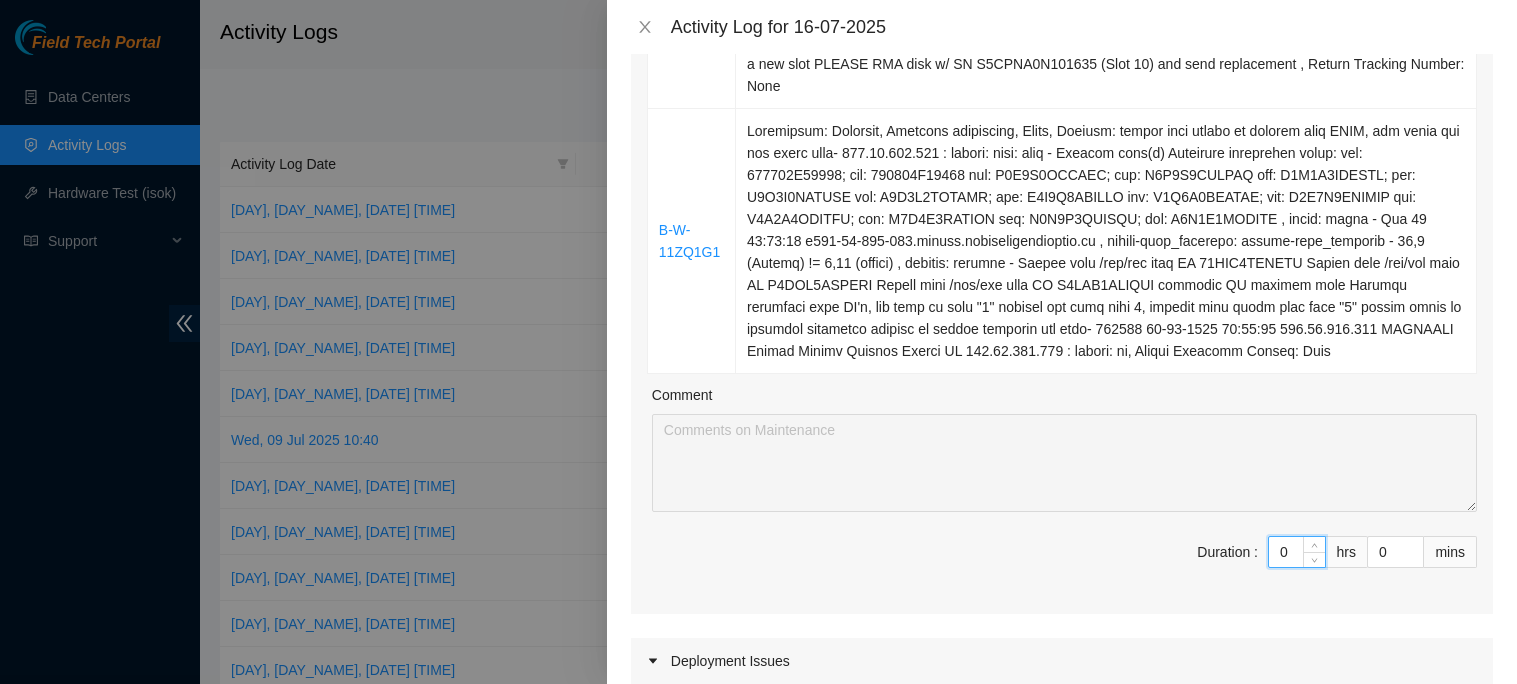 type on "02" 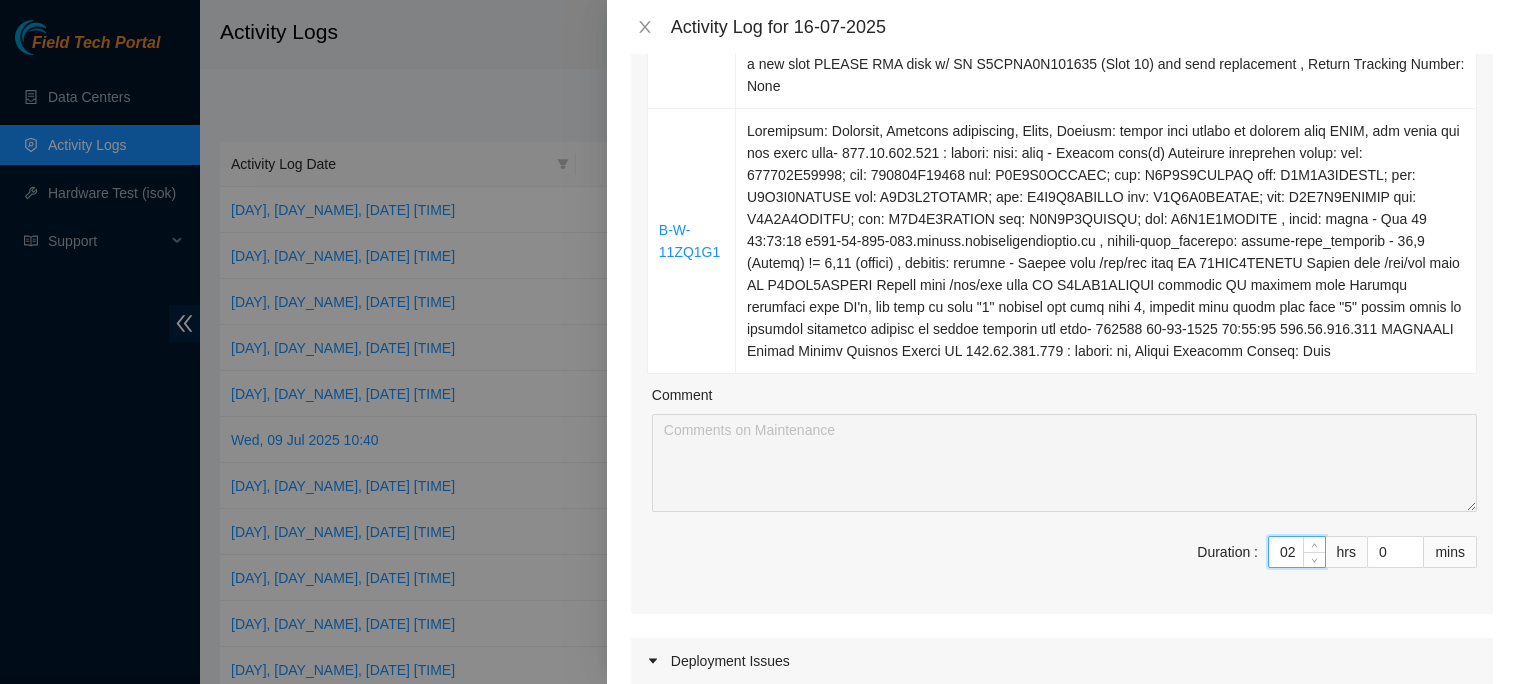 type on "2" 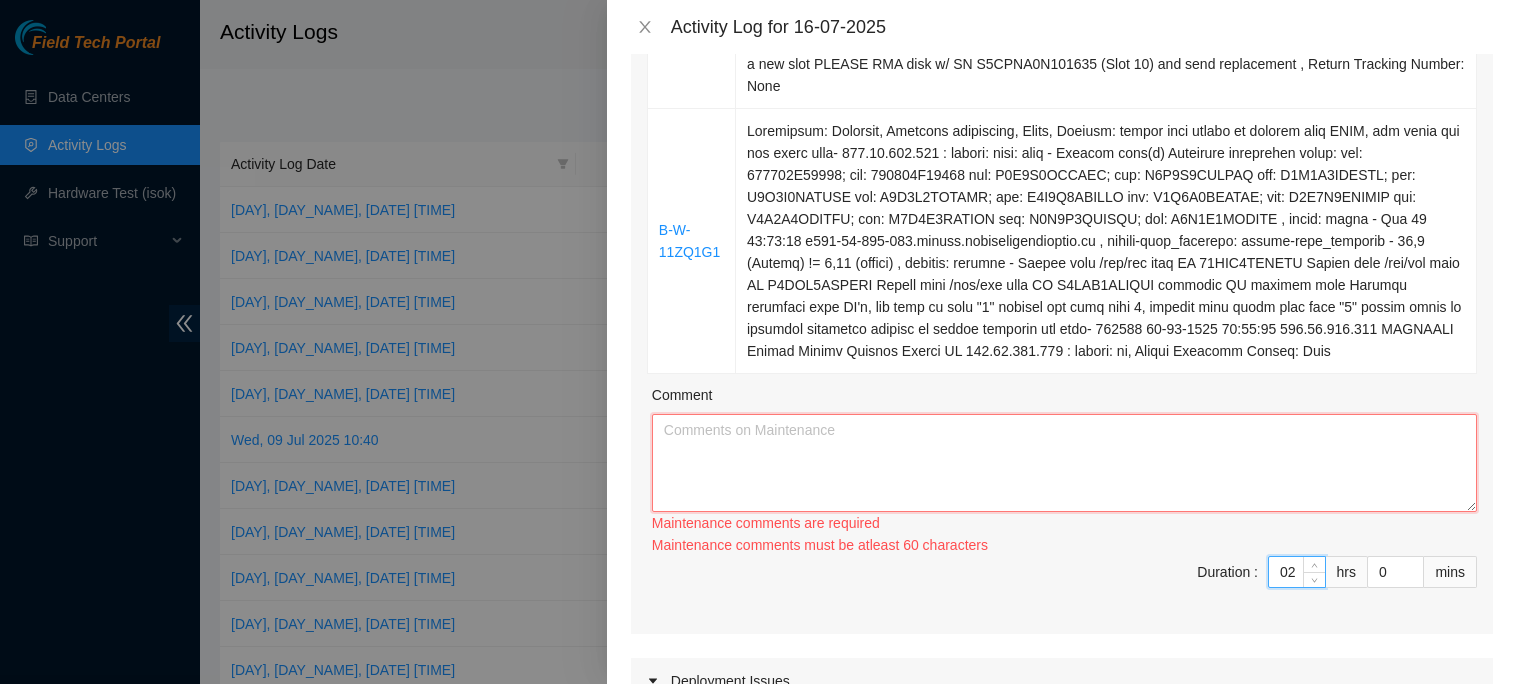 click on "Comment" at bounding box center [1064, 463] 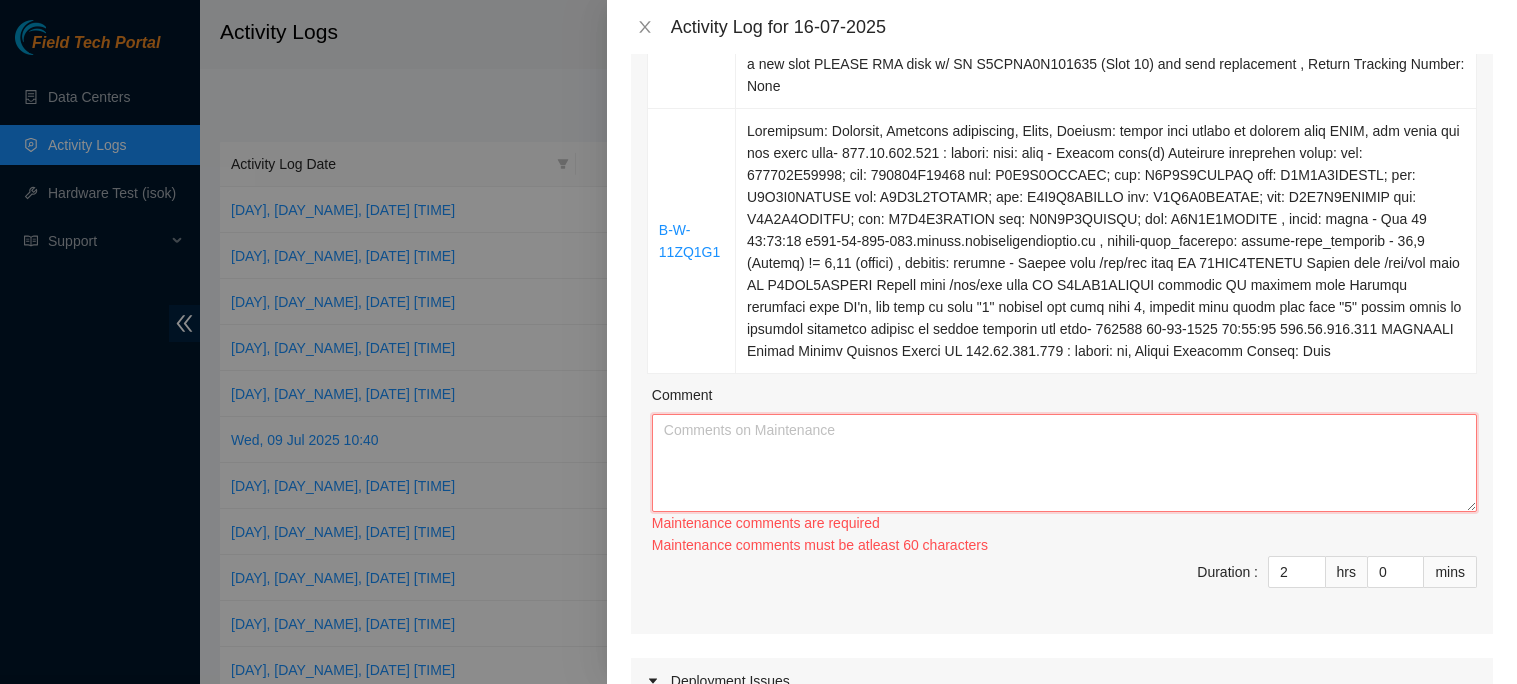 paste on "Ticket Number	Resolution
B-V-5QQ7NL3	Resolution: Reseated components, Other, Comment: gained safe access from NOCC via webex verified SN, Plugged in Todo calls for re-writing logical volume, due to foreign config logged into iDRAC, machine shows LV in good config status downloaded logs, logs confirm the that the LV is still intact sent logs to STS to confirm LV status LV is in good config advised to swap the following the disk SN's "S5CPNA0N101635 and swap it with S5CPNA0MC03482" swapped and rebooted booted properly ran isok- 310712 16-07-2025 11:26:08 23.221.232.15 FAILED Result Detail Message Ticket ID 23.221.232.15 : failed: disk_small: disk_small - small, likely failed (sdi) , siebel-disk_size: siebel-disk_size - 2 x >959, 22 x 960 (Siebel) !~= 1 x 1 1 x 959 21 x 960 (server) errors follow the disk to a new slot PLEASE RMA disk w/ SN S5CPNA0N101635 (Slot 10) and send replacement , Return Tracking Number: None
B-W-11ZQ1G1	Resolution: Rebooted, Reseated components, Other, Comment: gained safe access to m..." 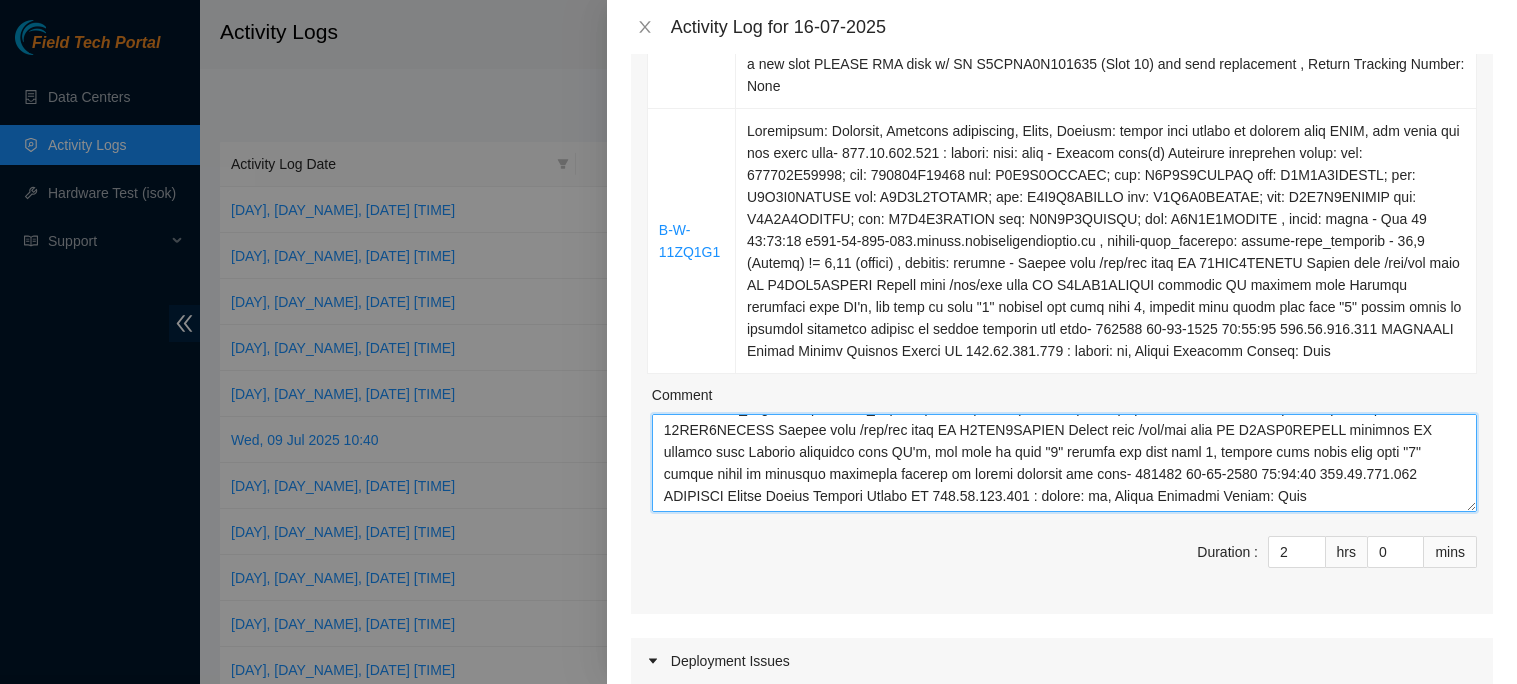 scroll, scrollTop: 330, scrollLeft: 0, axis: vertical 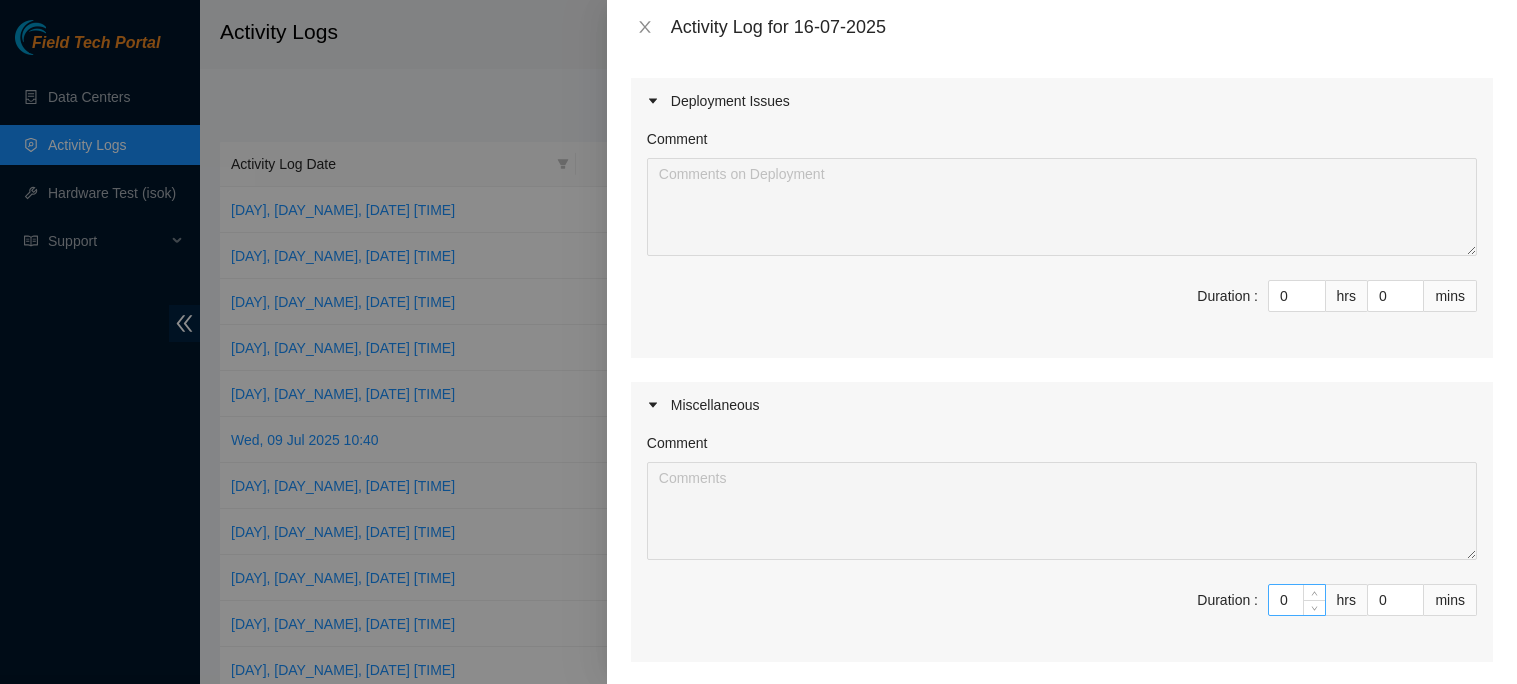 type on "Ticket Number	Resolution
B-V-5QQ7NL3	Resolution: Reseated components, Other, Comment: gained safe access from NOCC via webex verified SN, Plugged in Todo calls for re-writing logical volume, due to foreign config logged into iDRAC, machine shows LV in good config status downloaded logs, logs confirm the that the LV is still intact sent logs to STS to confirm LV status LV is in good config advised to swap the following the disk SN's "S5CPNA0N101635 and swap it with S5CPNA0MC03482" swapped and rebooted booted properly ran isok- 310712 16-07-2025 11:26:08 23.221.232.15 FAILED Result Detail Message Ticket ID 23.221.232.15 : failed: disk_small: disk_small - small, likely failed (sdi) , siebel-disk_size: siebel-disk_size - 2 x >959, 22 x 960 (Siebel) !~= 1 x 1 1 x 959 21 x 960 (server) errors follow the disk to a new slot PLEASE RMA disk w/ SN S5CPNA0N101635 (Slot 10) and send replacement , Return Tracking Number: None
B-W-11ZQ1G1	Resolution: Rebooted, Reseated components, Other, Comment: gained safe access to m..." 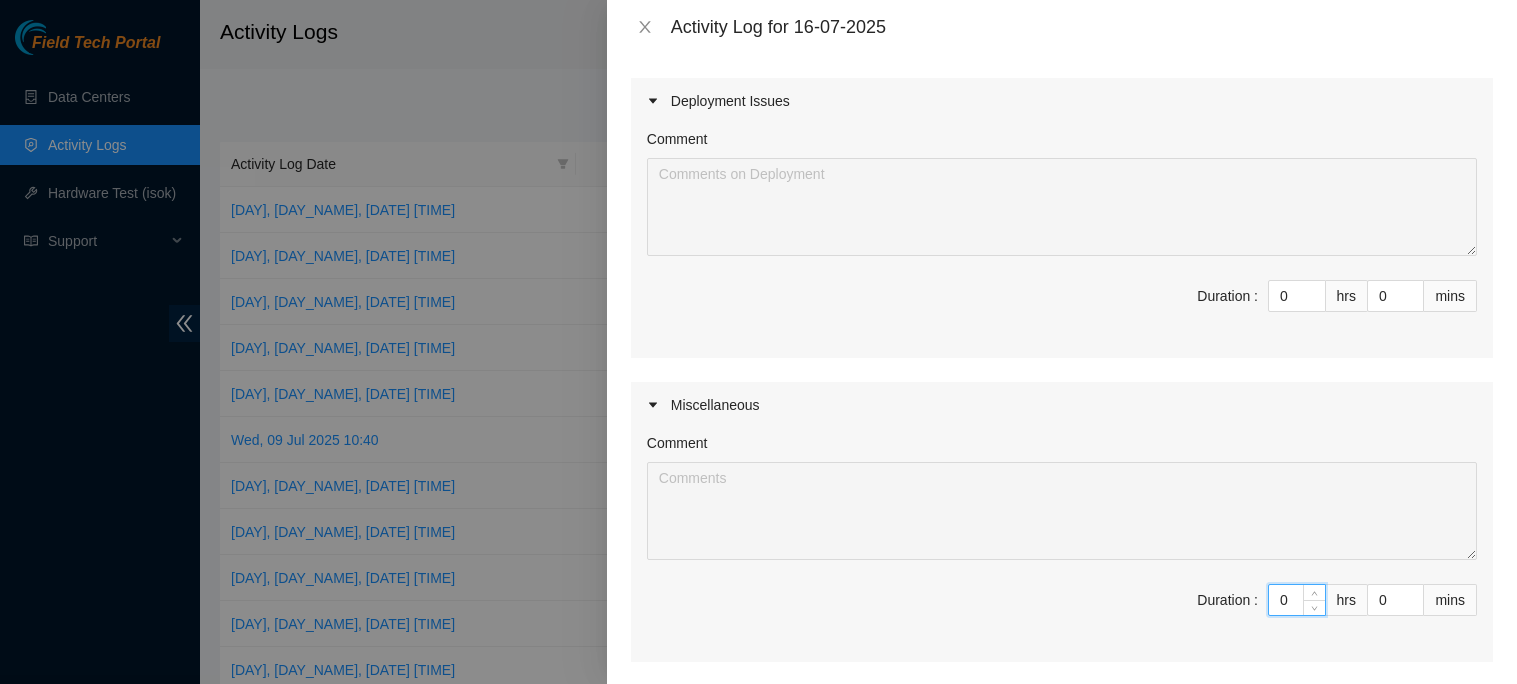 type on "06" 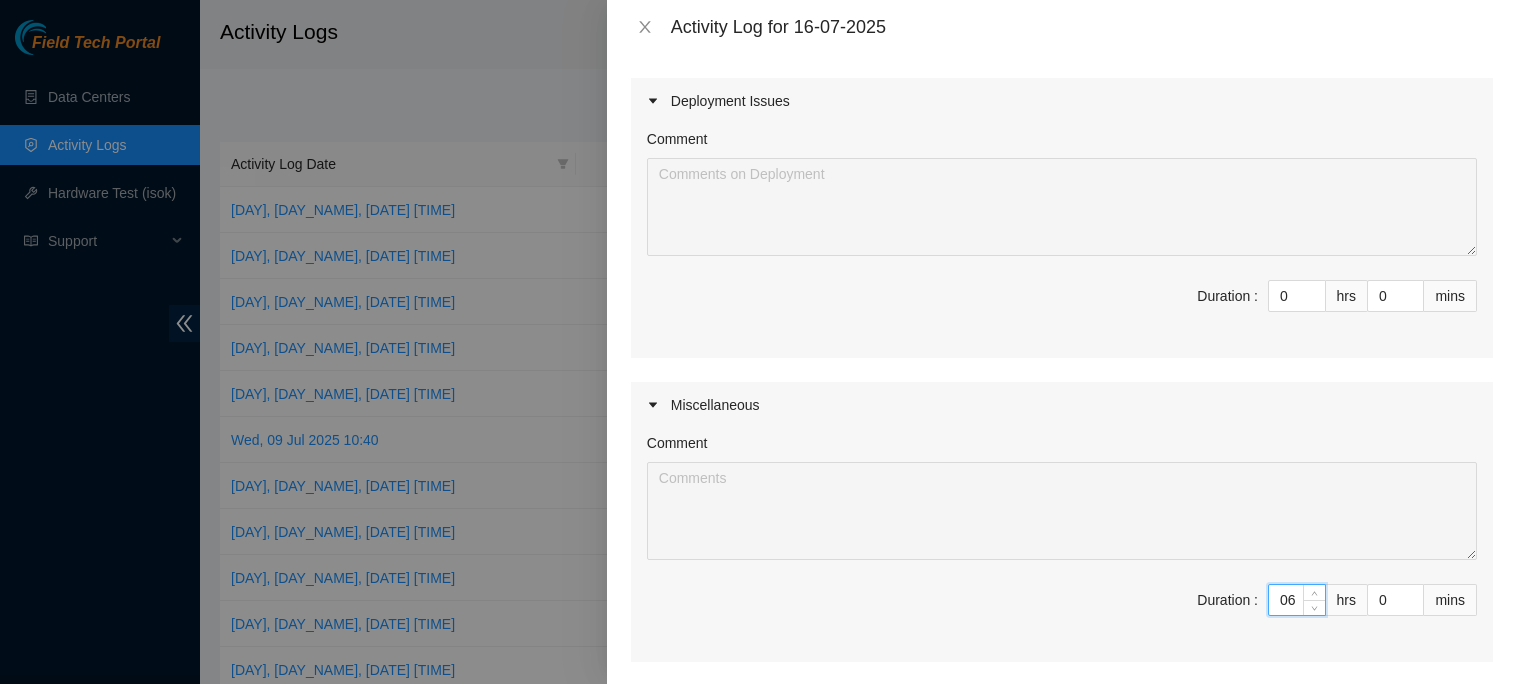 type on "8" 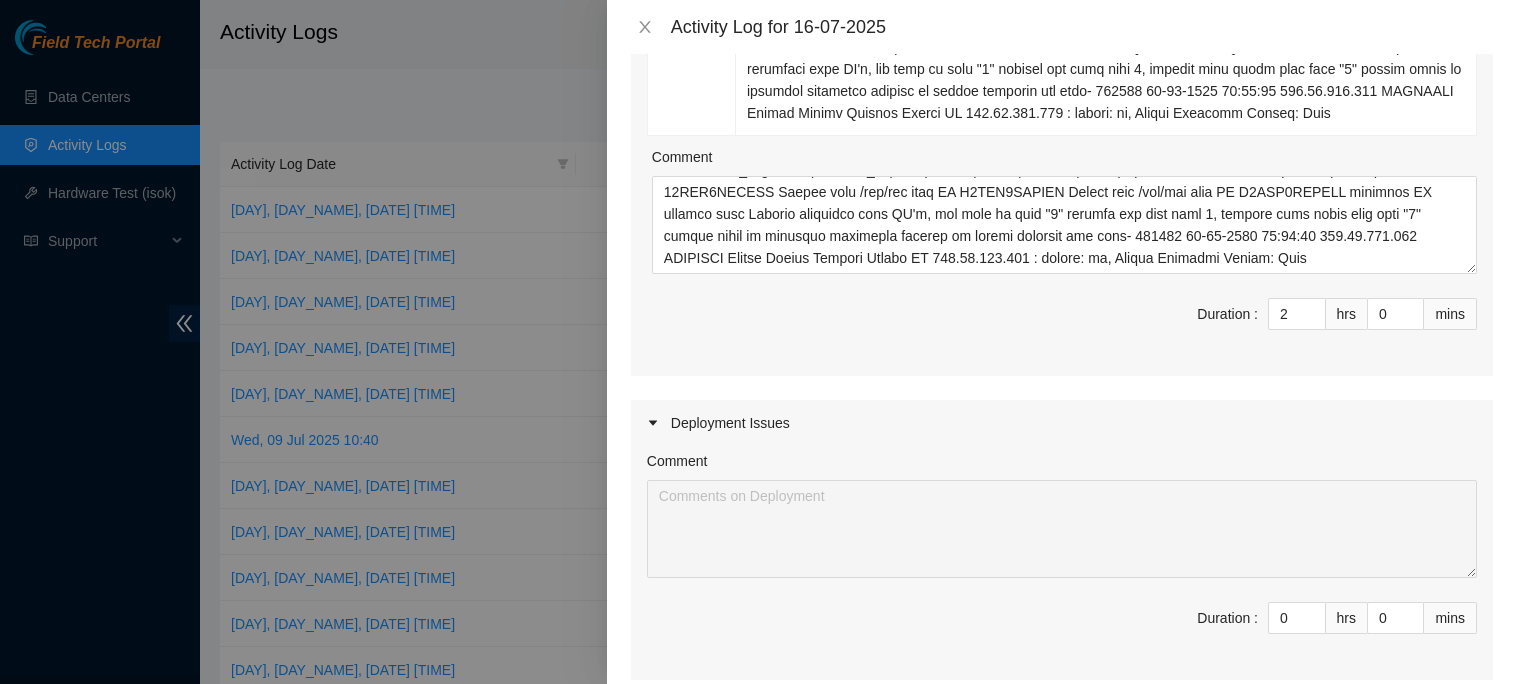 scroll, scrollTop: 654, scrollLeft: 0, axis: vertical 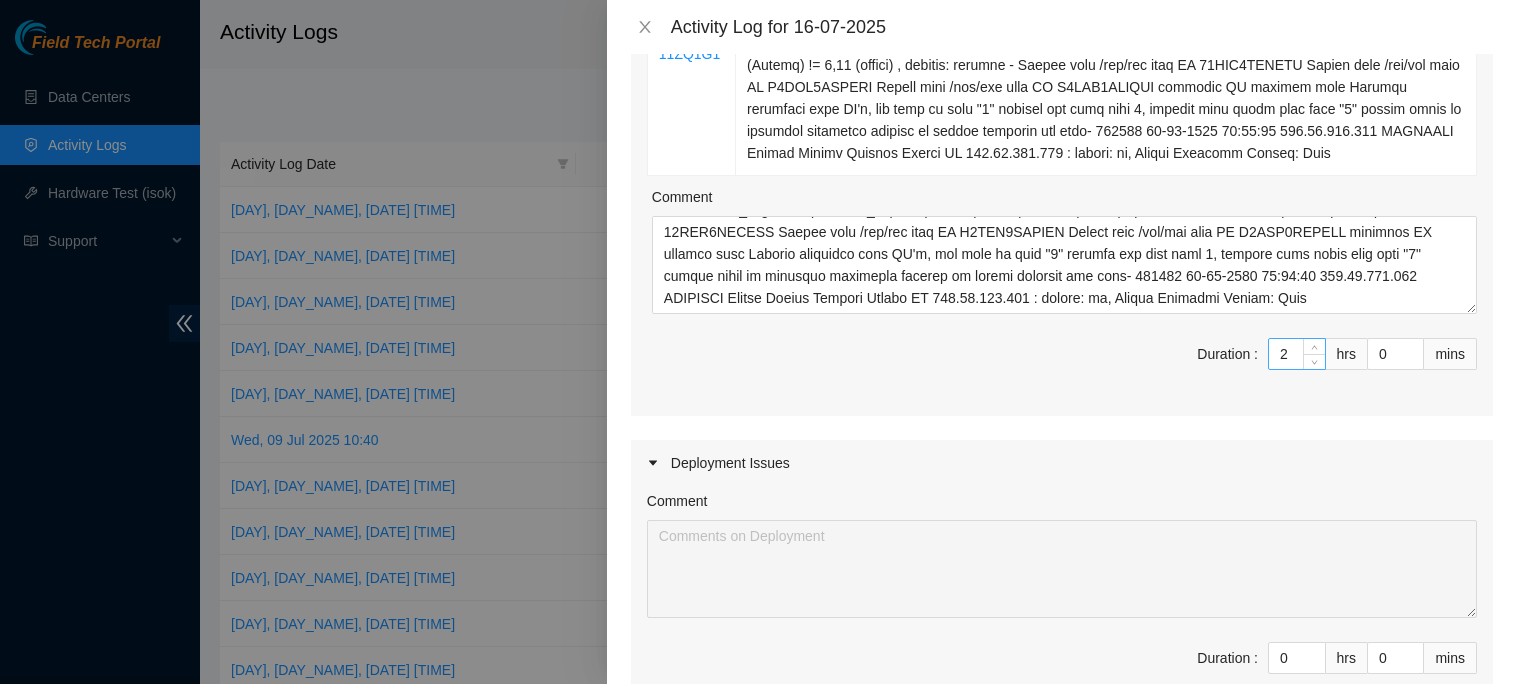 type on "6" 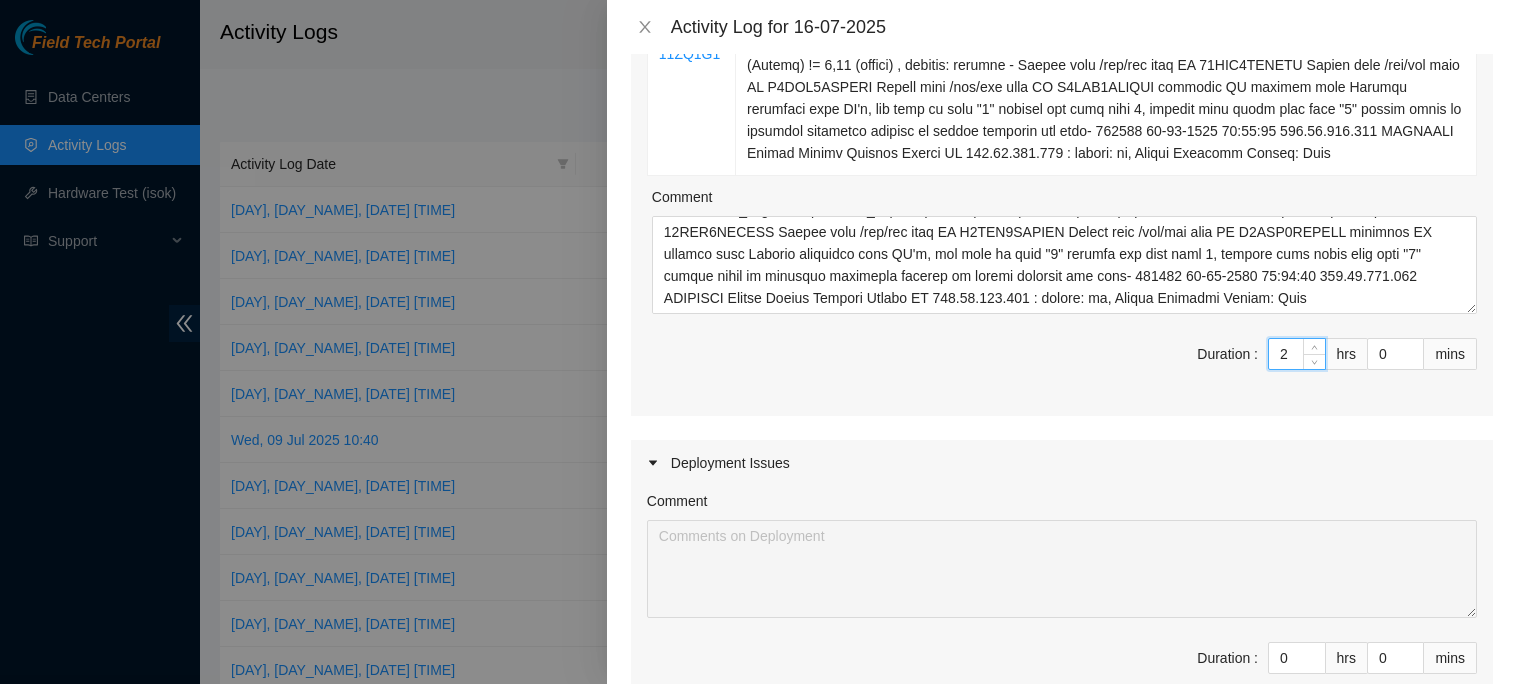 type 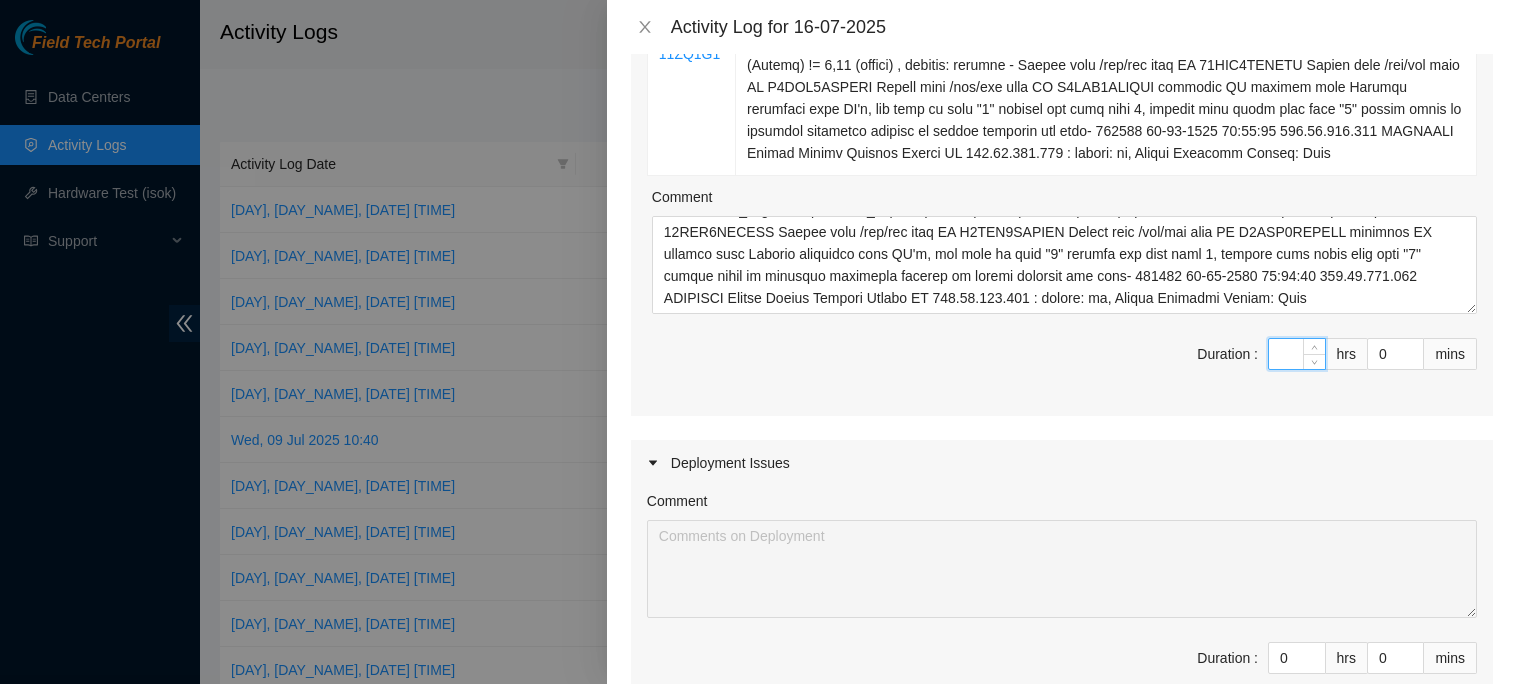 type on "6" 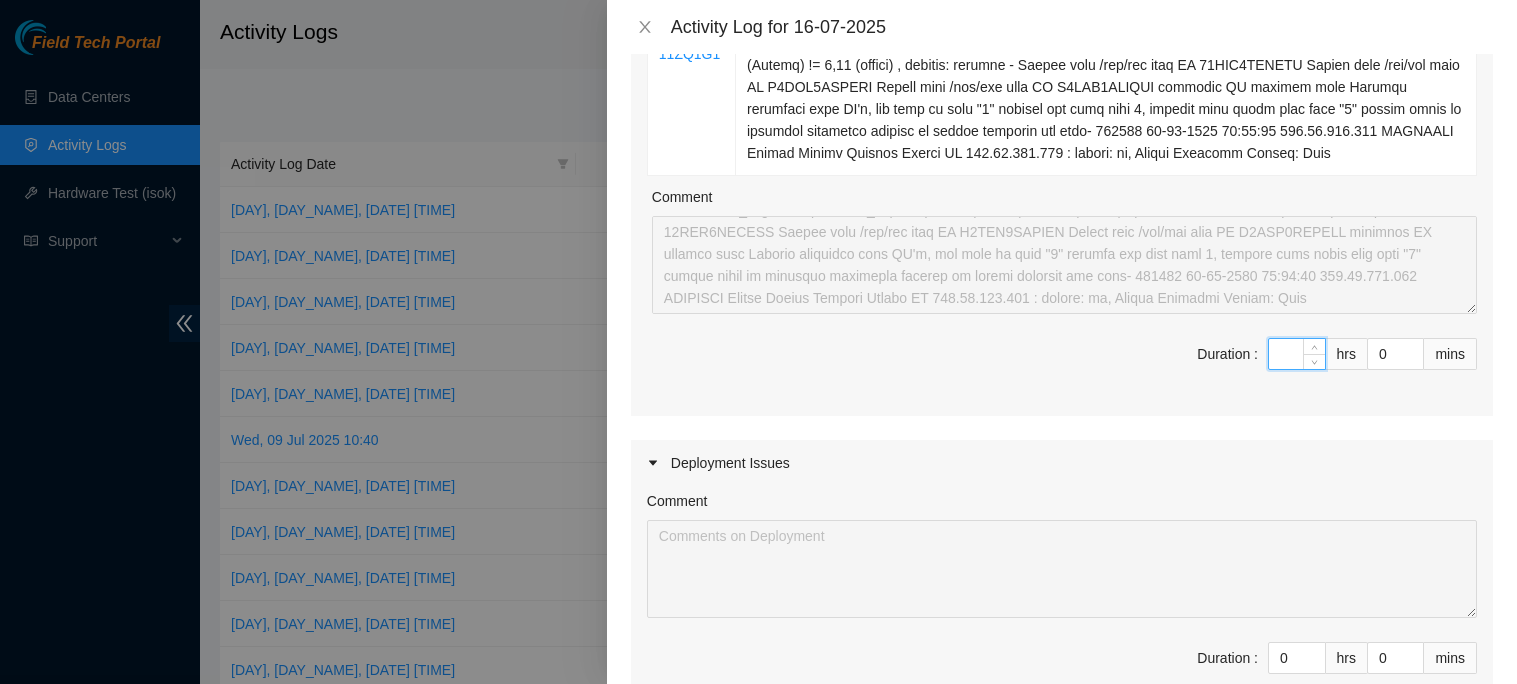 type on "3" 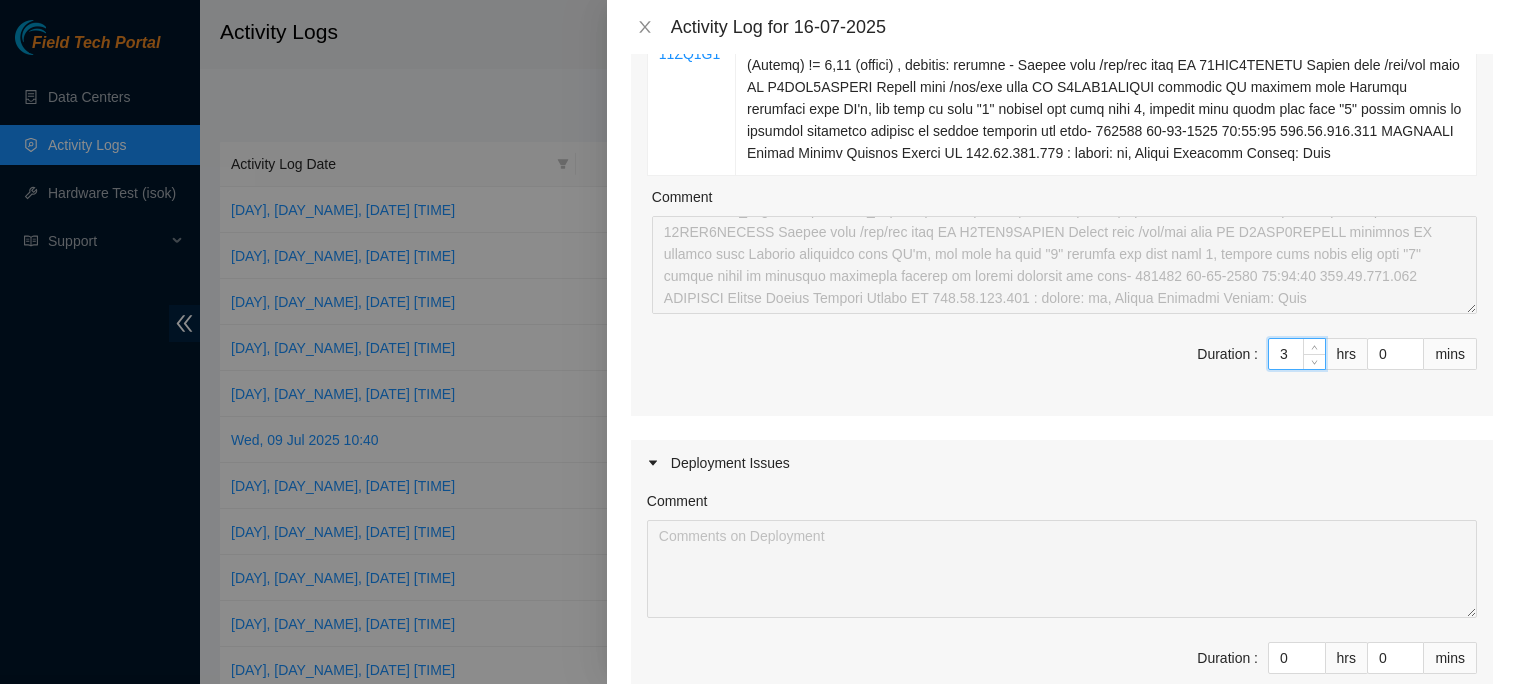 type on "9" 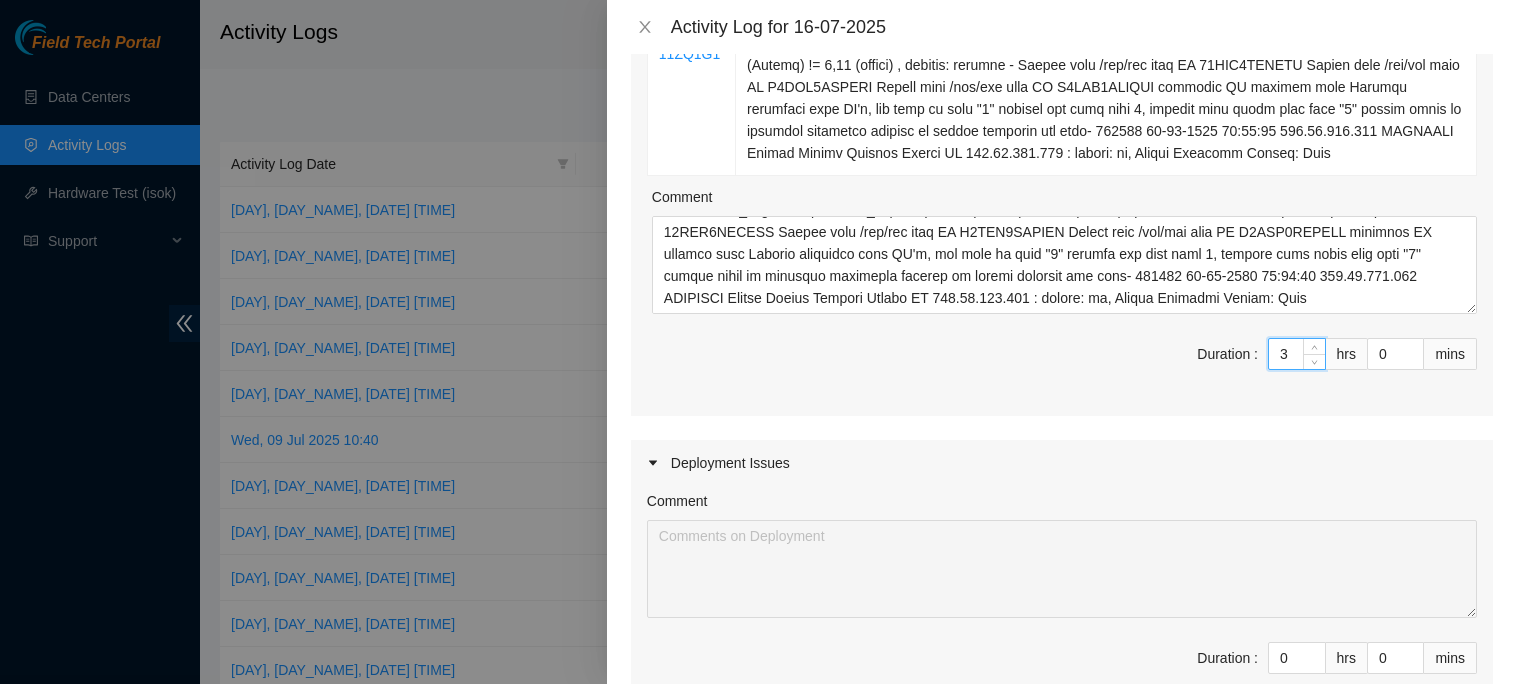 scroll, scrollTop: 1198, scrollLeft: 0, axis: vertical 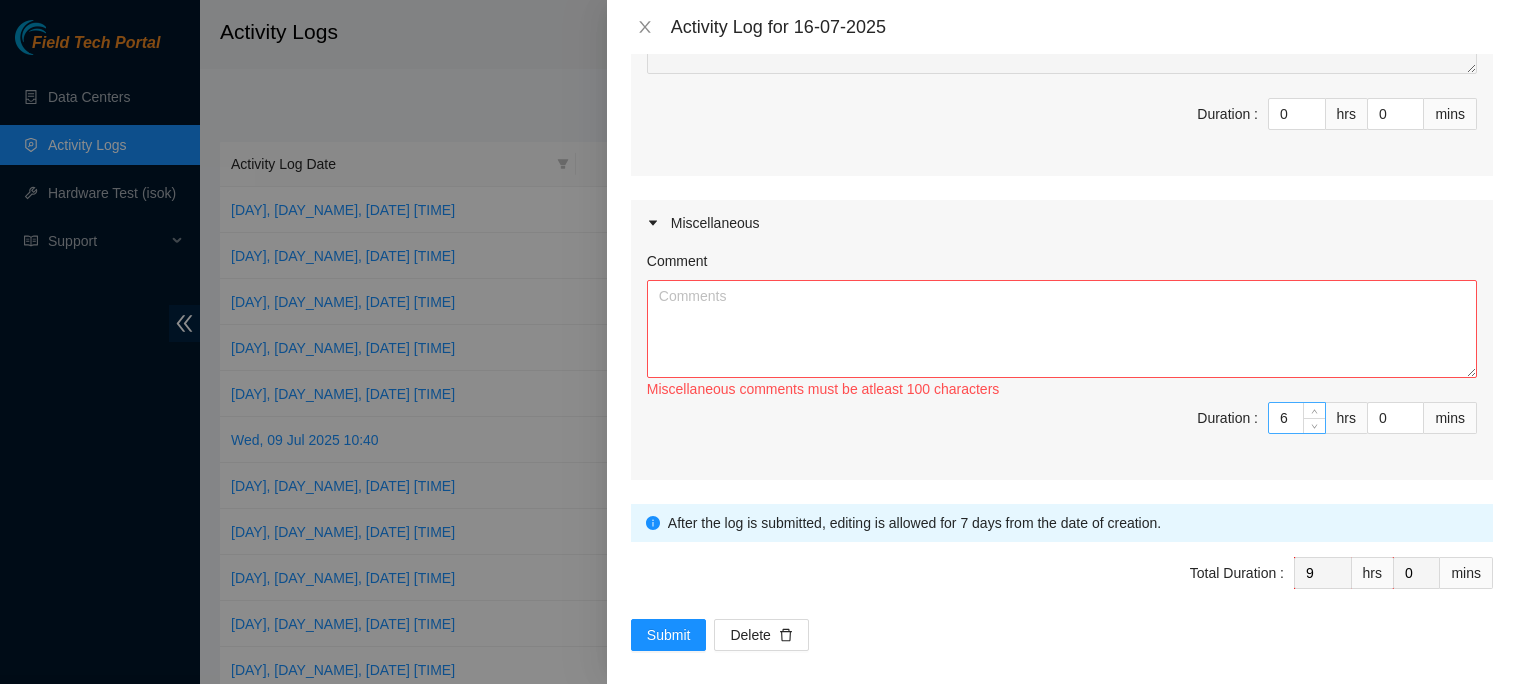 type on "3" 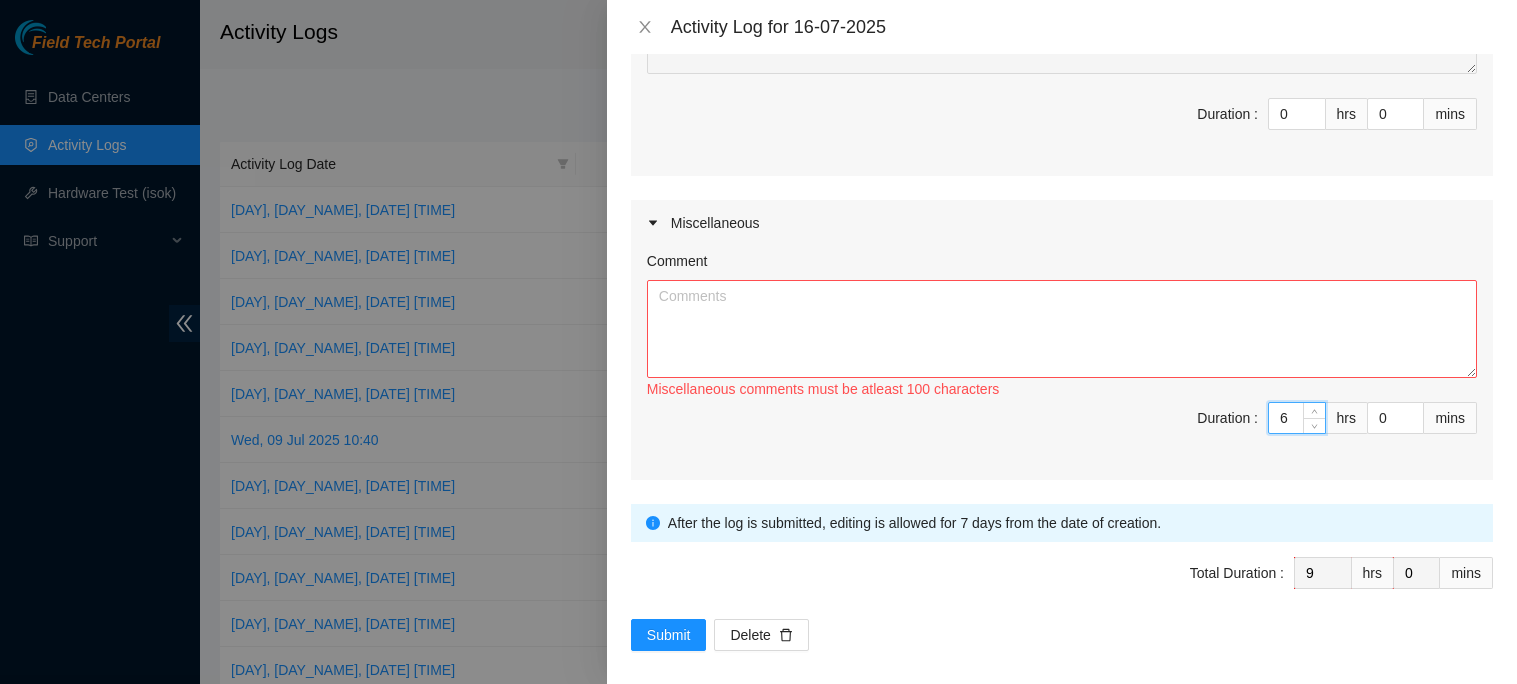 type 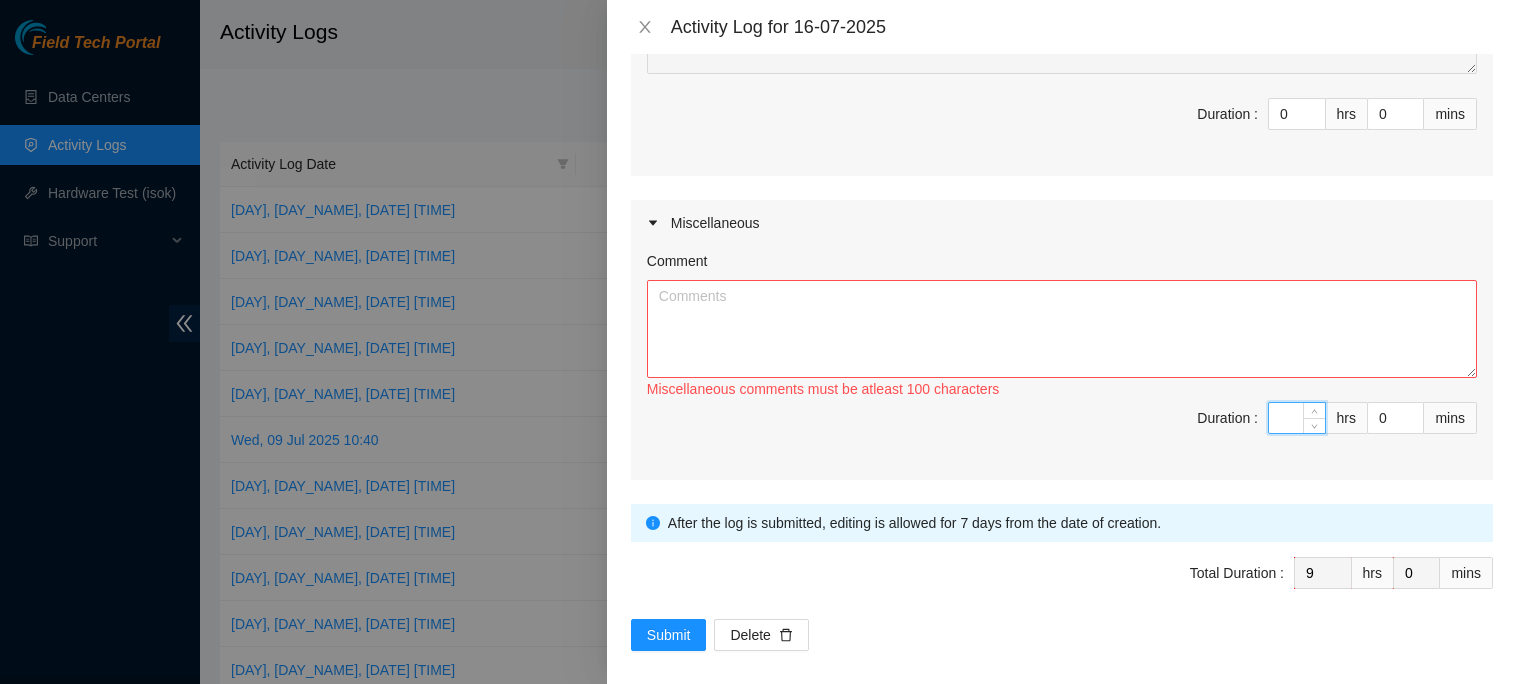 type on "3" 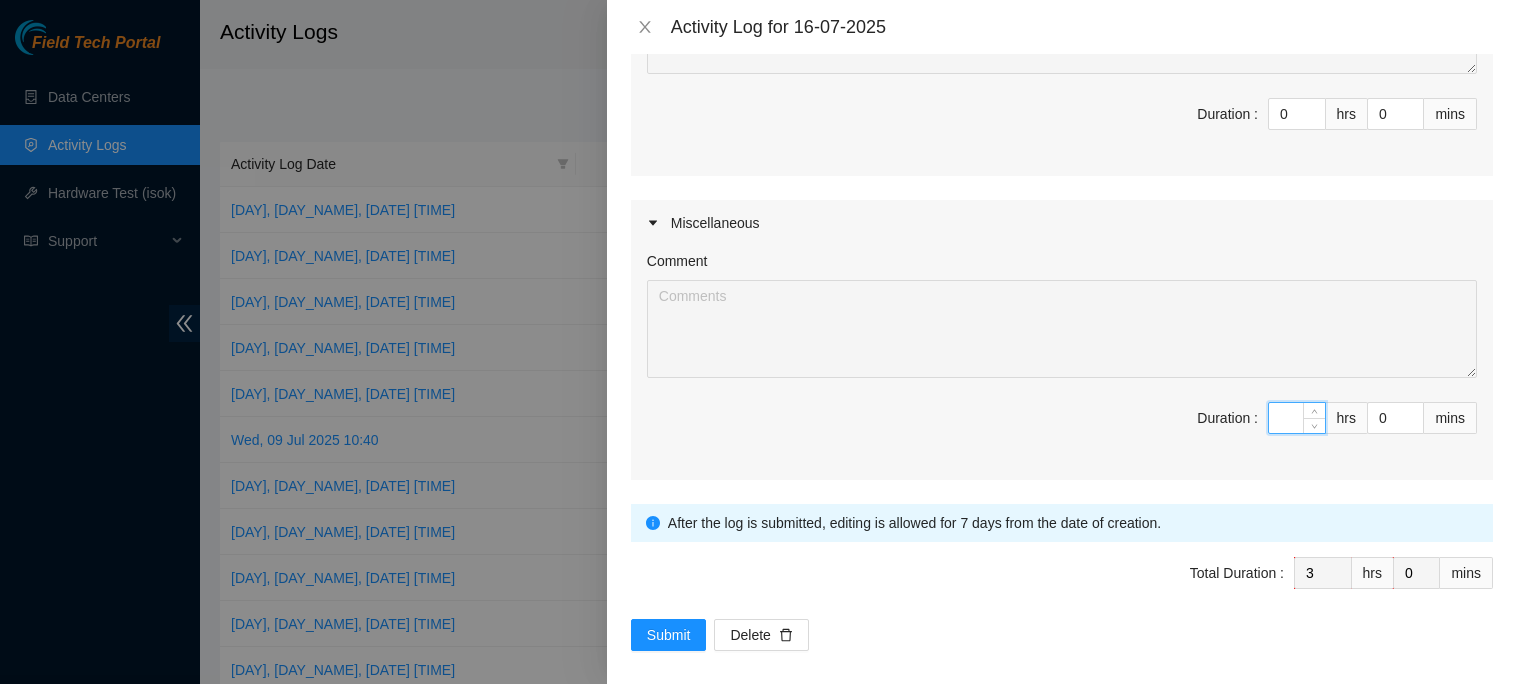 type on "5" 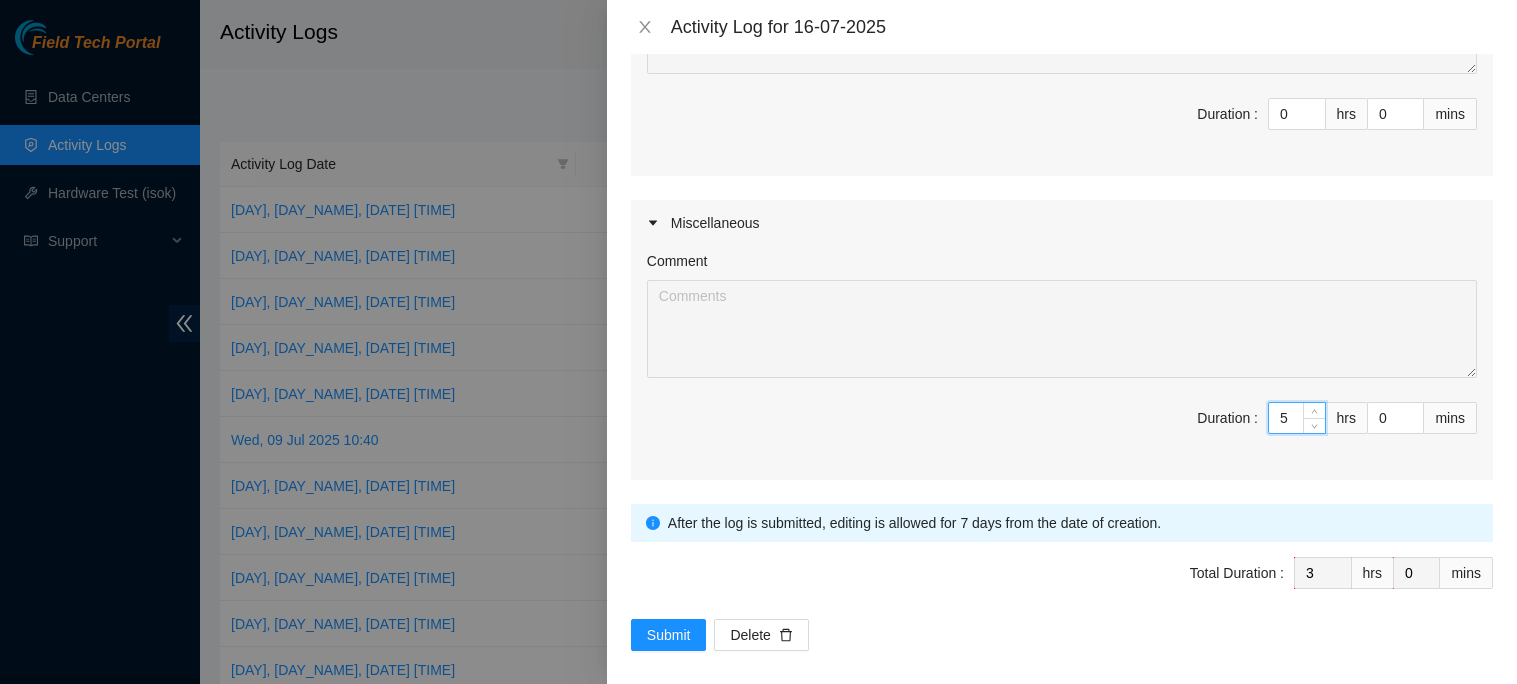 type on "8" 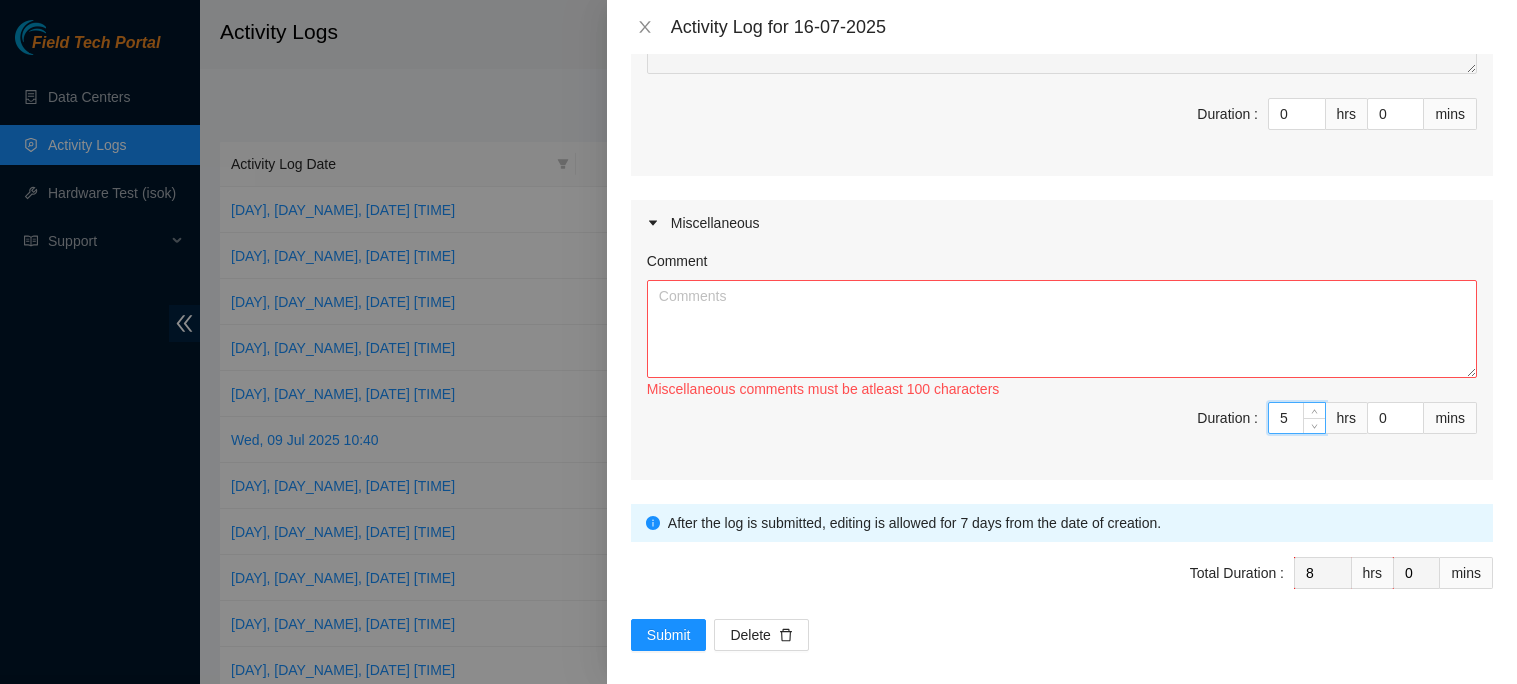 type on "5" 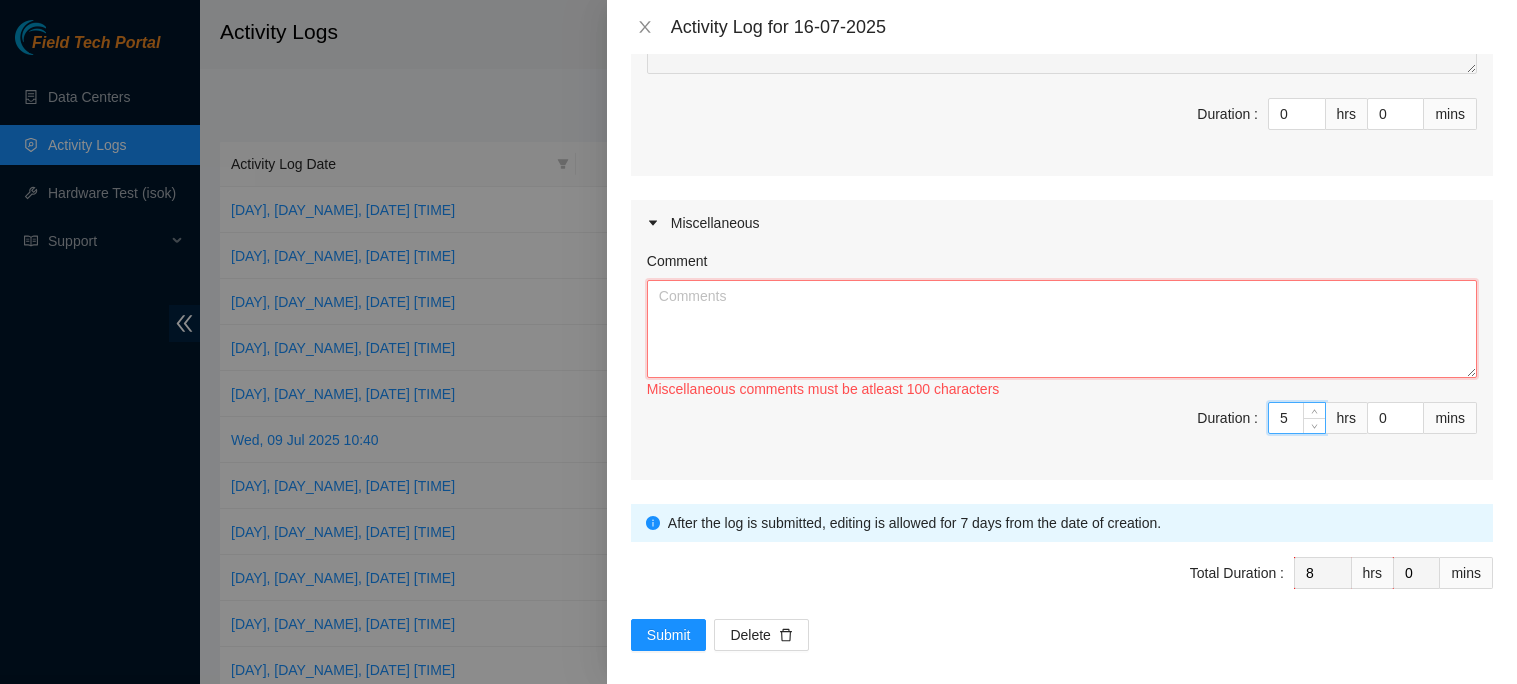 click on "Comment" at bounding box center (1062, 329) 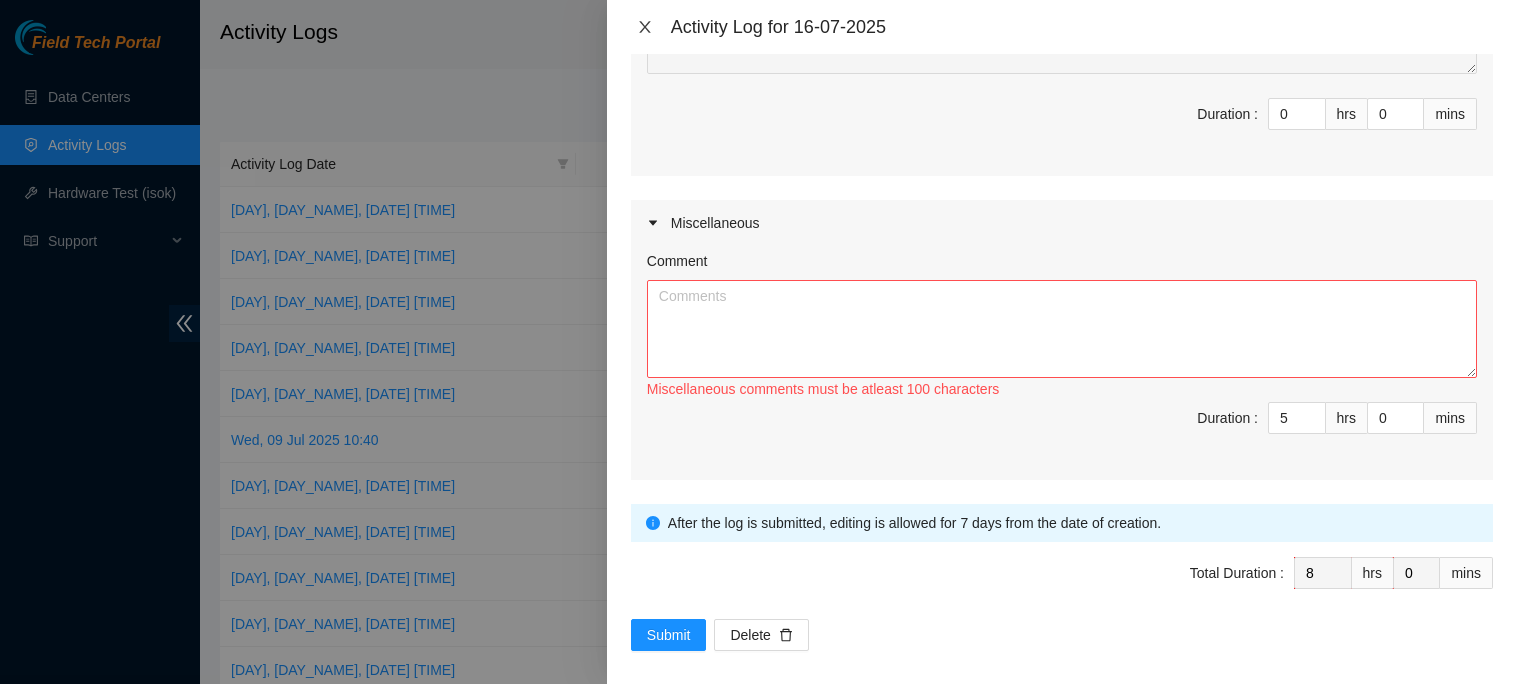 click 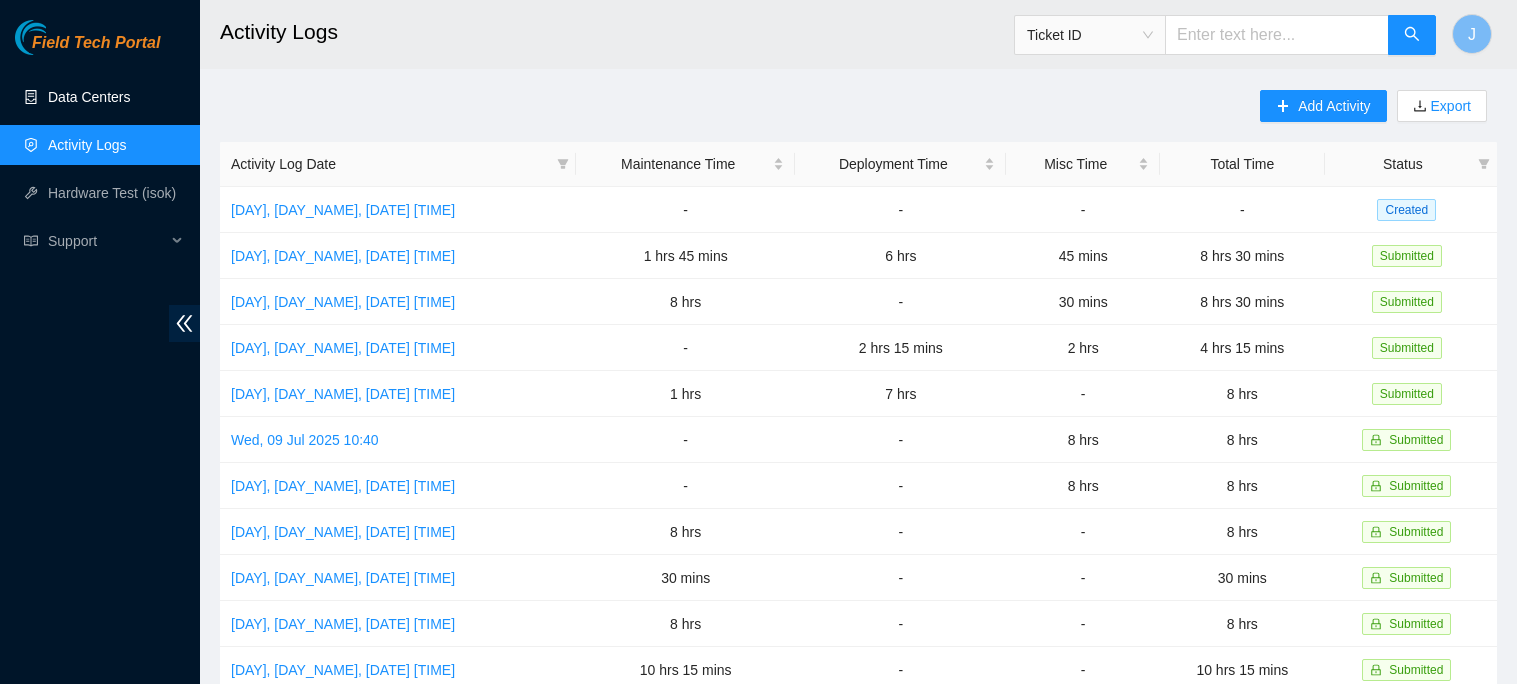 click on "Data Centers" at bounding box center [89, 97] 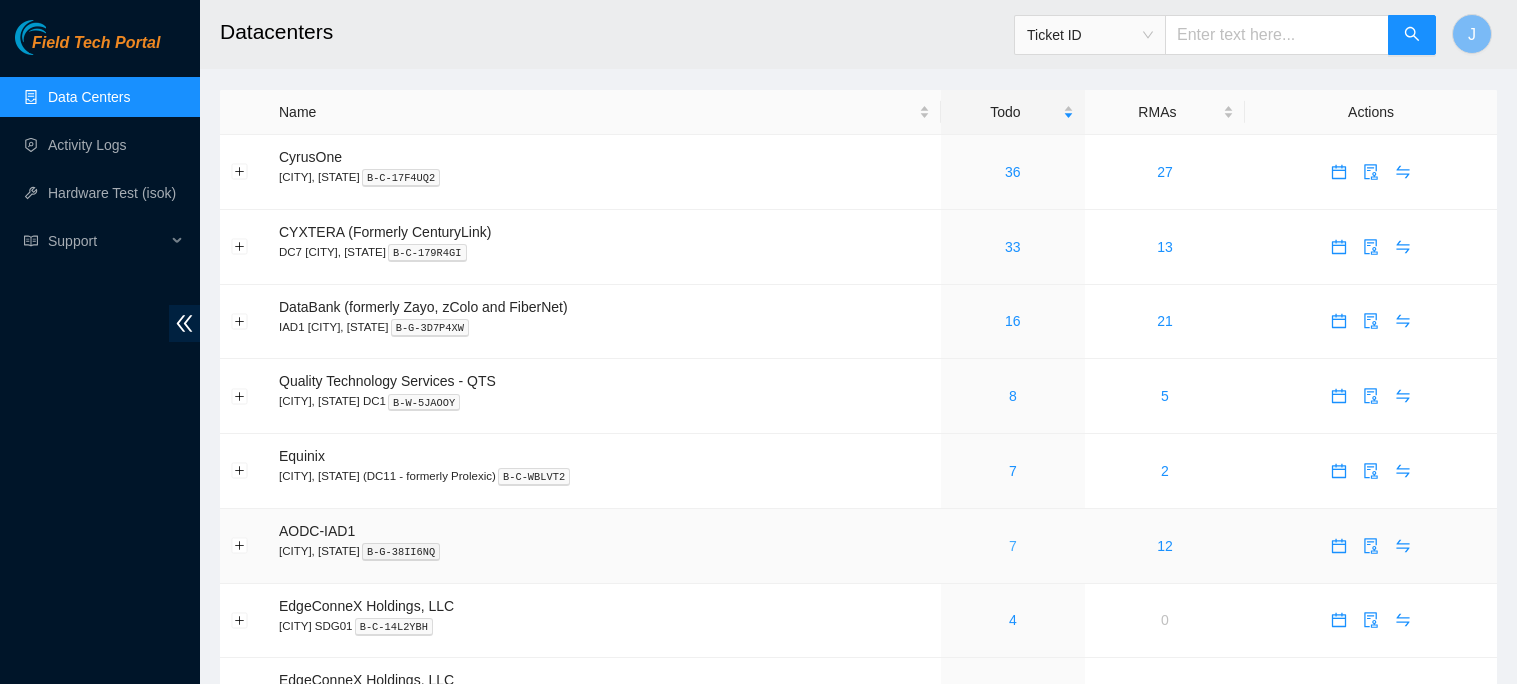 click on "7" at bounding box center [1013, 546] 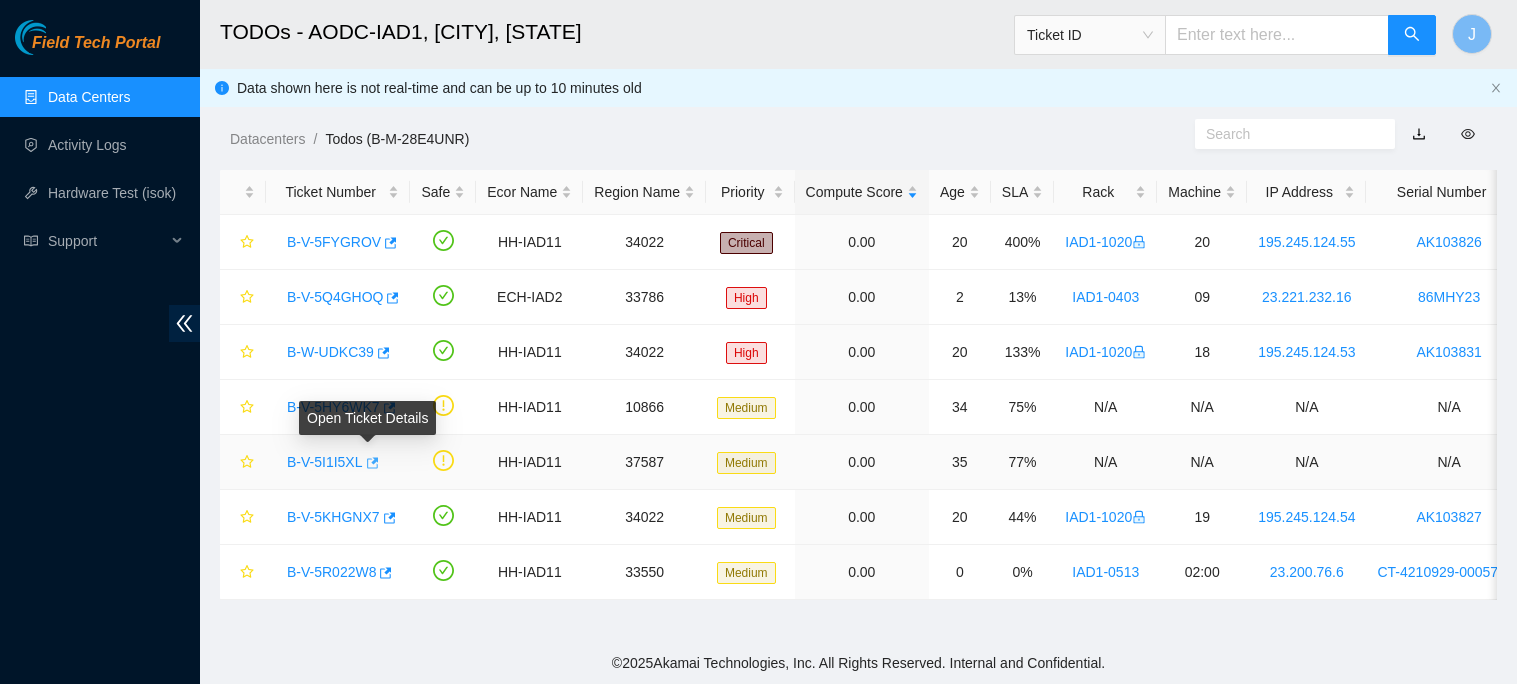 click 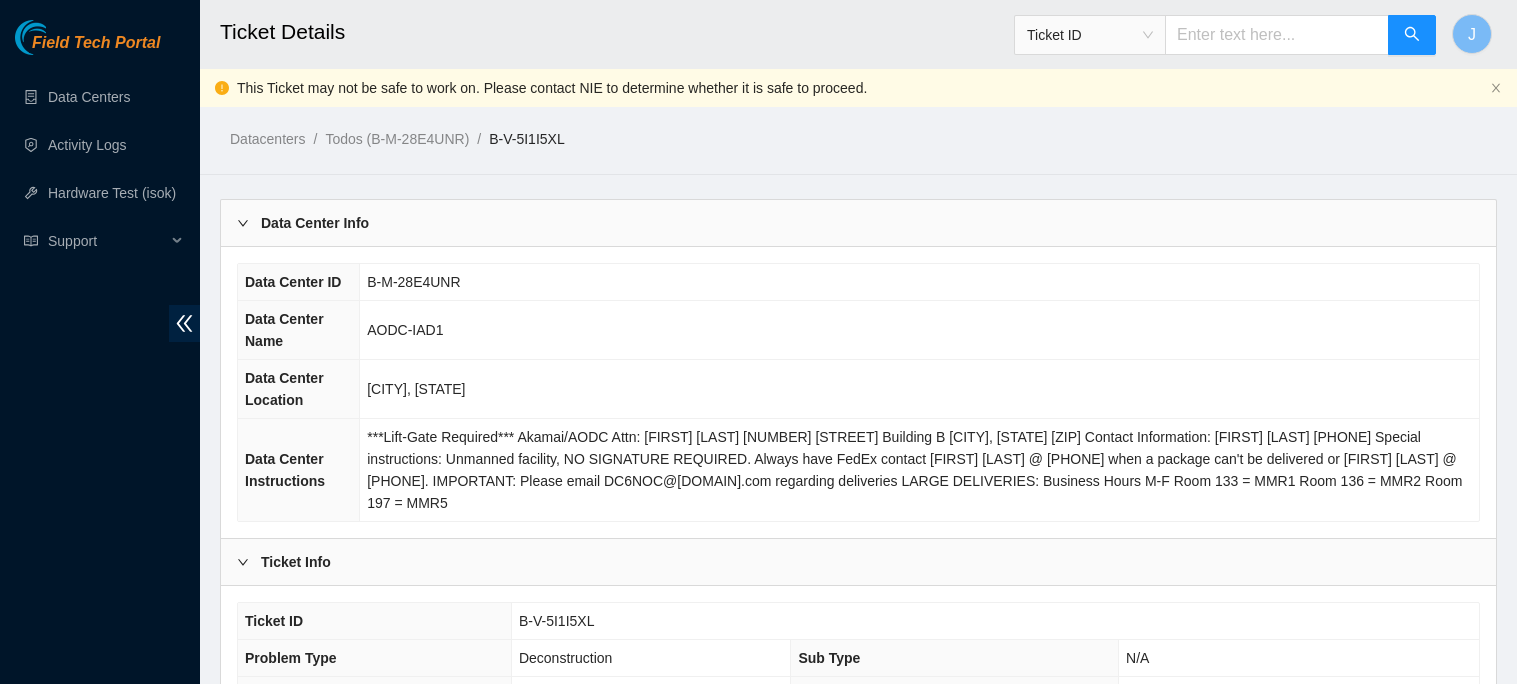 scroll, scrollTop: 715, scrollLeft: 0, axis: vertical 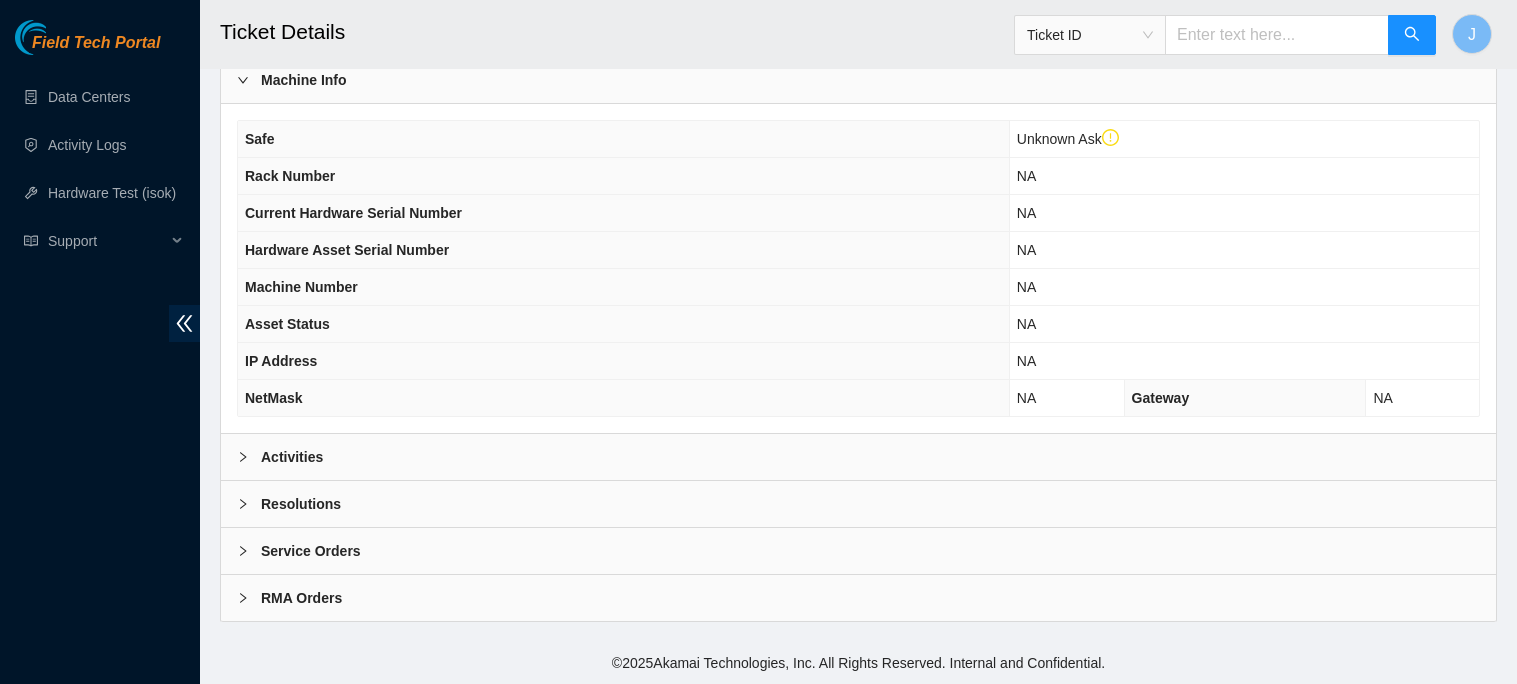 click on "Activities" at bounding box center (858, 457) 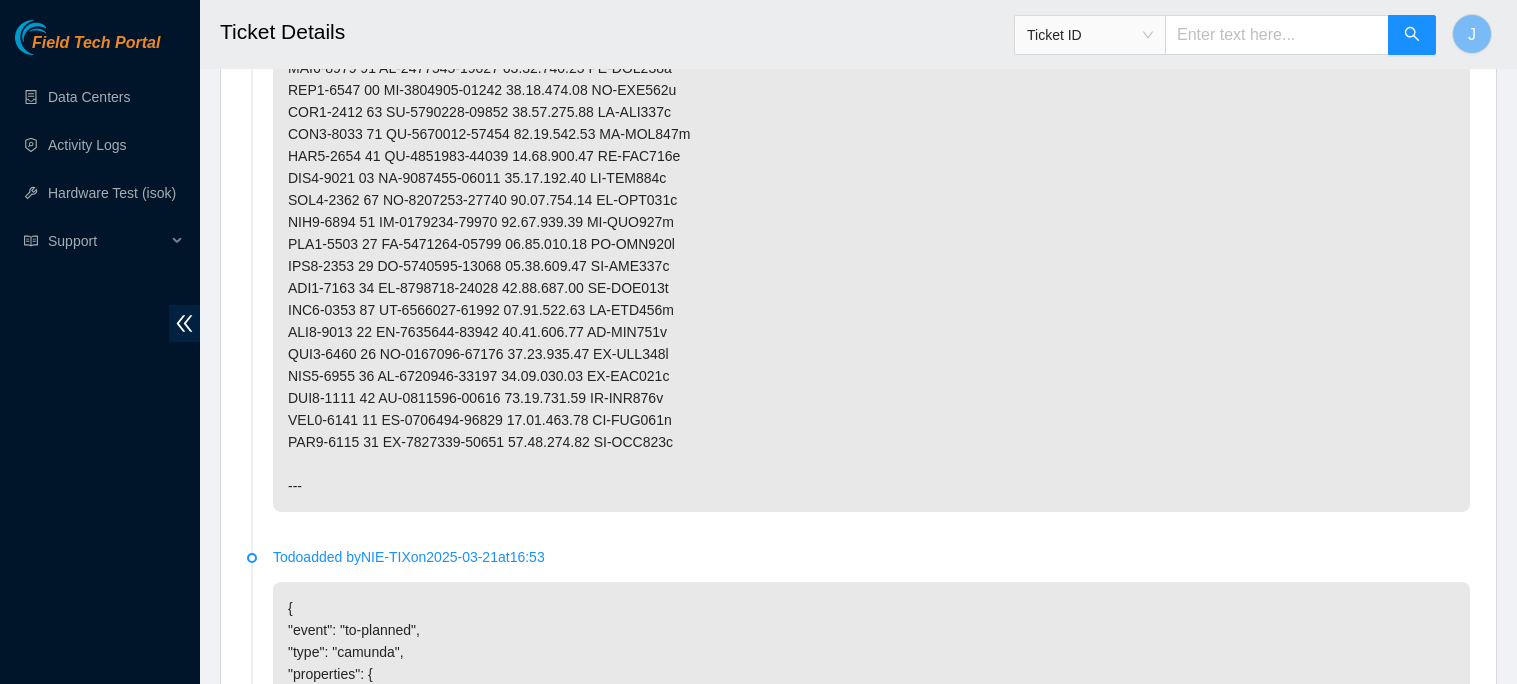 scroll, scrollTop: 3575, scrollLeft: 0, axis: vertical 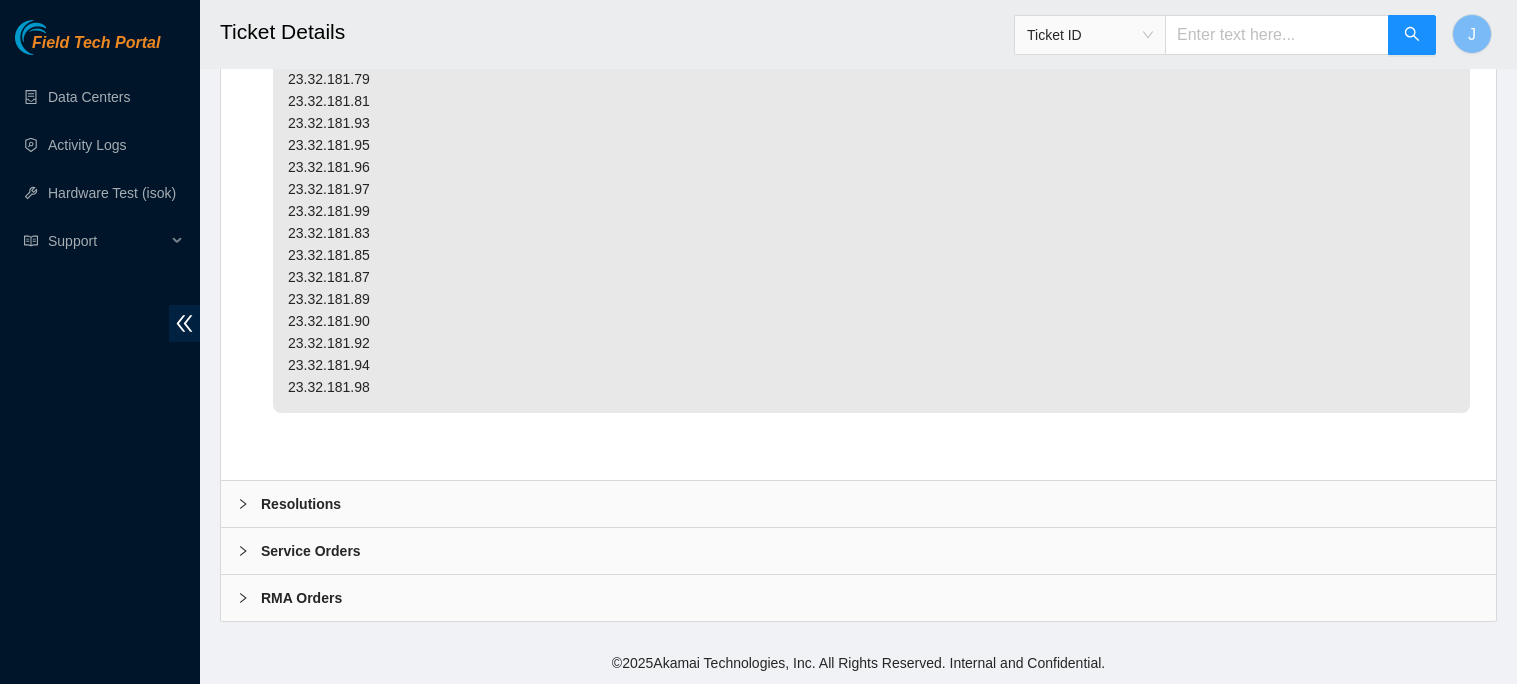 click on "Resolutions" at bounding box center (858, 504) 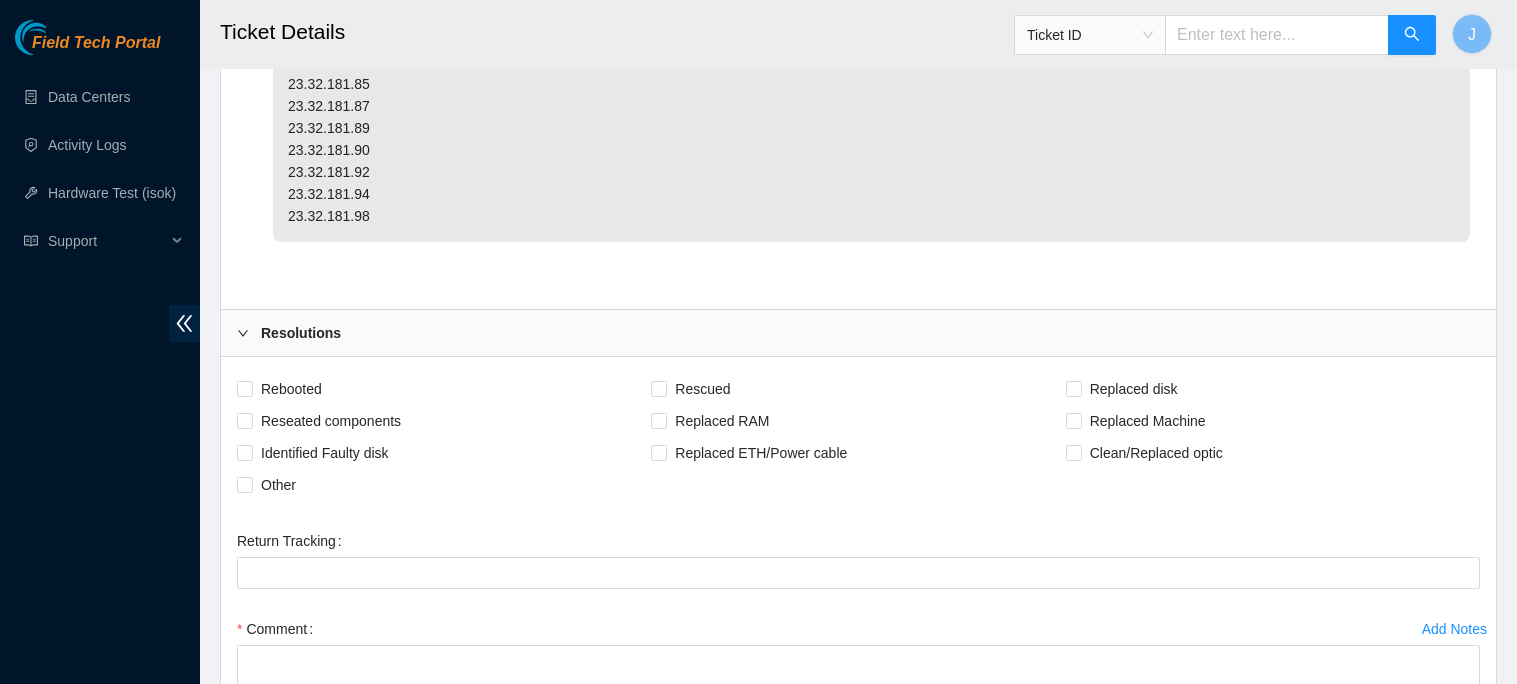 scroll, scrollTop: 3703, scrollLeft: 0, axis: vertical 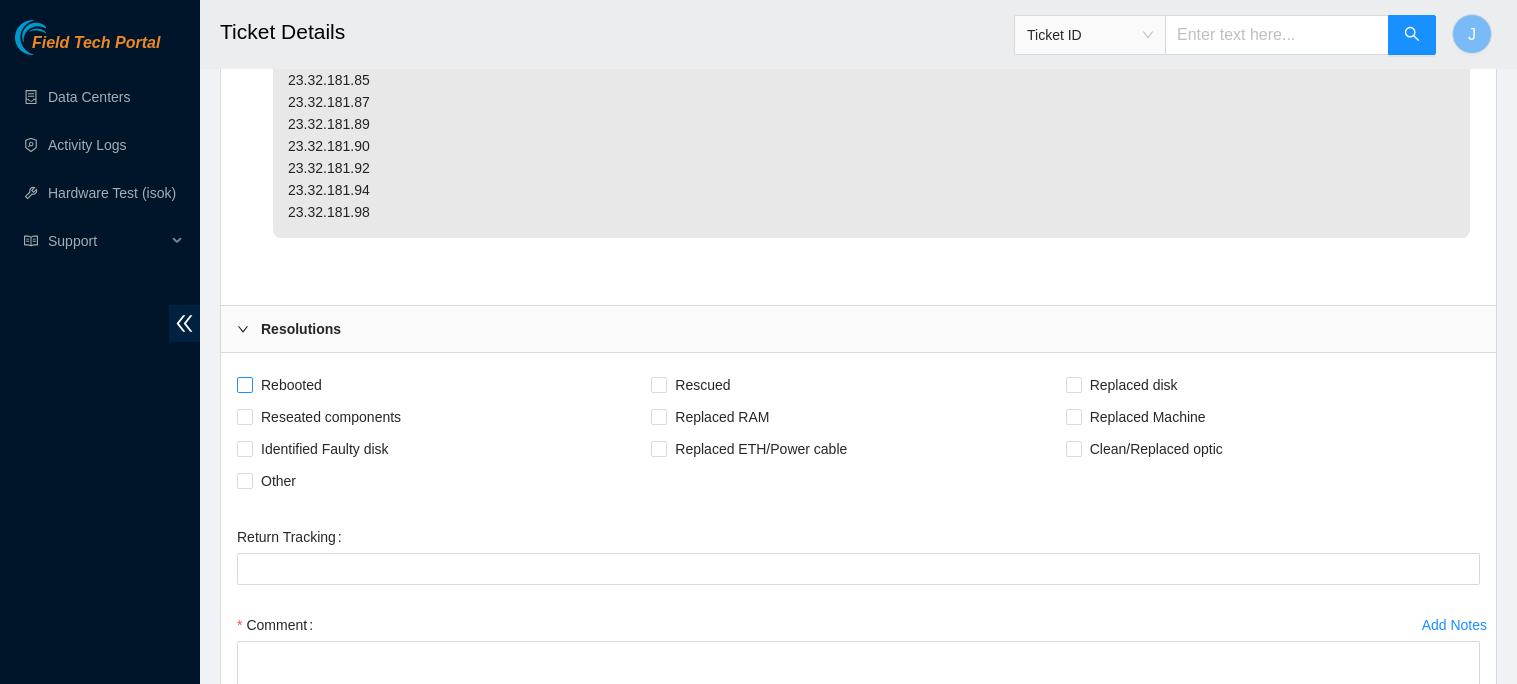 click on "Rebooted" at bounding box center (244, 384) 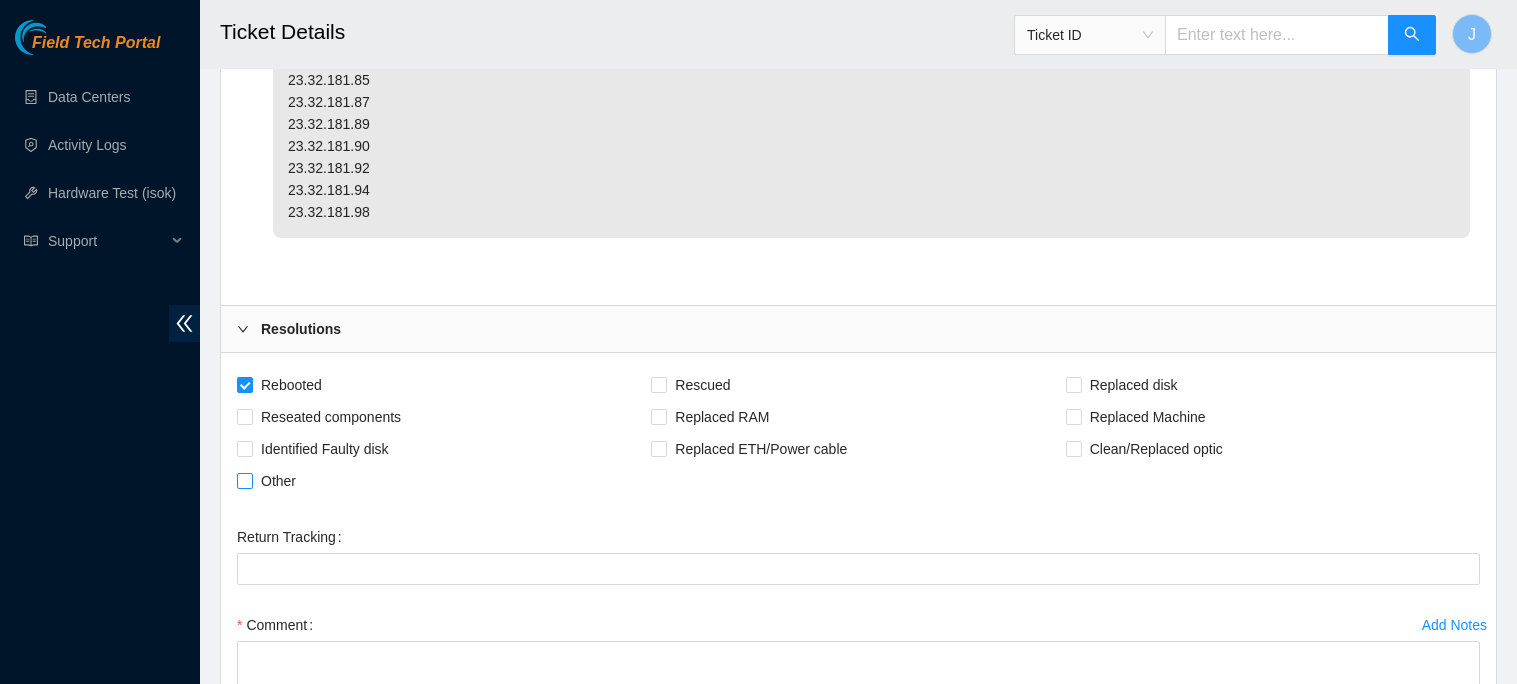 click on "Other" at bounding box center (244, 480) 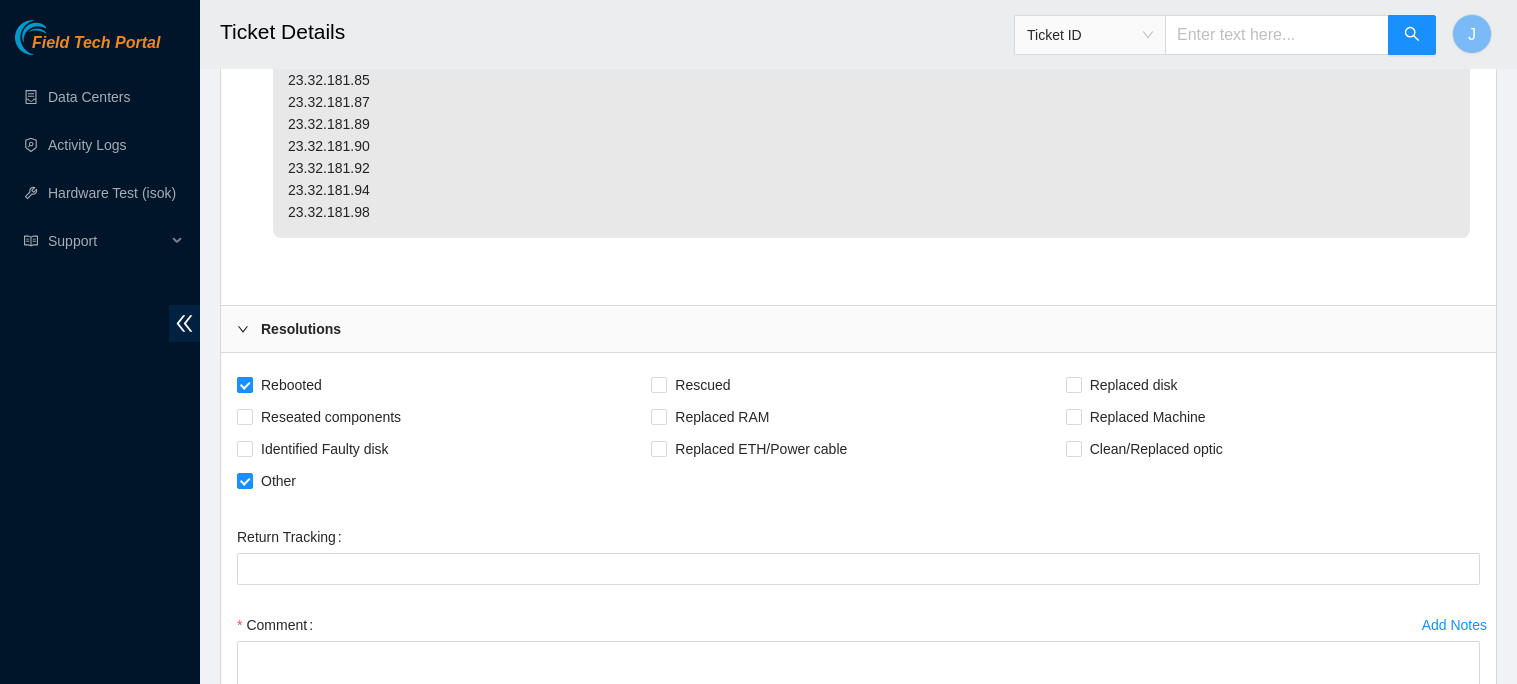 click on "Rebooted" at bounding box center (283, 385) 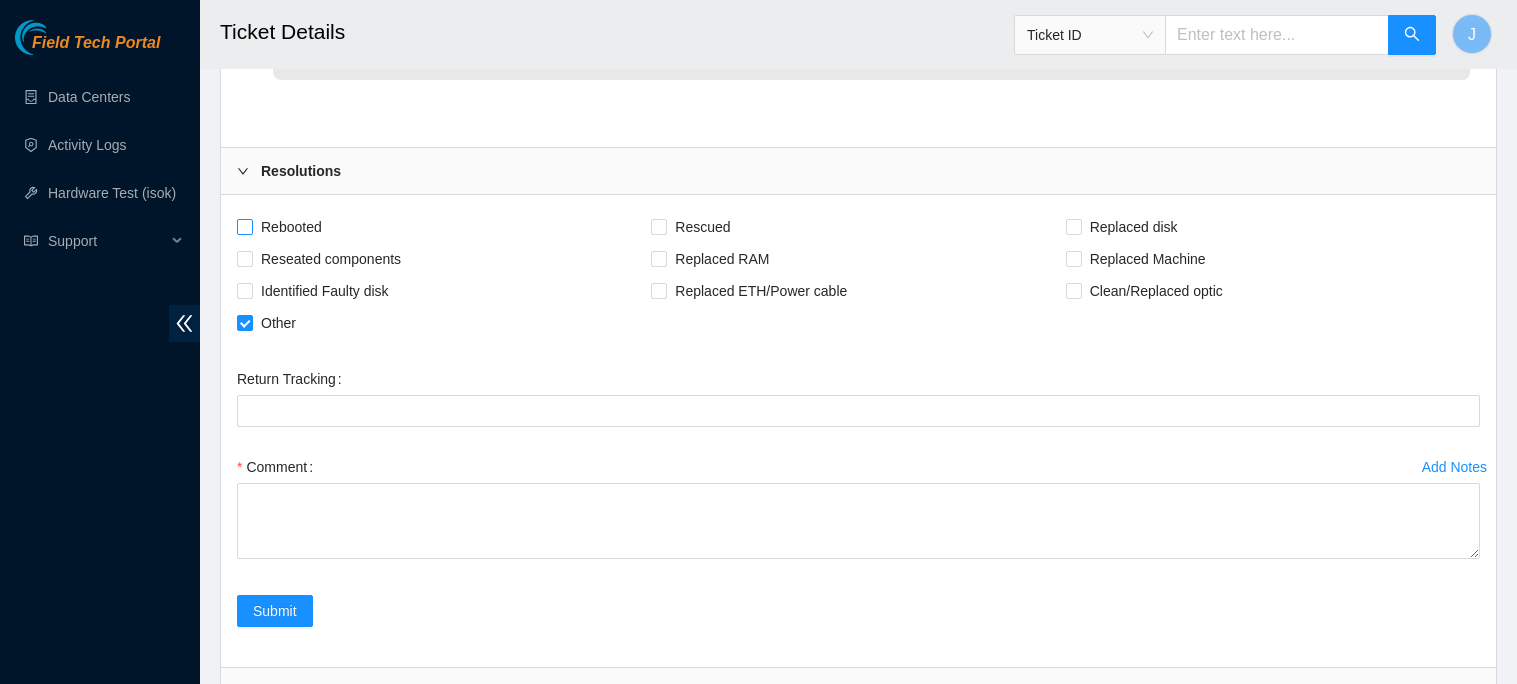 scroll, scrollTop: 3866, scrollLeft: 0, axis: vertical 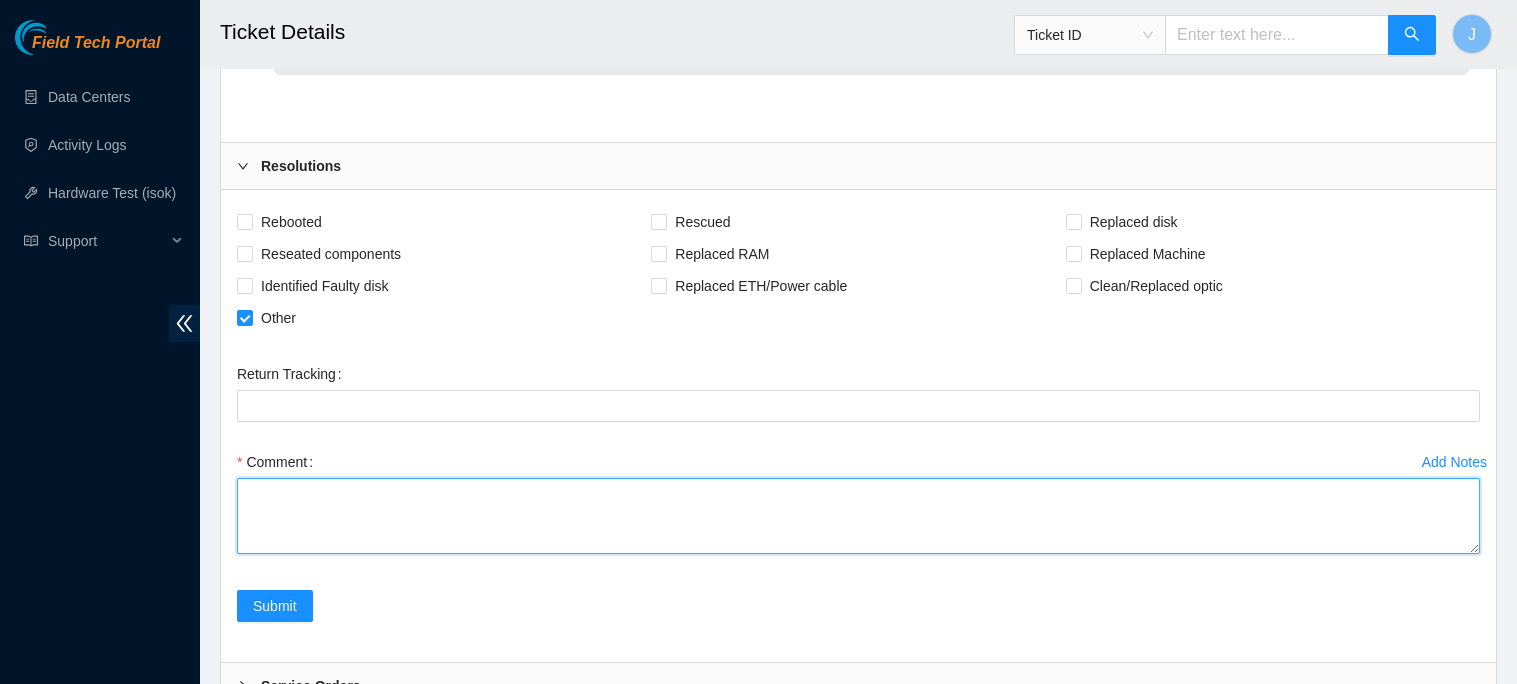 click on "Comment" at bounding box center [858, 516] 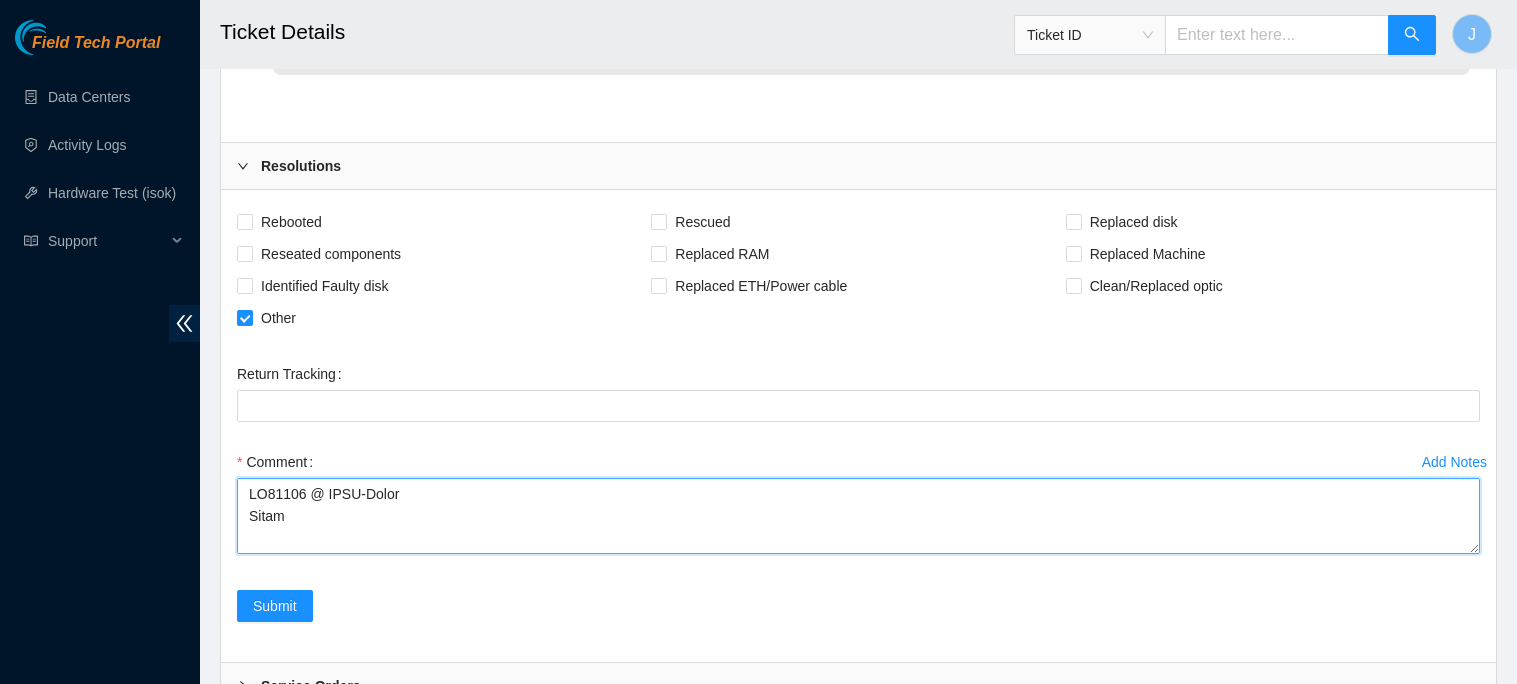 scroll, scrollTop: 1423, scrollLeft: 0, axis: vertical 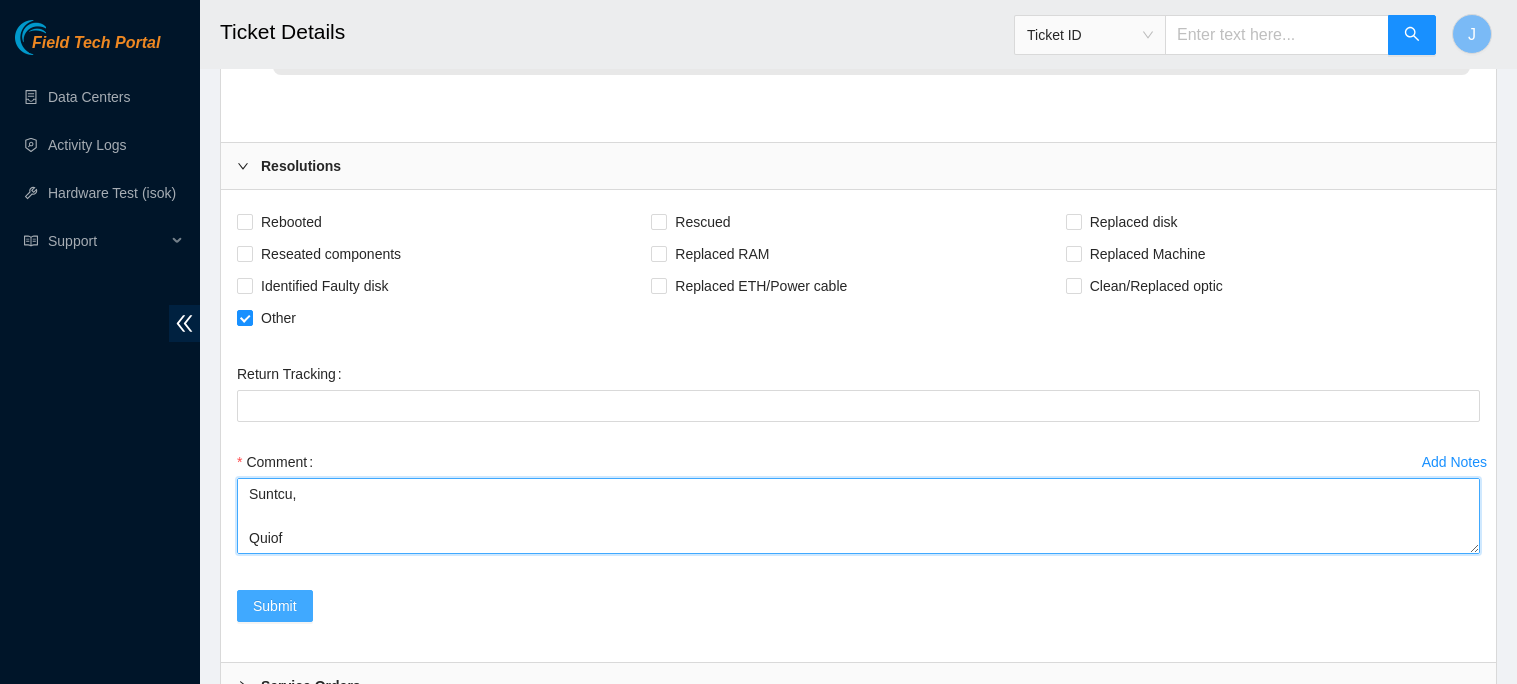 type on "DP80419 @ AODC-Decon
Inbox
Jeffrey Ono <jmono7132@gmail.com>
Fri, Jun 20, 9:13 AM
to Akamai, team
Hey team,
B-V-5I1I5XL /rma# B-V-5I1I5YP
We have another decon of 40 machines.
Will need two box crates and six boxes of bubble wrap, for this decon
Thanks
Jeffrey Ono
Arya D
Wed, Jul 9, 3:44 PM (7 days ago)
Hey Team, All machines have been palletized, total machines split across 2 pallets. SN List: https://docs.google.com/spreadsheets/d/1w51wI_BfL5836eXmCY6h3TOQjwg
Jeffrey Ono
Mon, Jul 14, 8:42 AM (2 days ago)
Bumping
Dalagan, Nigel
Mon, Jul 14, 9:18 AM (2 days ago)
checking
Dalagan, Nigel
Mon, Jul 14, 9:54 AM (2 days ago)
Hey Jeff, Per convo, let me know when adjustments were made so I can continue the process. Thanks, Nigel
Jeffrey Ono
Mon, Jul 14, 9:56 AM (2 days ago)
Hey Nigel, Getting started. thanks Jeff
Jeffrey Ono
Mon, Jul 14, 11:15 AM (2 days ago)
Hey Nigel, As per discussion, switch w/ SN D2020066511AK000066 has beeen removed and placed in storage. Switch has been noted as well Thanks, J..." 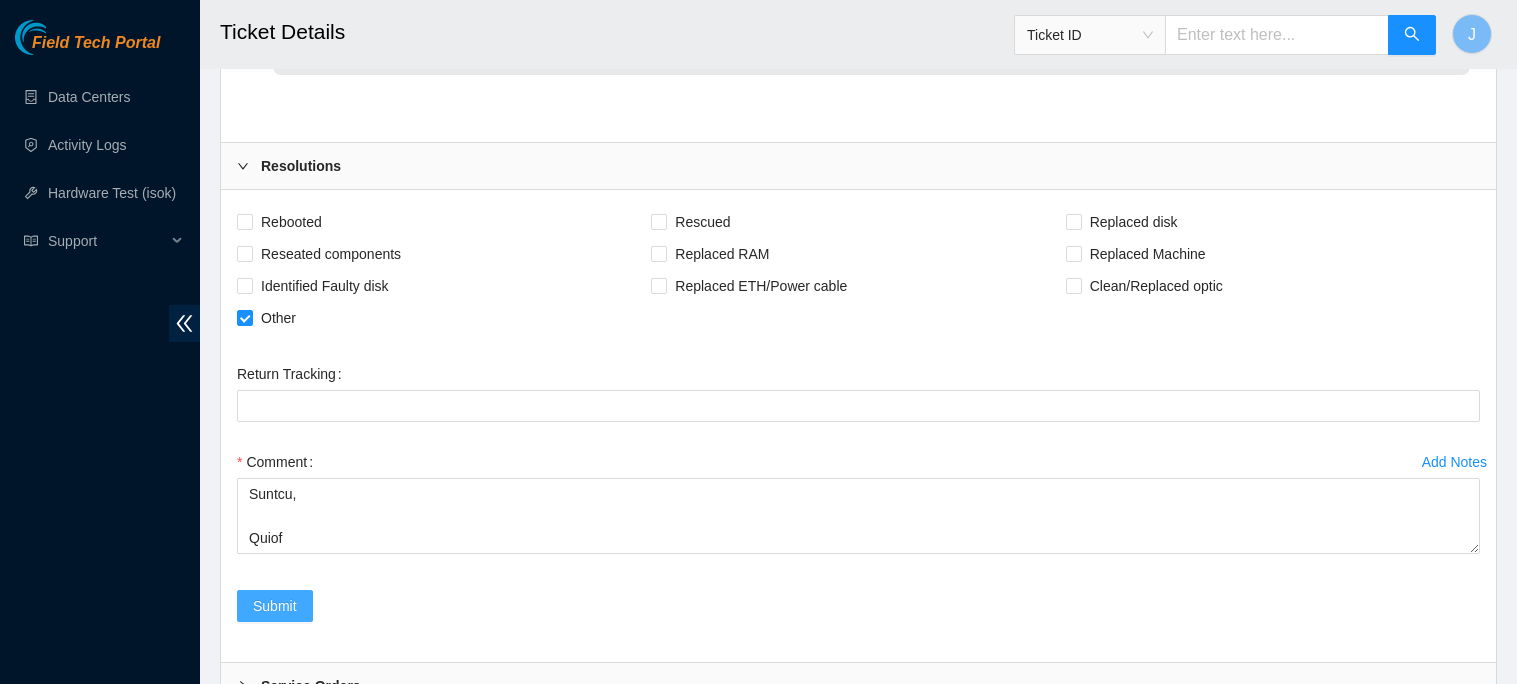 click on "Submit" at bounding box center [275, 606] 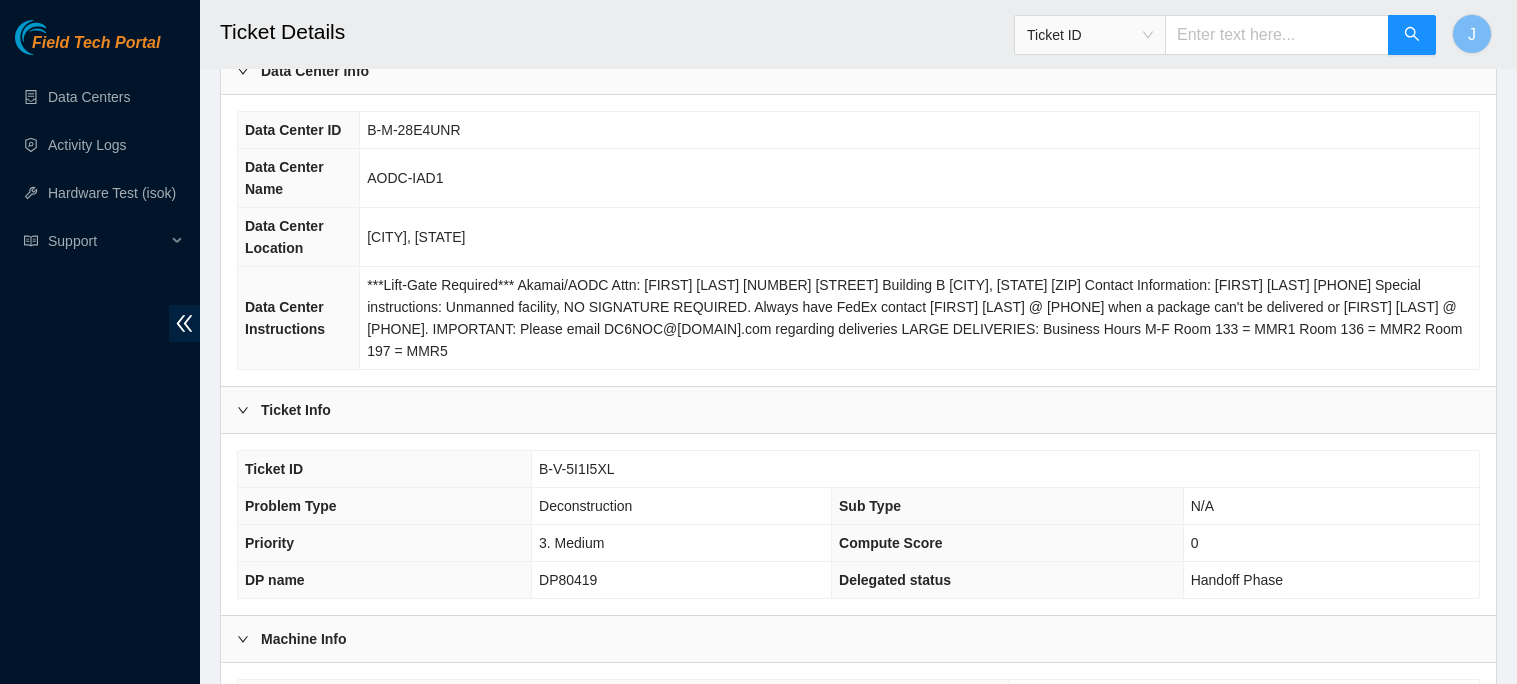 scroll, scrollTop: 0, scrollLeft: 0, axis: both 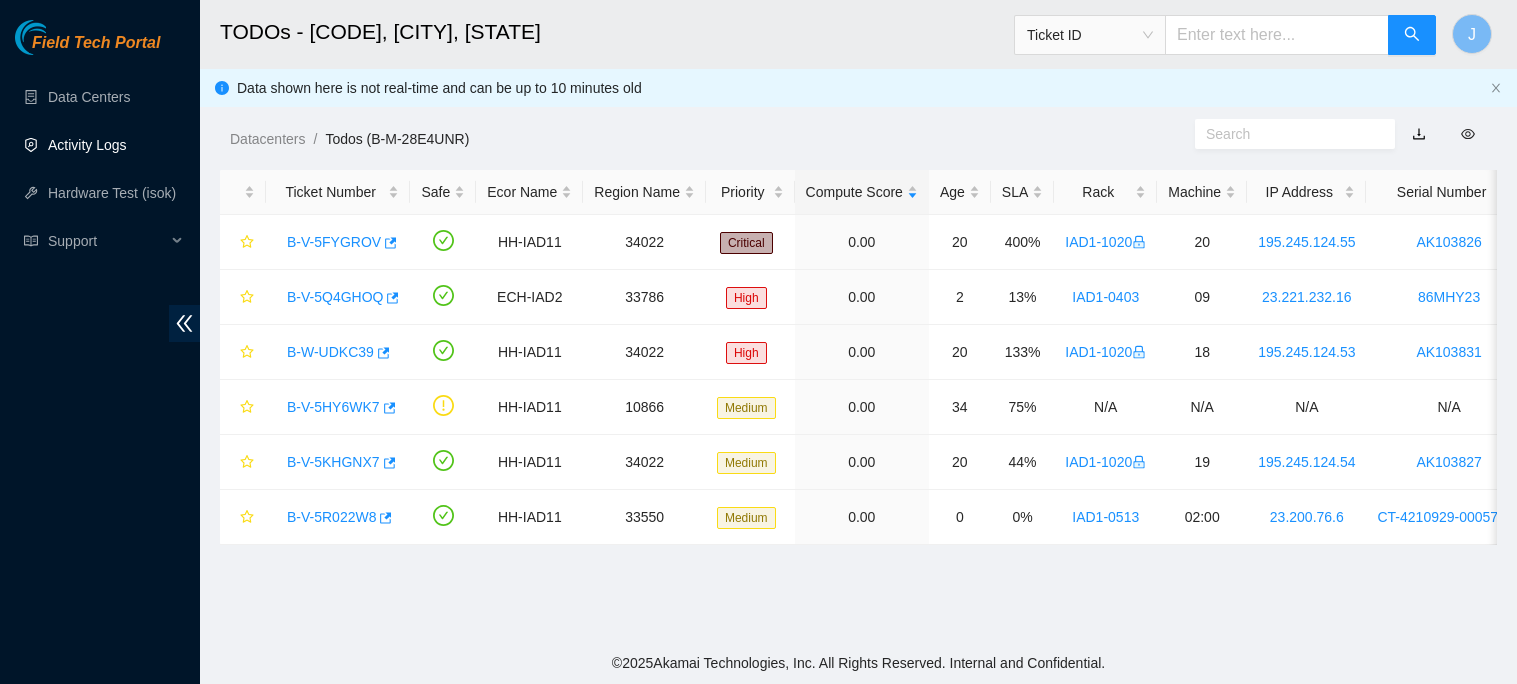click on "Activity Logs" at bounding box center [87, 145] 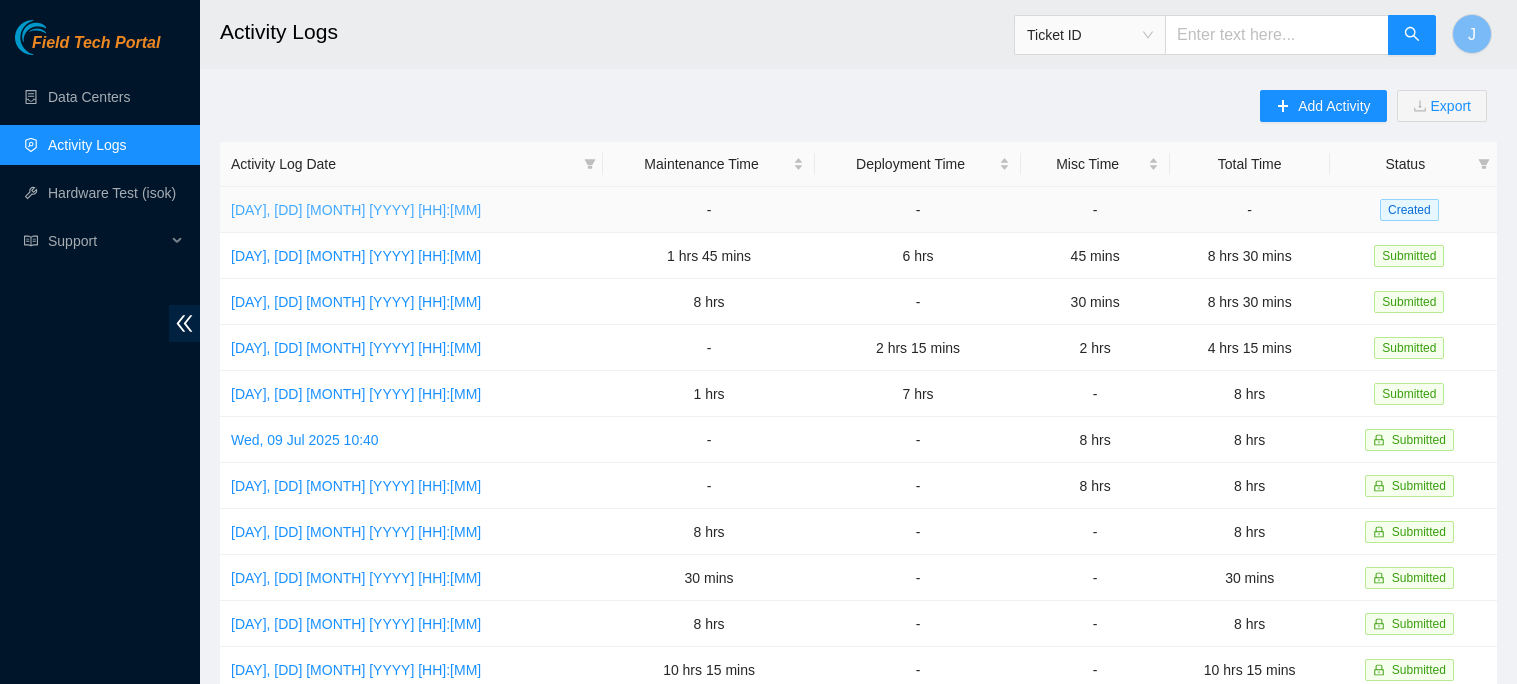 click on "[DAY], [DD] [MONTH] [YYYY] [HH]:[MM]" at bounding box center (356, 210) 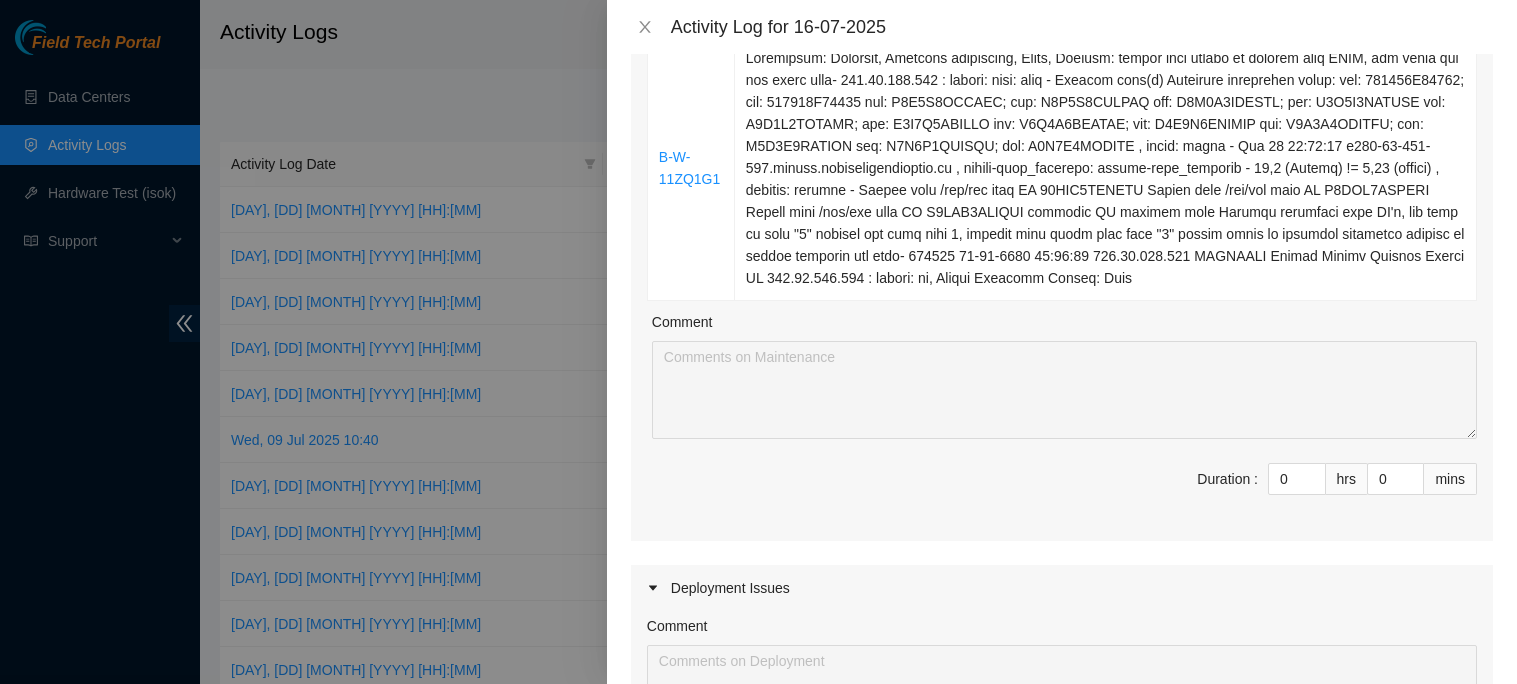 scroll, scrollTop: 828, scrollLeft: 0, axis: vertical 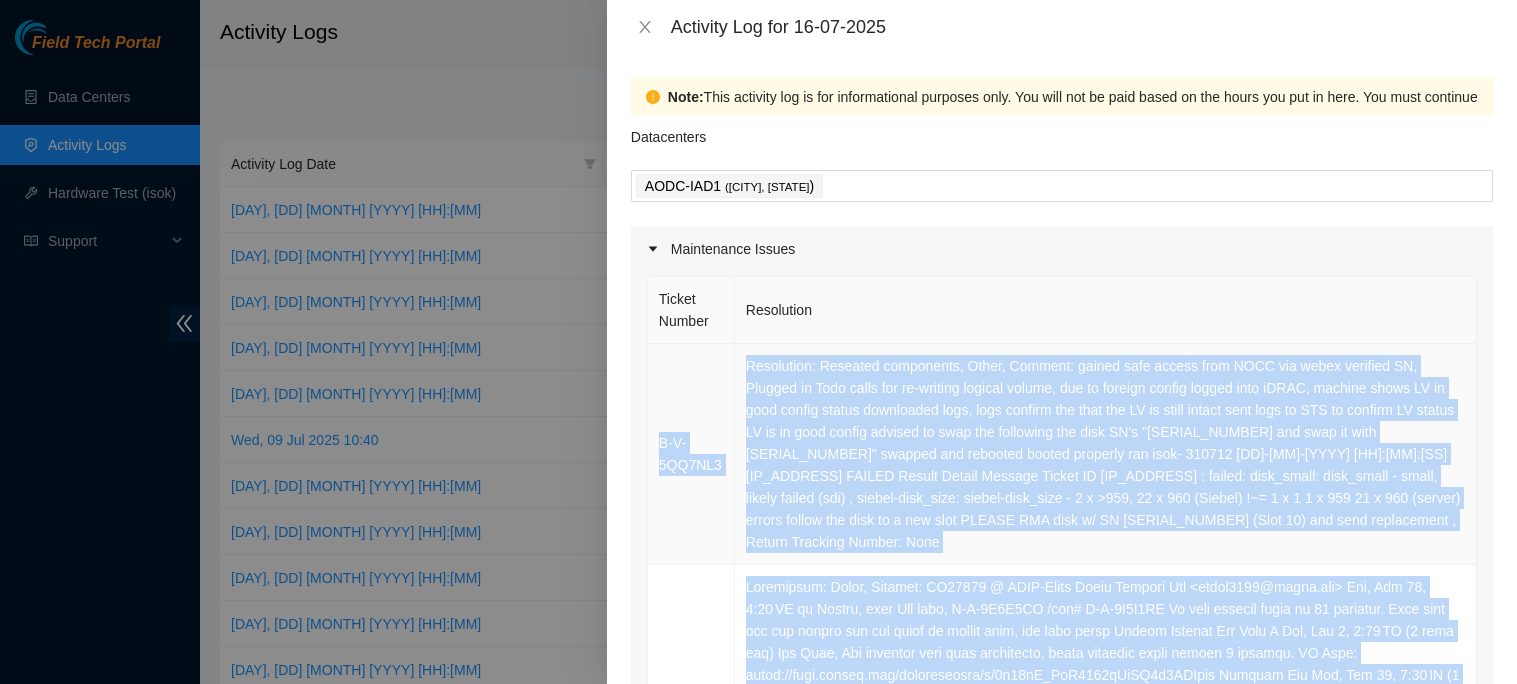 drag, startPoint x: 1268, startPoint y: 263, endPoint x: 653, endPoint y: 384, distance: 626.7902 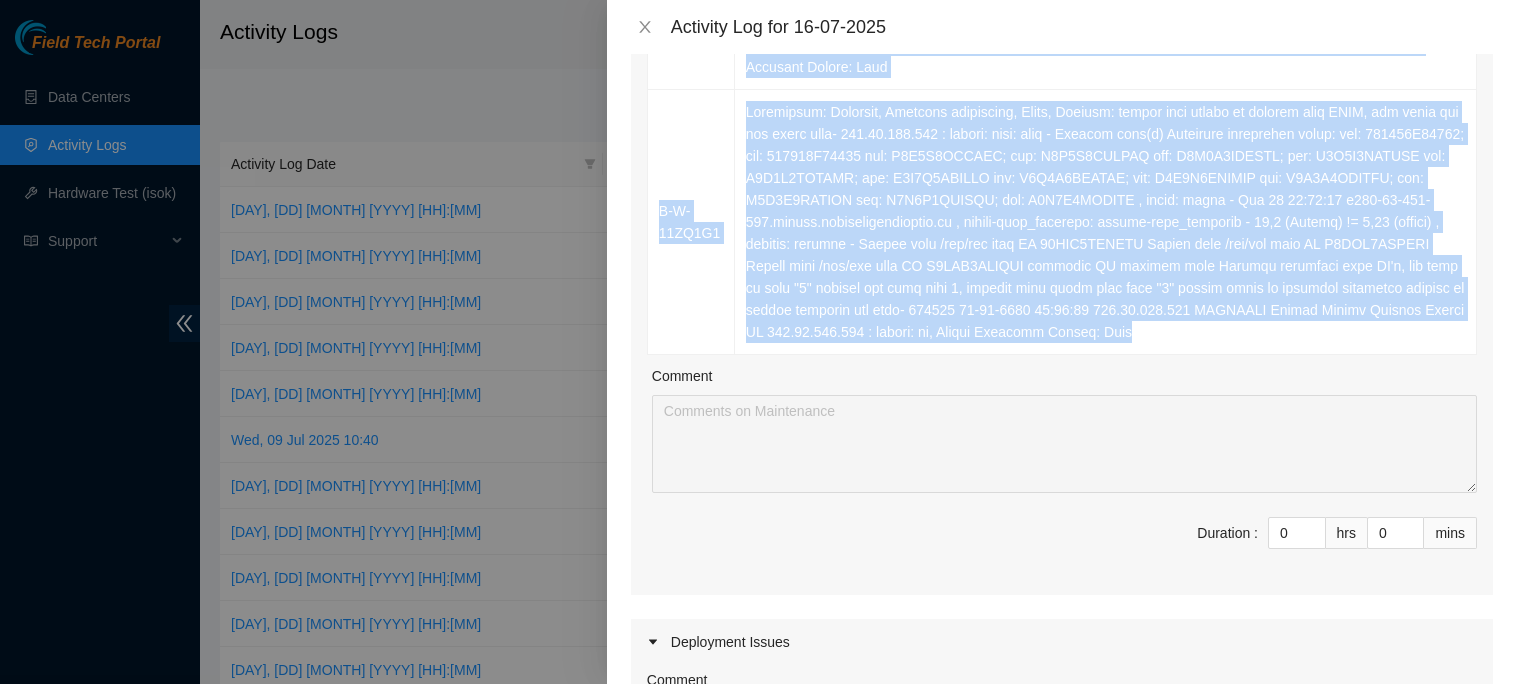 scroll, scrollTop: 789, scrollLeft: 0, axis: vertical 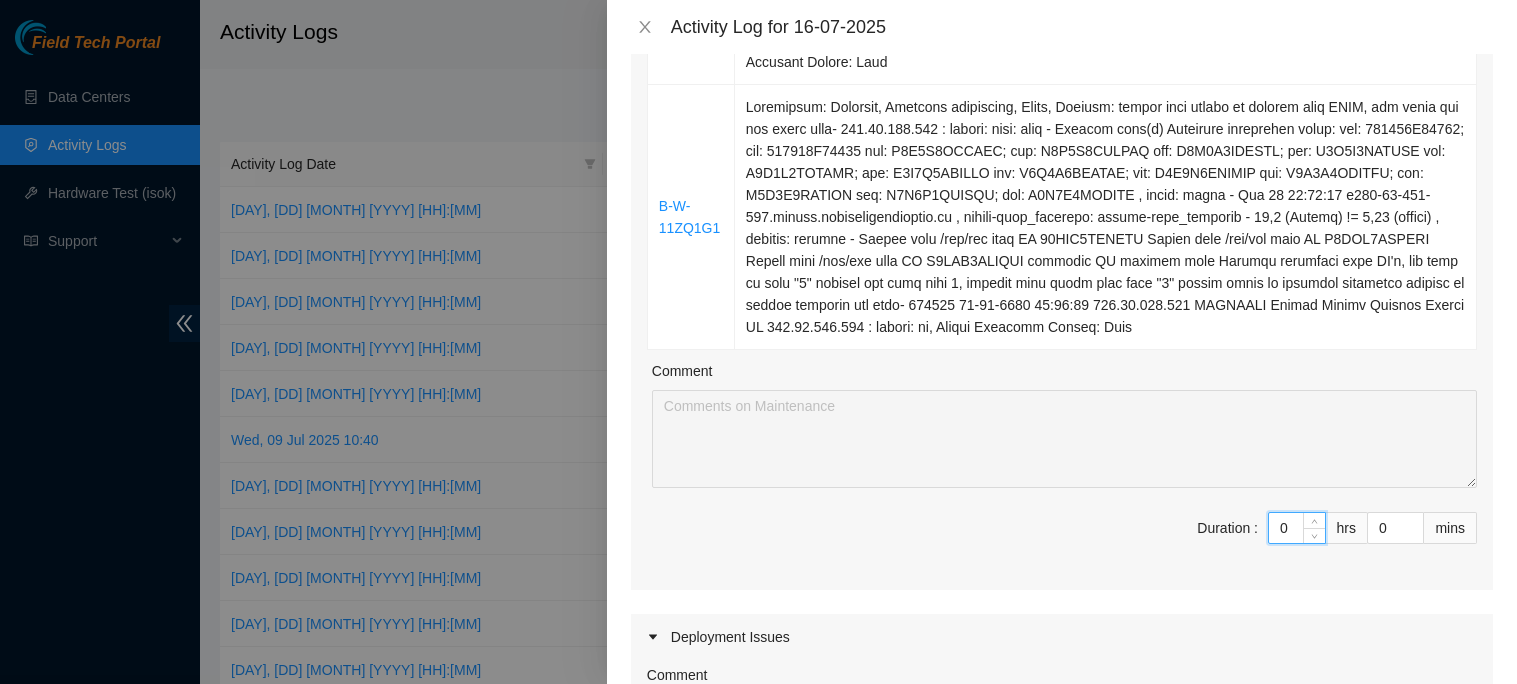 click on "0" at bounding box center [1297, 528] 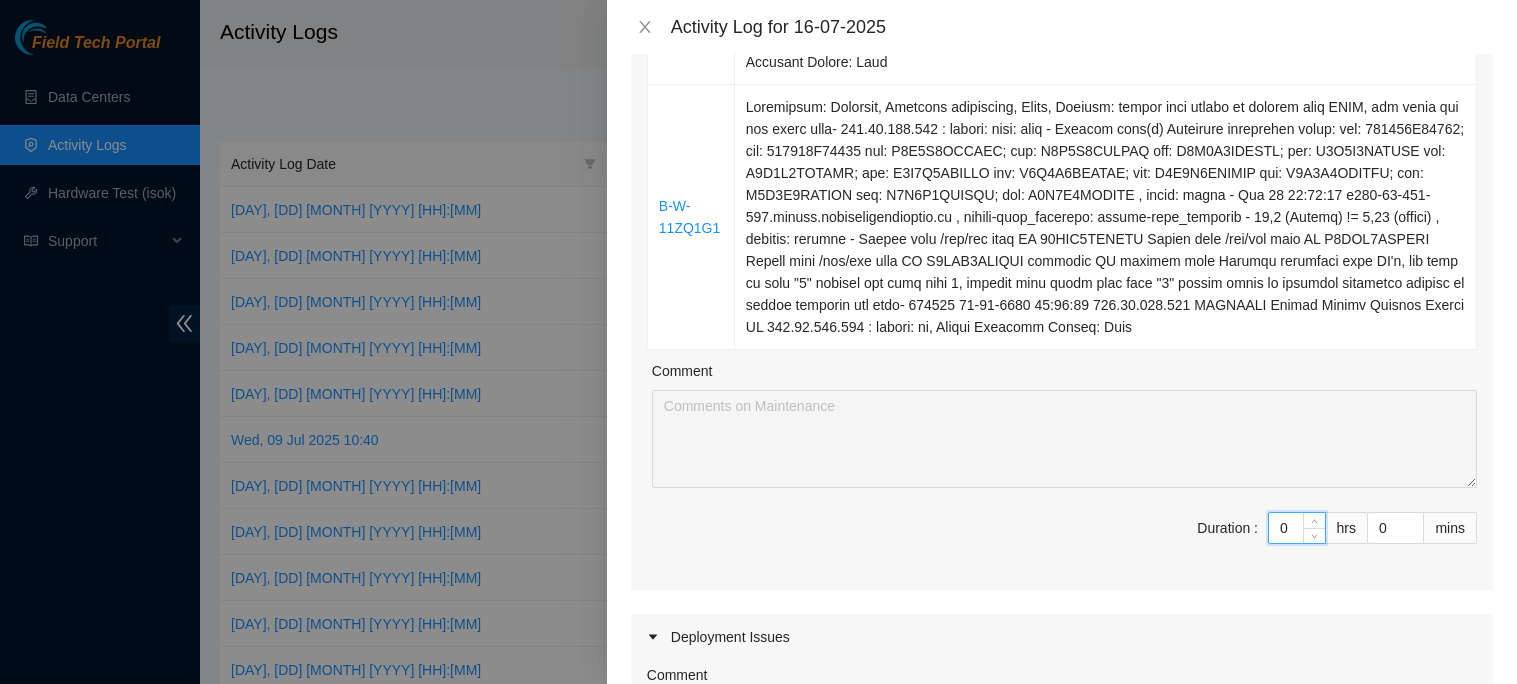 type on "03" 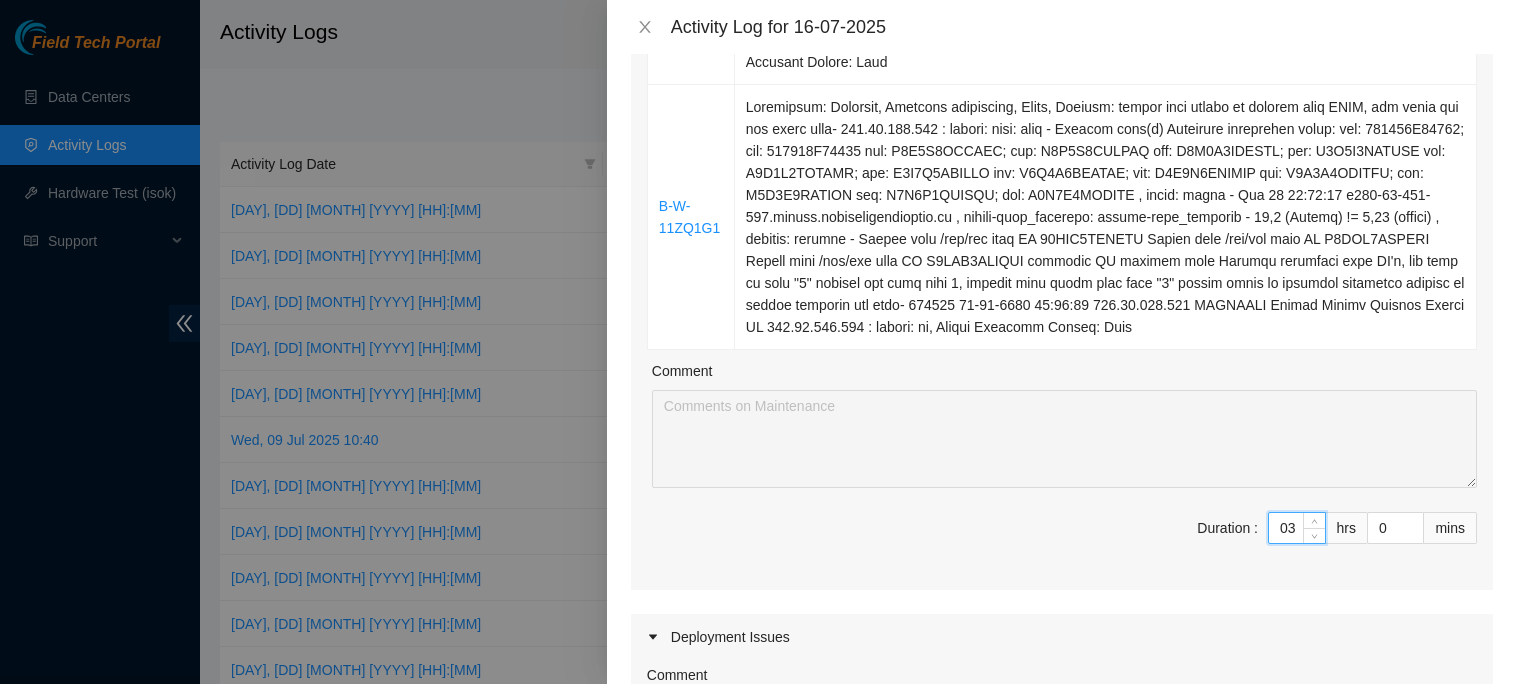 type on "3" 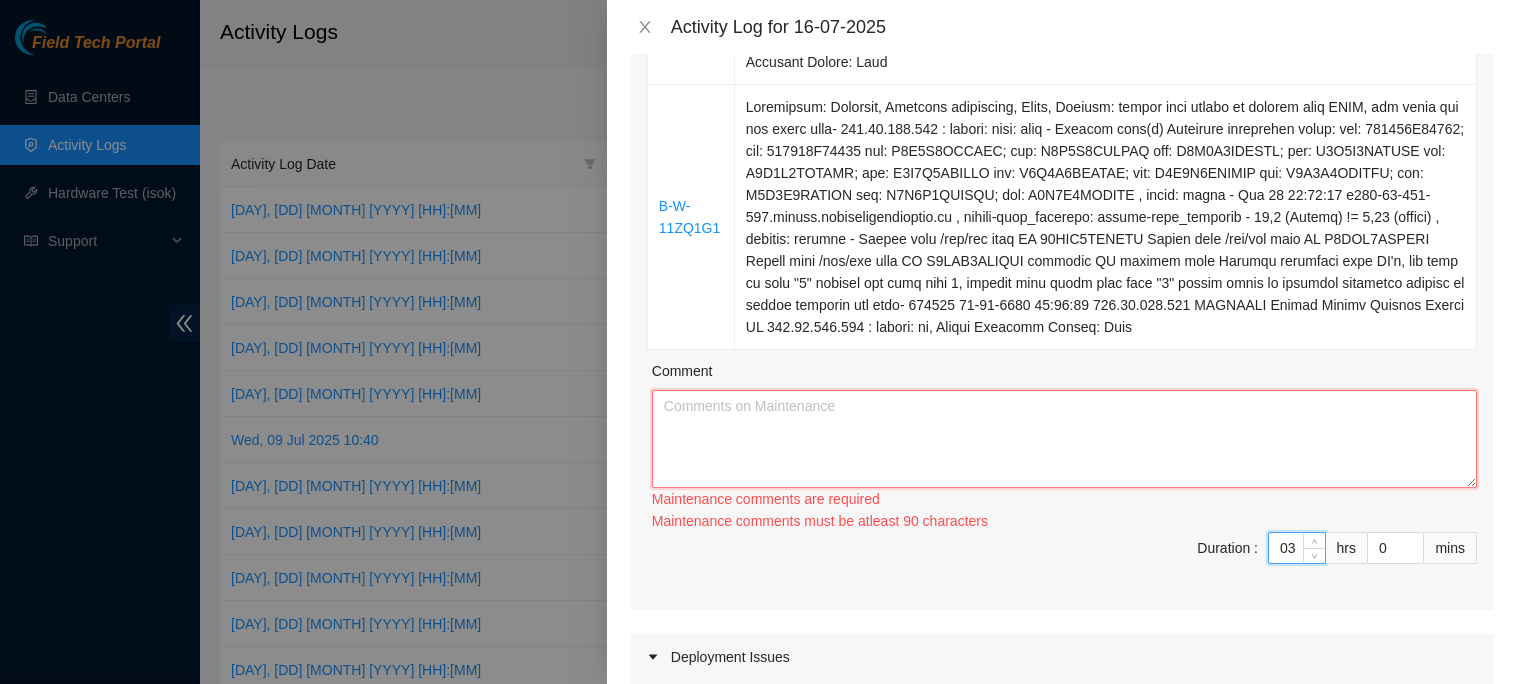 click on "Comment" at bounding box center (1064, 439) 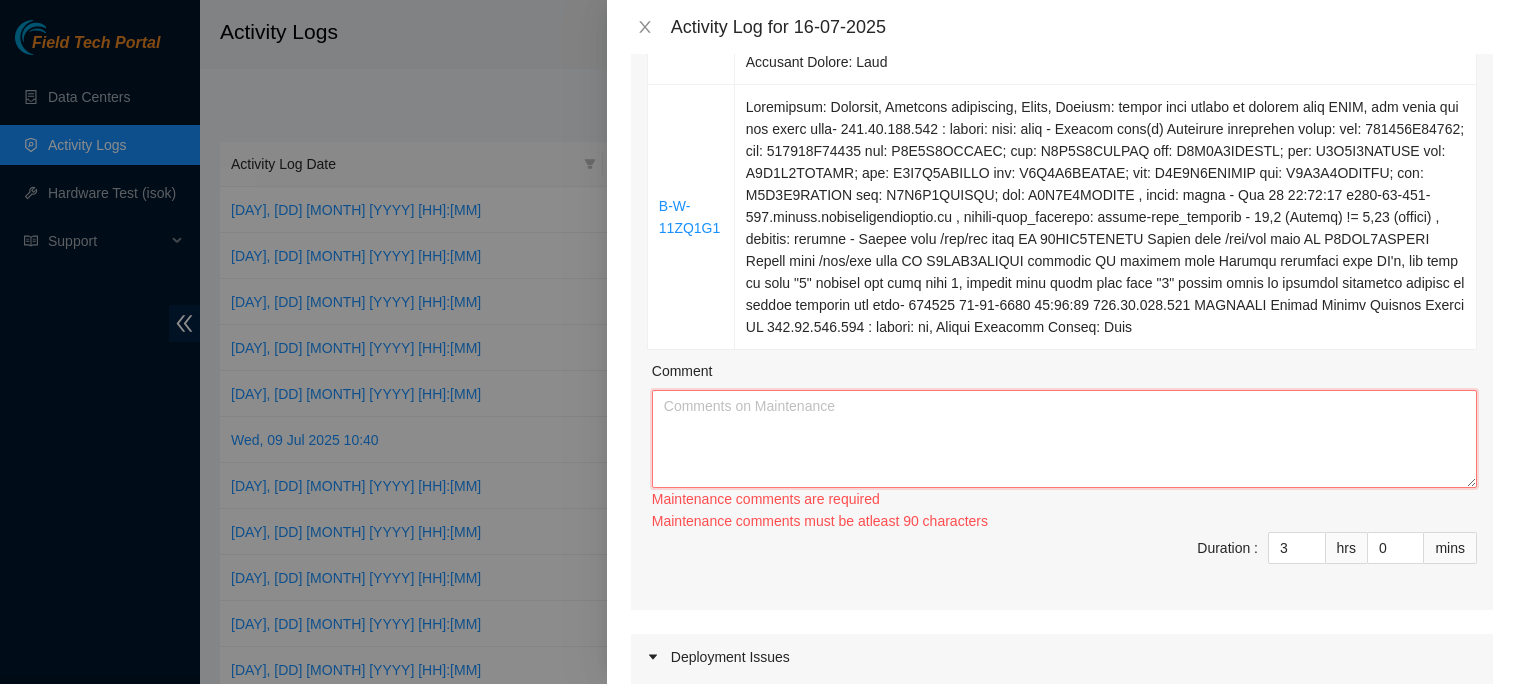 paste on "B-V-5QQ7NL3	Resolution: Reseated components, Other, Comment: gained safe access from NOCC via webex verified SN, Plugged in Todo calls for re-writing logical volume, due to foreign config logged into iDRAC, machine shows LV in good config status downloaded logs, logs confirm the that the LV is still intact sent logs to STS to confirm LV status LV is in good config advised to swap the following the disk SN's "S5CPNA0N101635 and swap it with S5CPNA0MC03482" swapped and rebooted booted properly ran isok- 310712 16-07-2025 11:26:08 23.221.232.15 FAILED Result Detail Message Ticket ID 23.221.232.15 : failed: disk_small: disk_small - small, likely failed (sdi) , siebel-disk_size: siebel-disk_size - 2 x >959, 22 x 960 (Siebel) !~= 1 x 1 1 x 959 21 x 960 (server) errors follow the disk to a new slot PLEASE RMA disk w/ SN S5CPNA0N101635 (Slot 10) and send replacement , Return Tracking Number: None
B-V-5I1I5XL	Resolution: Other, Comment: DP80419 @ AODC-Decon Inbox Jeffrey Ono <jmono7132@gmail.com> Fri, Jun 20, 9:13 ..." 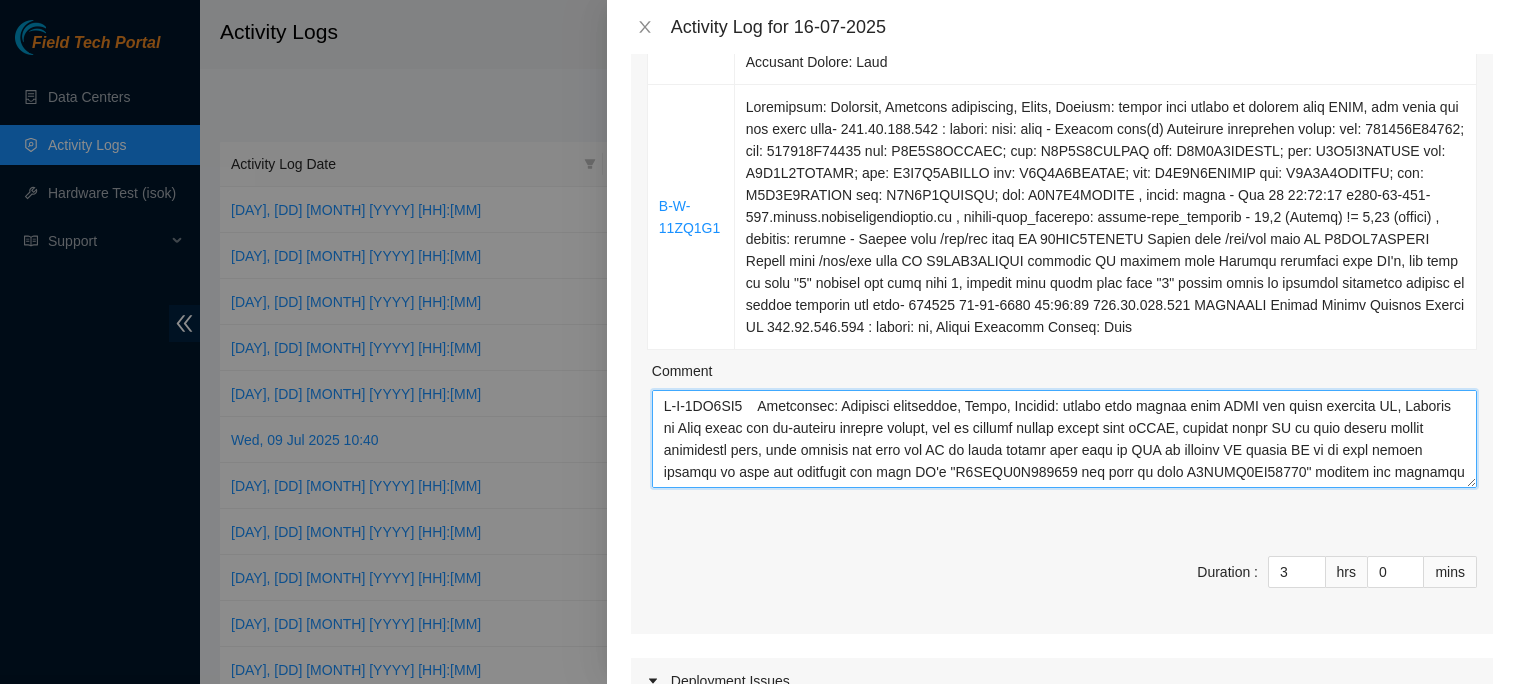scroll, scrollTop: 565, scrollLeft: 0, axis: vertical 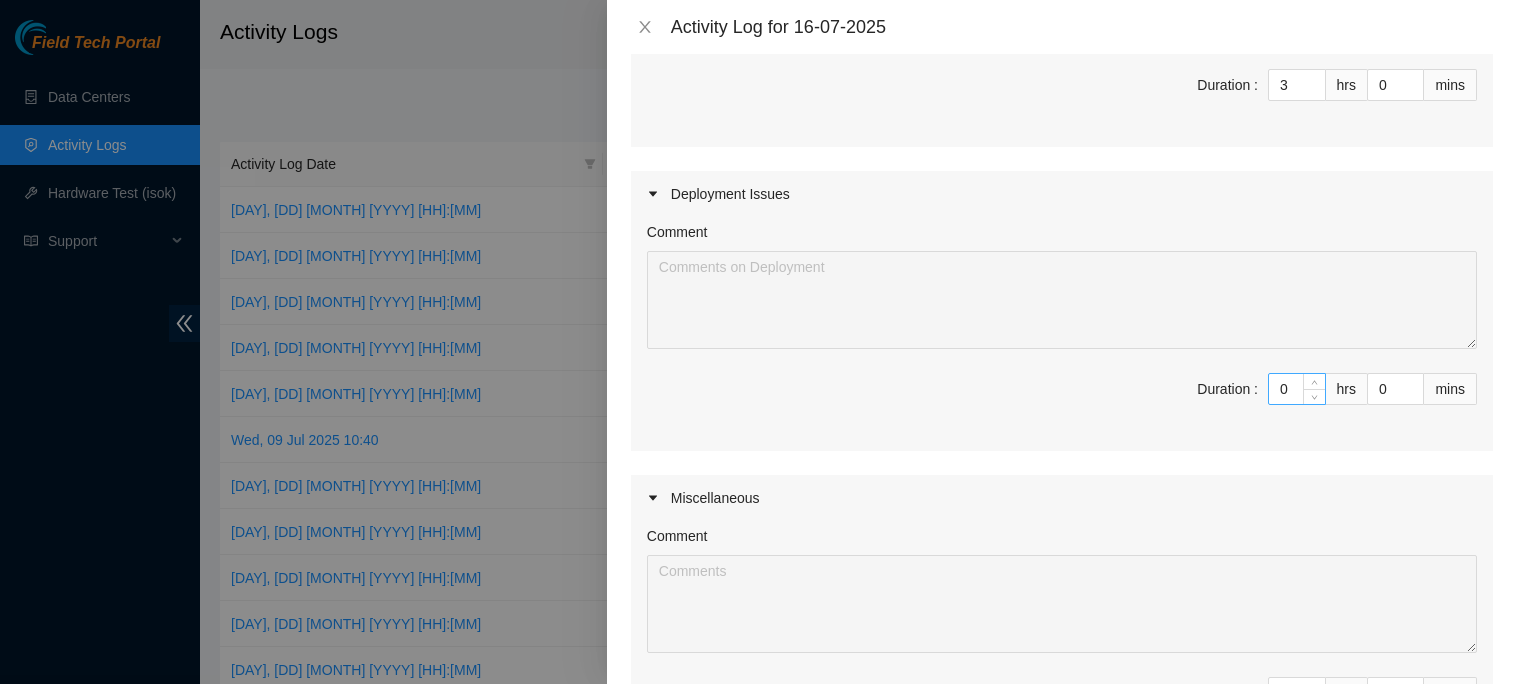 type on "B-V-5QQ7NL3	Resolution: Reseated components, Other, Comment: gained safe access from NOCC via webex verified SN, Plugged in Todo calls for re-writing logical volume, due to foreign config logged into iDRAC, machine shows LV in good config status downloaded logs, logs confirm the that the LV is still intact sent logs to STS to confirm LV status LV is in good config advised to swap the following the disk SN's "S5CPNA0N101635 and swap it with S5CPNA0MC03482" swapped and rebooted booted properly ran isok- 310712 16-07-2025 11:26:08 23.221.232.15 FAILED Result Detail Message Ticket ID 23.221.232.15 : failed: disk_small: disk_small - small, likely failed (sdi) , siebel-disk_size: siebel-disk_size - 2 x >959, 22 x 960 (Siebel) !~= 1 x 1 1 x 959 21 x 960 (server) errors follow the disk to a new slot PLEASE RMA disk w/ SN S5CPNA0N101635 (Slot 10) and send replacement , Return Tracking Number: None
B-V-5I1I5XL	Resolution: Other, Comment: DP80419 @ AODC-Decon Inbox Jeffrey Ono <jmono7132@gmail.com> Fri, Jun 20, 9:13 ..." 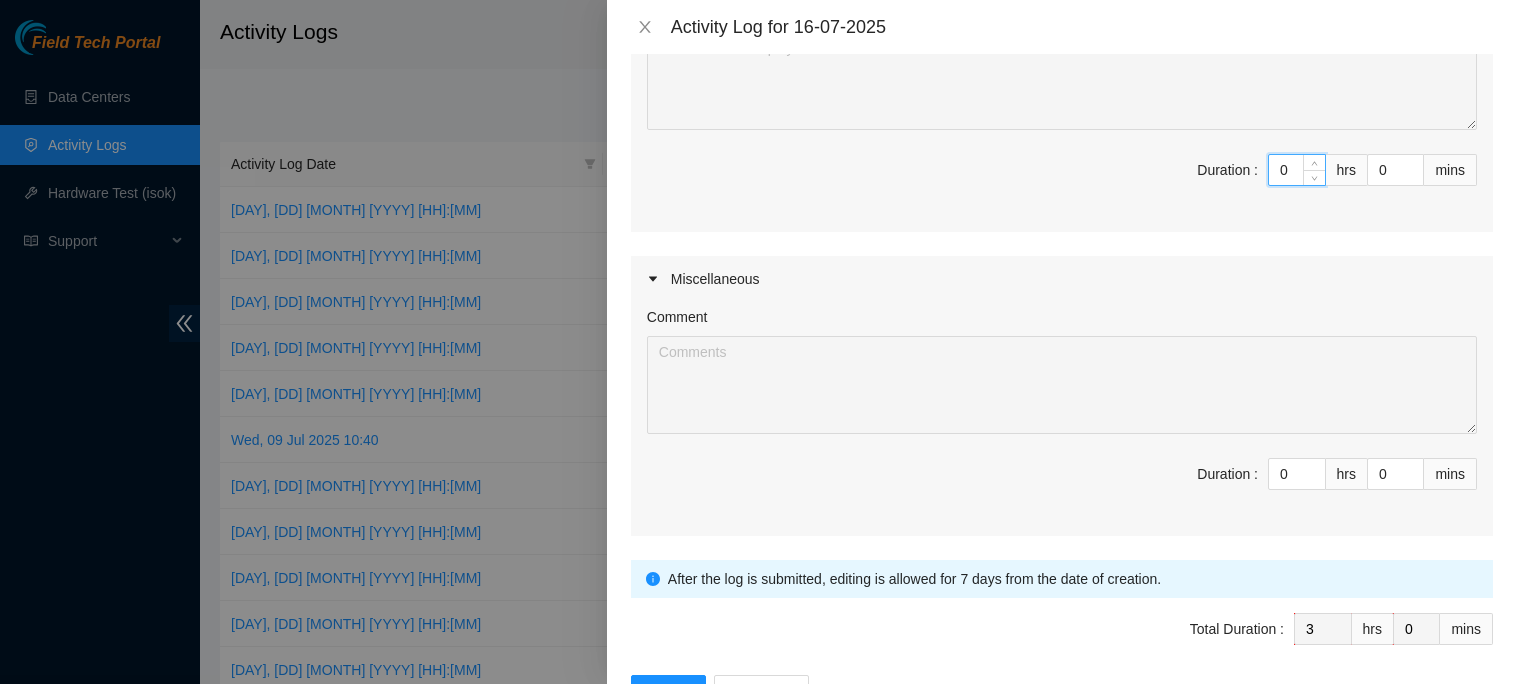 scroll, scrollTop: 1454, scrollLeft: 0, axis: vertical 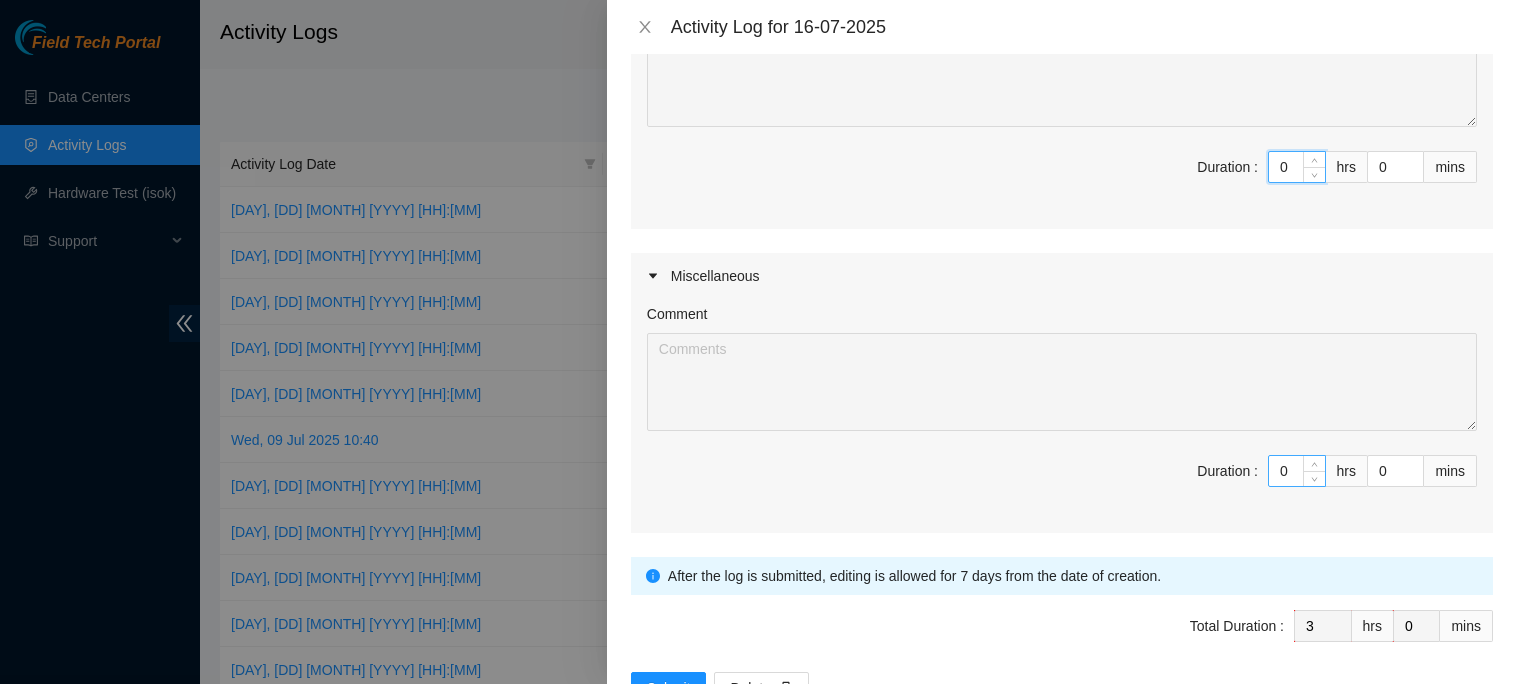 click on "0" at bounding box center [1297, 471] 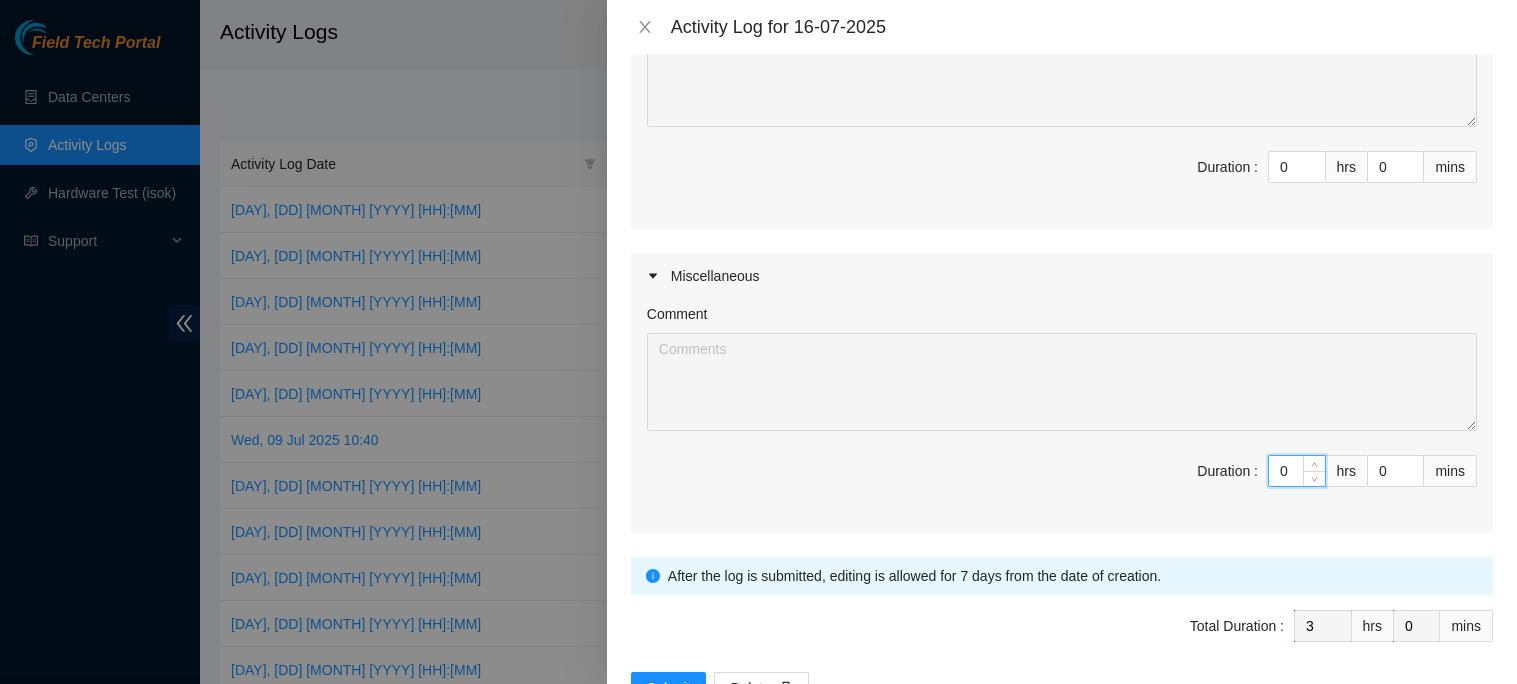 type on "05" 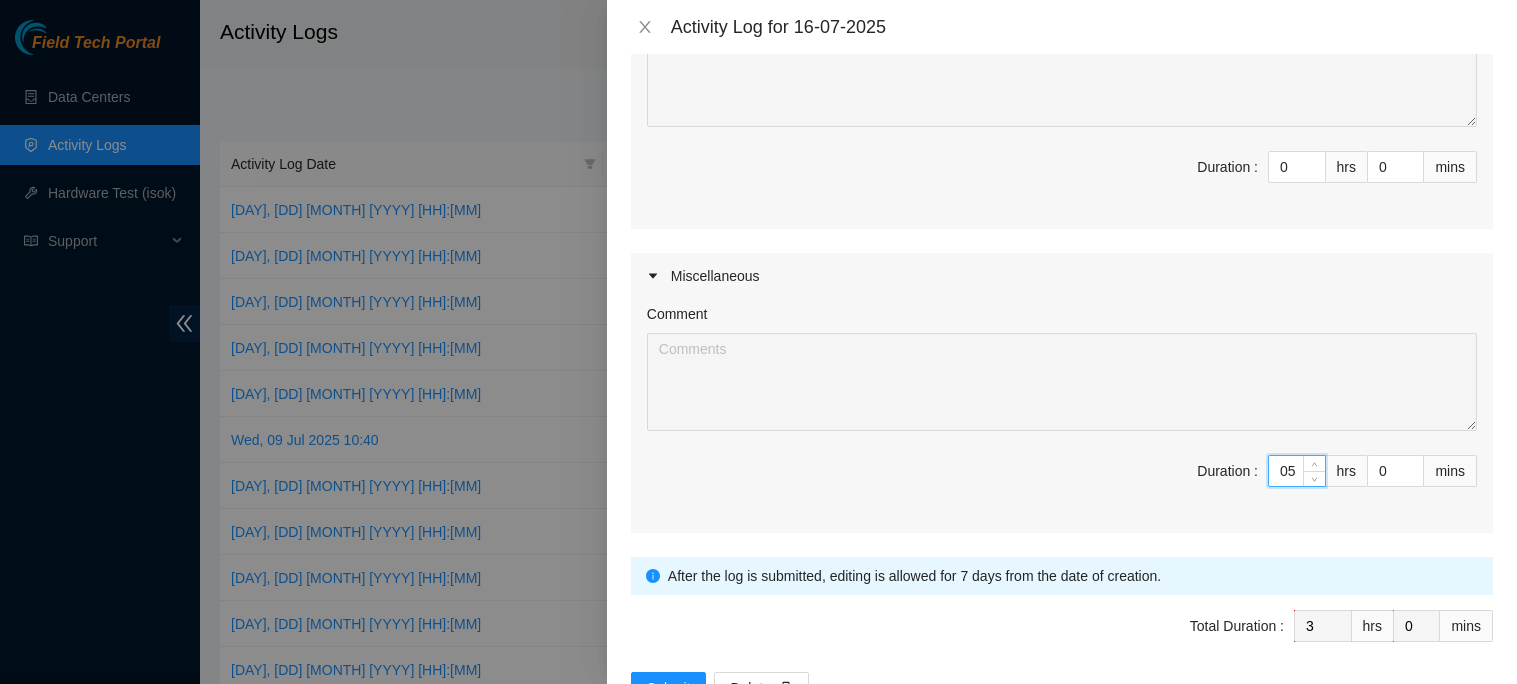 type on "8" 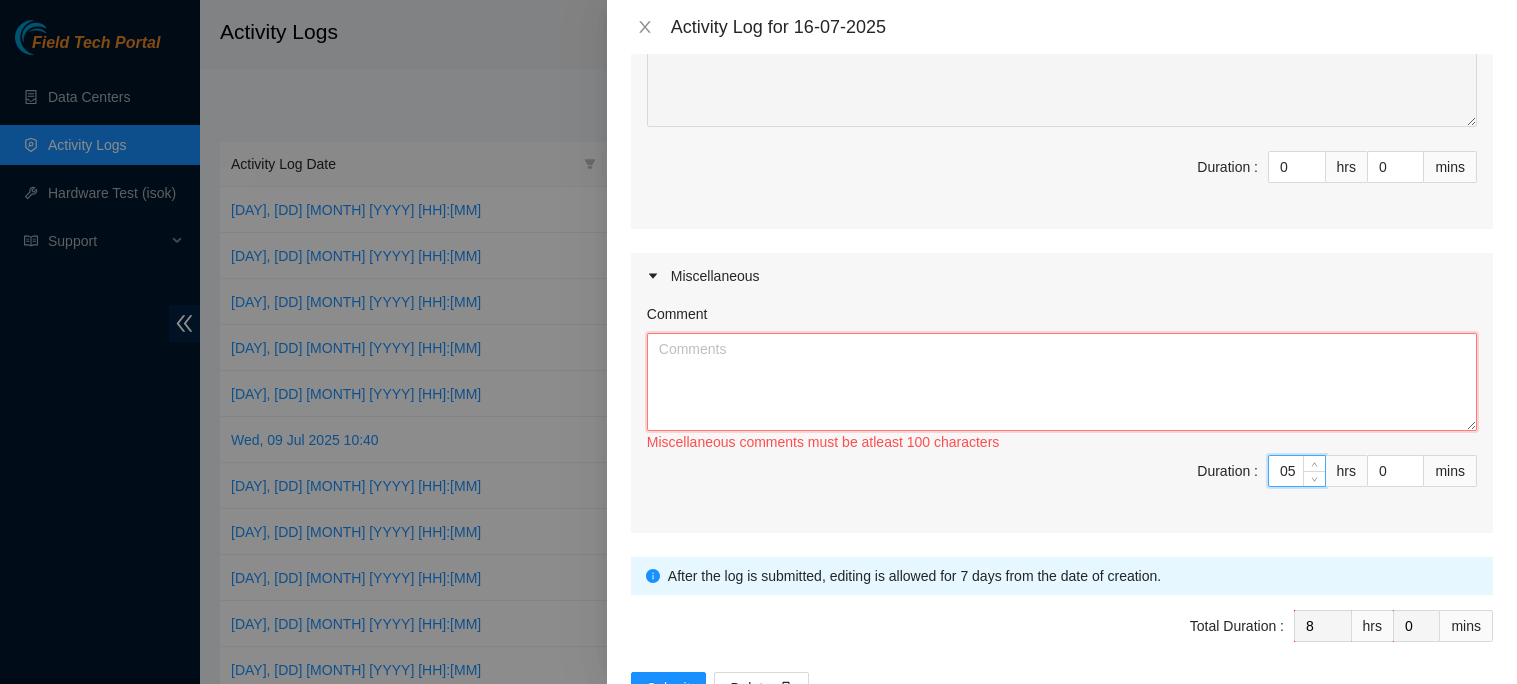 type on "5" 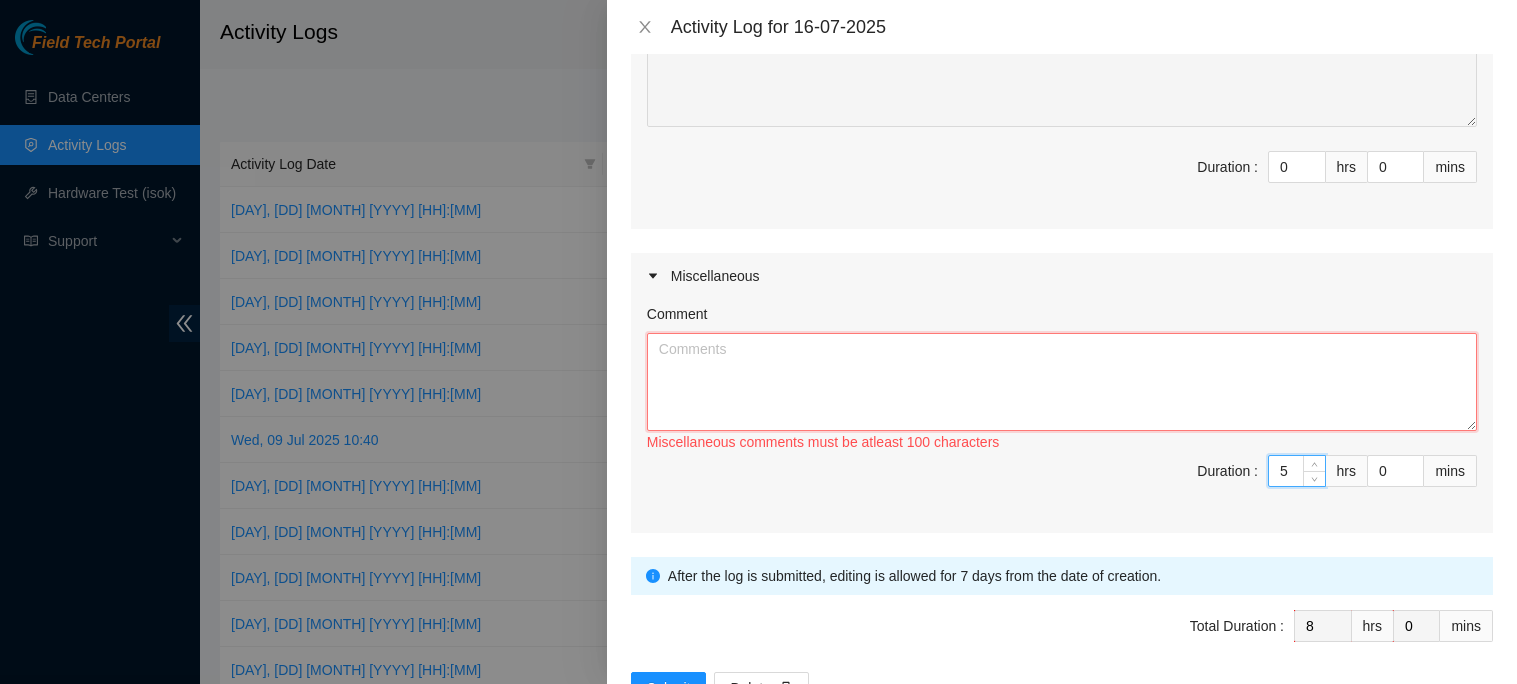 click on "Comment" at bounding box center (1062, 382) 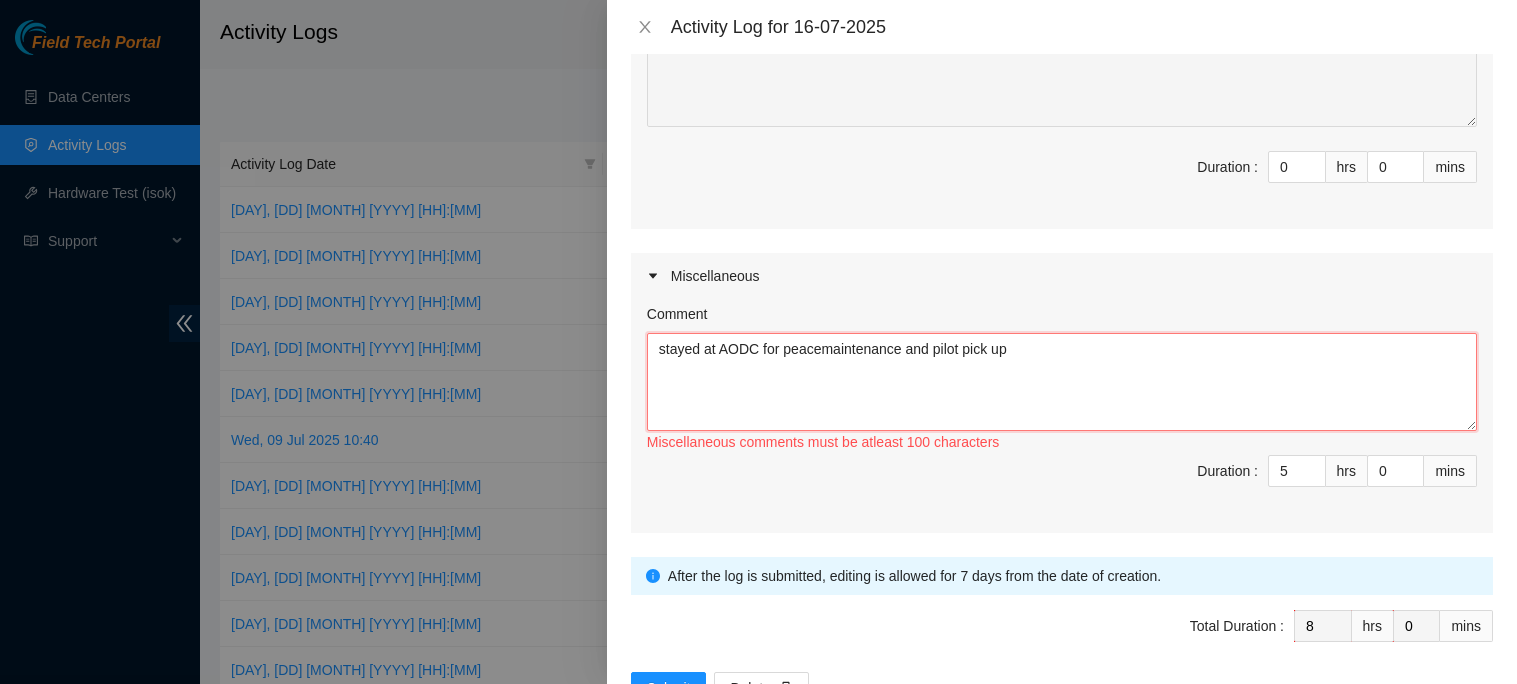 paste on "Suggested text up tomorrowConversation opened. 5 messages. All messages read.
Skip to content
Using Gmail with screen readers
in:sent
2 of 1,296
Re: DP80415 / B-V-5I1CYFL @AODC - DECON
Inbox
Jeffrey Ono <jmono7132@gmail.com>
Mon, Jul 14, 8:41 AM (2 days ago)
to Akamai, team
BUMPING
On Thu, Jul 10, 2025 at 12:16 PM Jeffrey Ono <jmono7132@gmail.com> wrote:
Hey Team,
Need assistance with scheduling a Pilot pick up.  Pallet built using supplies on site.  SN's record, pics taken, standing by for review/labels
SN LIST:
https://docs.google.com/spreadsheets/d/1WwSMvXW4IPXp4uKZLhIG7UJ6tfWO45POzxUtFsmk-Dw/edit?gid=0#gid=0
PICS:
https://photos.app.goo.gl/8nYGKkwYf5Dxusa99
thanks,
Jeff Ono
On Fri, Jun 20, 2025 at 9:41 AM Jeffrey Ono <jmono7132@gmail.com> wrote:
Hey Team,
B-V-5I1CYFL / RMA: B-V-5I1CYG5
another decon, 20 machines
please send 1 box crate and 2 boxes of bubbles.
Thanks,
Jeffrey Ono
--
Jeffrey Ono
--
Jeffrey Ono
One attachment
•  Scanned by Gmail
2
Dalagan, Nigel
AttachmentsMon, Jul 14, 4..." 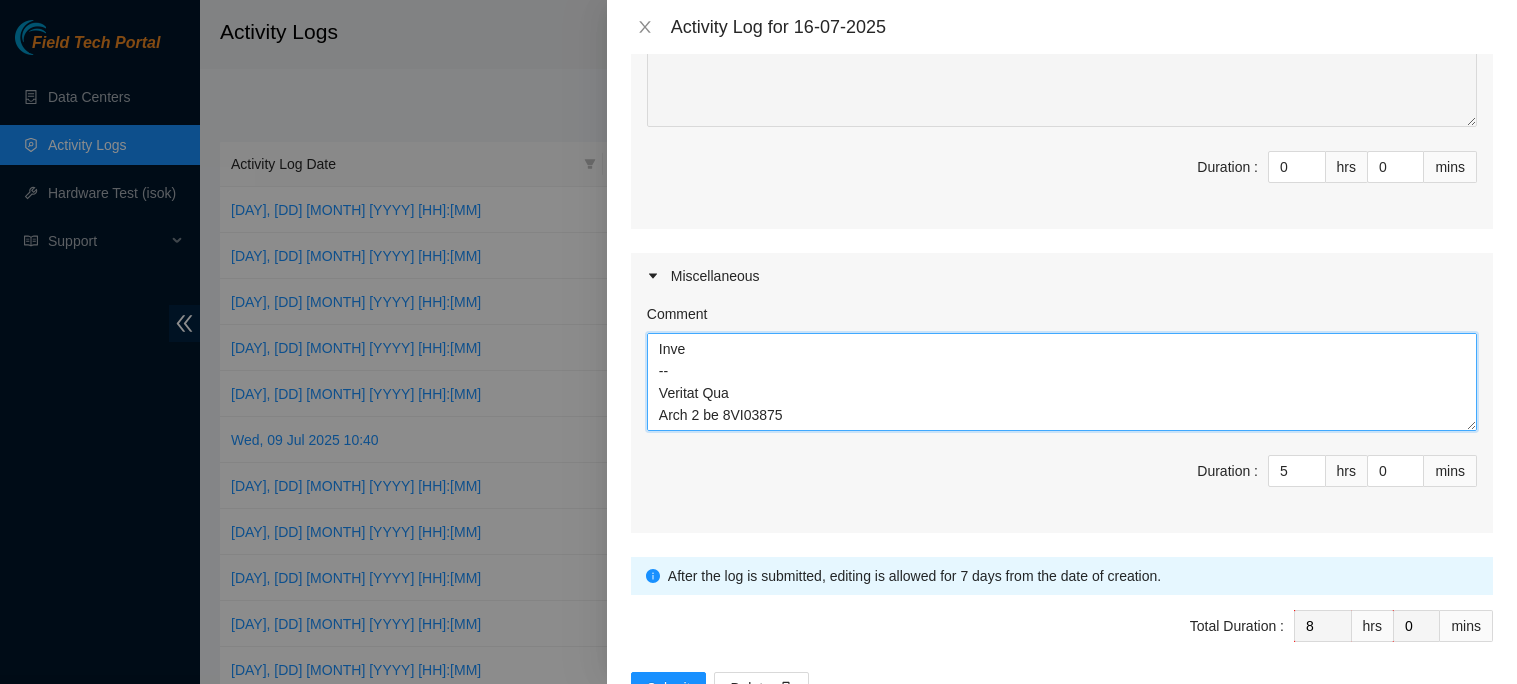 scroll, scrollTop: 1424, scrollLeft: 0, axis: vertical 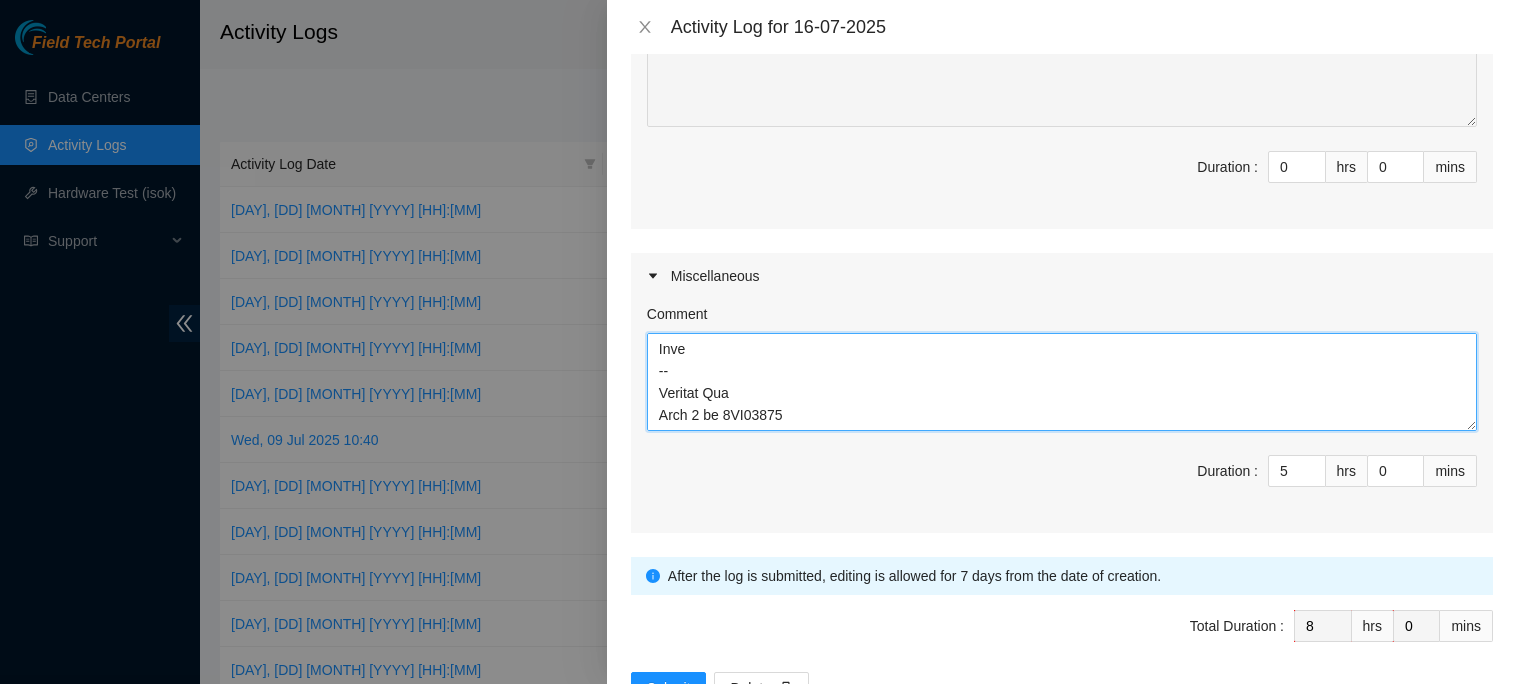 paste on "Suggested text up tomorrowConversation opened. 5 messages. All messages read.
Skip to content
Using Gmail with screen readers
in:sent
2 of 1,296
Re: DP80415 / B-V-5I1CYFL @AODC - DECON
Inbox
Jeffrey Ono <jmono7132@gmail.com>
Mon, Jul 14, 8:41 AM (2 days ago)
to Akamai, team
BUMPING
On Thu, Jul 10, 2025 at 12:16 PM Jeffrey Ono <jmono7132@gmail.com> wrote:
Hey Team,
Need assistance with scheduling a Pilot pick up.  Pallet built using supplies on site.  SN's record, pics taken, standing by for review/labels
SN LIST:
https://docs.google.com/spreadsheets/d/1WwSMvXW4IPXp4uKZLhIG7UJ6tfWO45POzxUtFsmk-Dw/edit?gid=0#gid=0
PICS:
https://photos.app.goo.gl/8nYGKkwYf5Dxusa99
thanks,
Jeff Ono
On Fri, Jun 20, 2025 at 9:41 AM Jeffrey Ono <jmono7132@gmail.com> wrote:
Hey Team,
B-V-5I1CYFL / RMA: B-V-5I1CYG5
another decon, 20 machines
please send 1 box crate and 2 boxes of bubbles.
Thanks,
Jeffrey Ono
--
Jeffrey Ono
--
Jeffrey Ono
One attachment
•  Scanned by Gmail
2
Dalagan, Nigel
AttachmentsMon, Jul 14, ..." 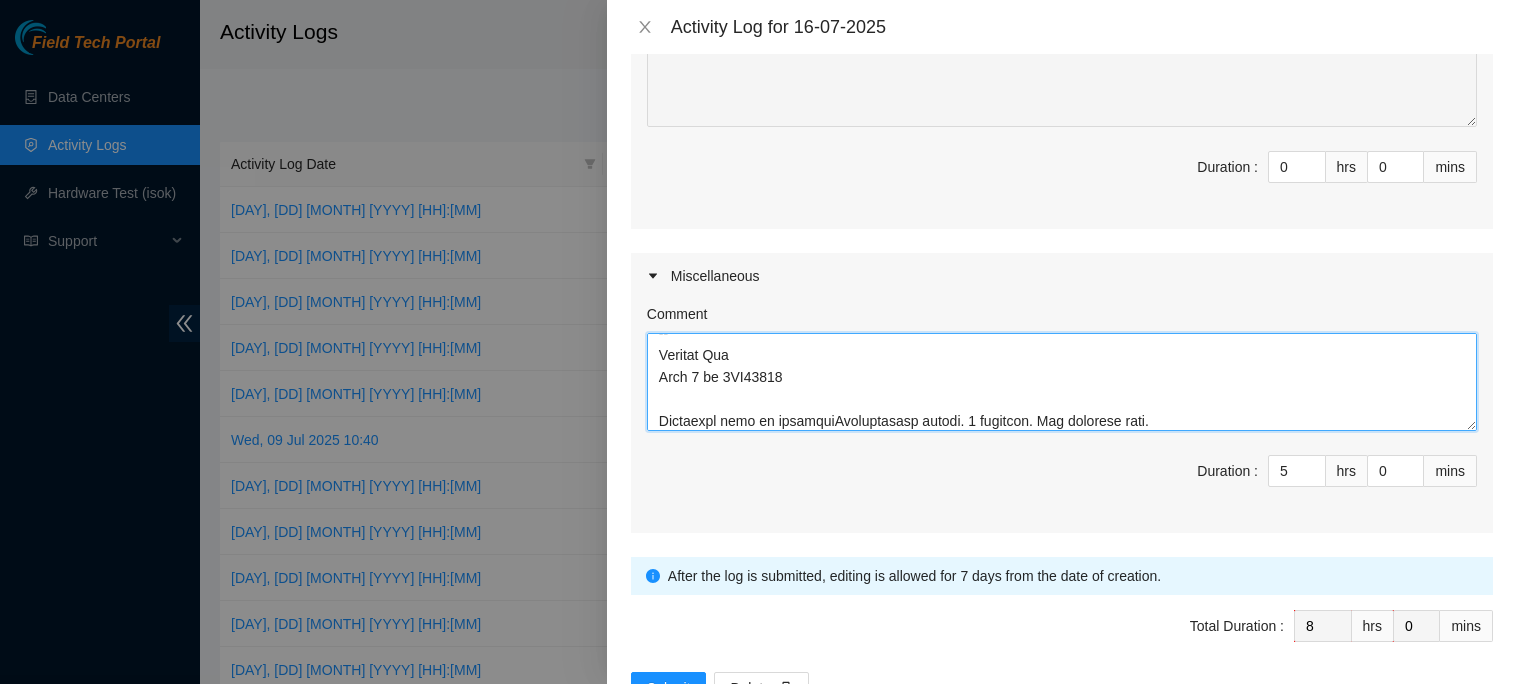 scroll, scrollTop: 2832, scrollLeft: 0, axis: vertical 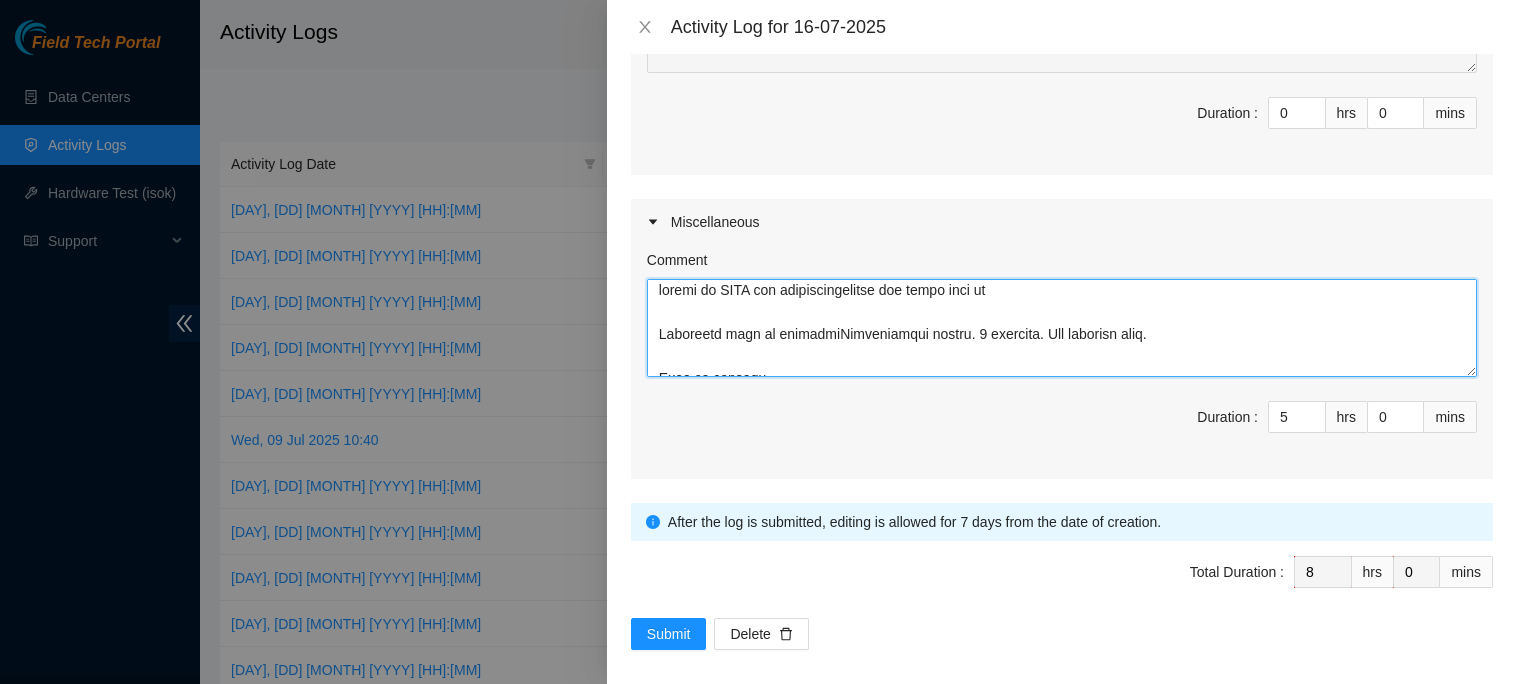 click on "Comment" at bounding box center (1062, 328) 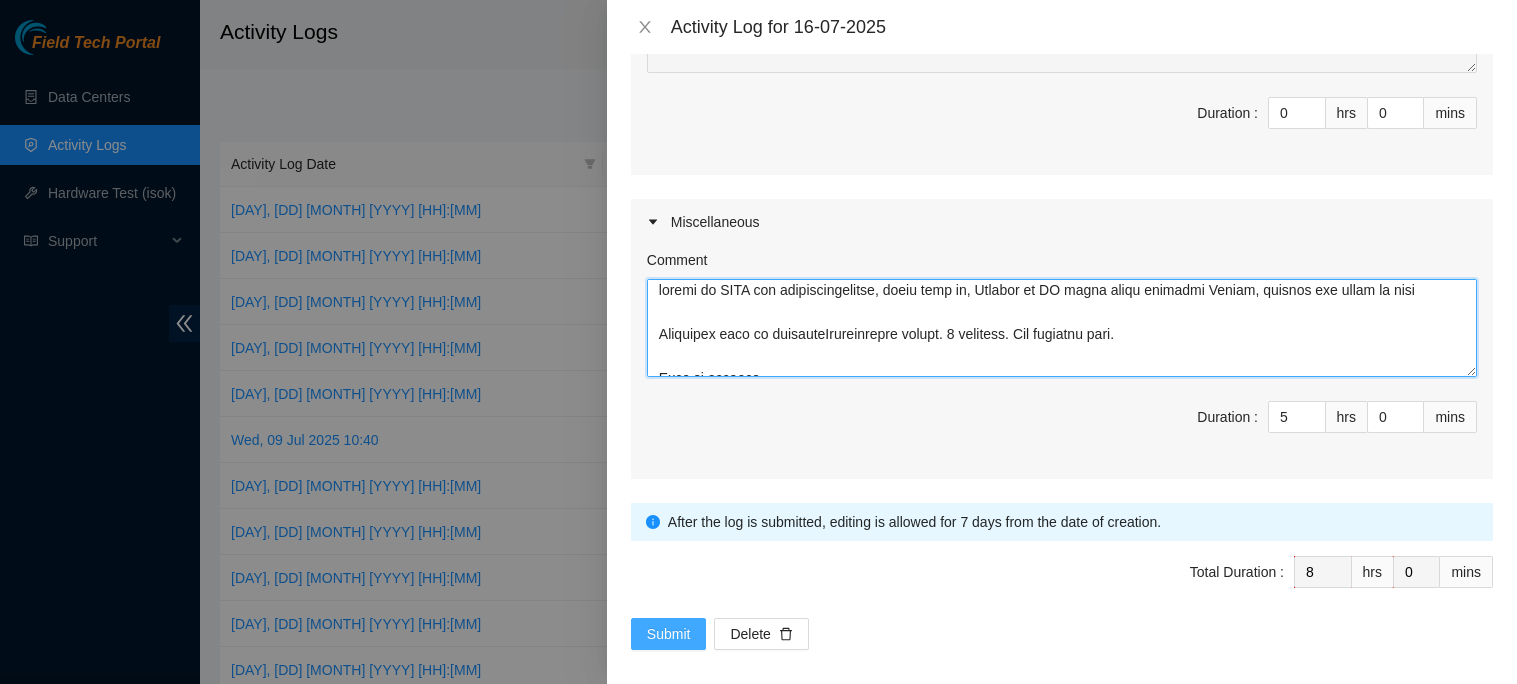 type on "stayed at AODC for peacemaintenance, pilot pick up, Cleaned up IT block after multiple Decons, emptied all trash as well
Suggested text up tomorrowConversation opened. 5 messages. All messages read.
Skip to content
Using Gmail with screen readers
in:sent
2 of 1,296
Re: DP80415 / B-V-5I1CYFL @AODC - DECON
Inbox
Jeffrey Ono <jmono7132@gmail.com>
Mon, Jul 14, 8:41 AM (2 days ago)
to Akamai, team
BUMPING
On Thu, Jul 10, 2025 at 12:16 PM Jeffrey Ono <jmono7132@gmail.com> wrote:
Hey Team,
Need assistance with scheduling a Pilot pick up.  Pallet built using supplies on site.  SN's record, pics taken, standing by for review/labels
SN LIST:
https://docs.google.com/spreadsheets/d/1WwSMvXW4IPXp4uKZLhIG7UJ6tfWO45POzxUtFsmk-Dw/edit?gid=0#gid=0
PICS:
https://photos.app.goo.gl/8nYGKkwYf5Dxusa99
thanks,
Jeff Ono
On Fri, Jun 20, 2025 at 9:41 AM Jeffrey Ono <jmono7132@gmail.com> wrote:
Hey Team,
B-V-5I1CYFL / RMA: B-V-5I1CYG5
another decon, 20 machines
please send 1 box crate and 2 boxes of bubbles.
Thanks,
Jeffr..." 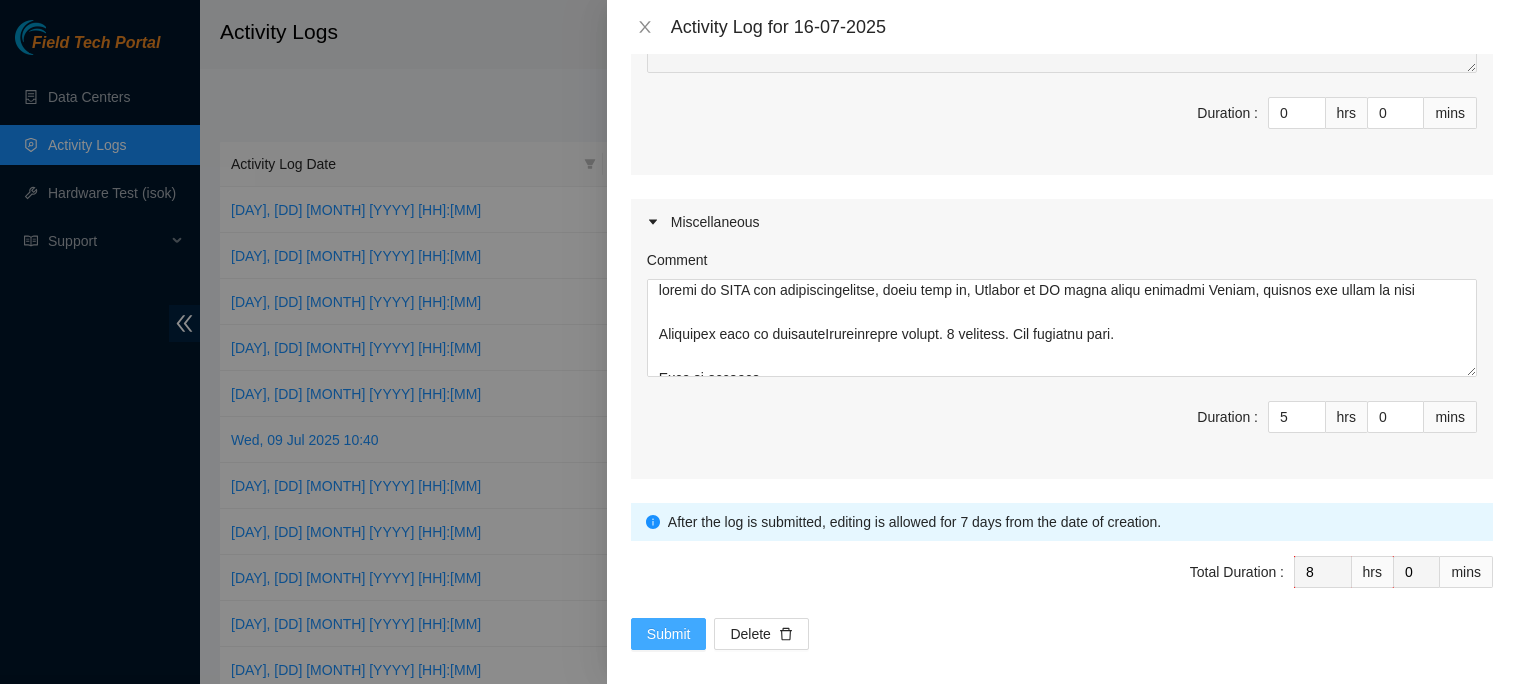 click on "Submit" at bounding box center [669, 634] 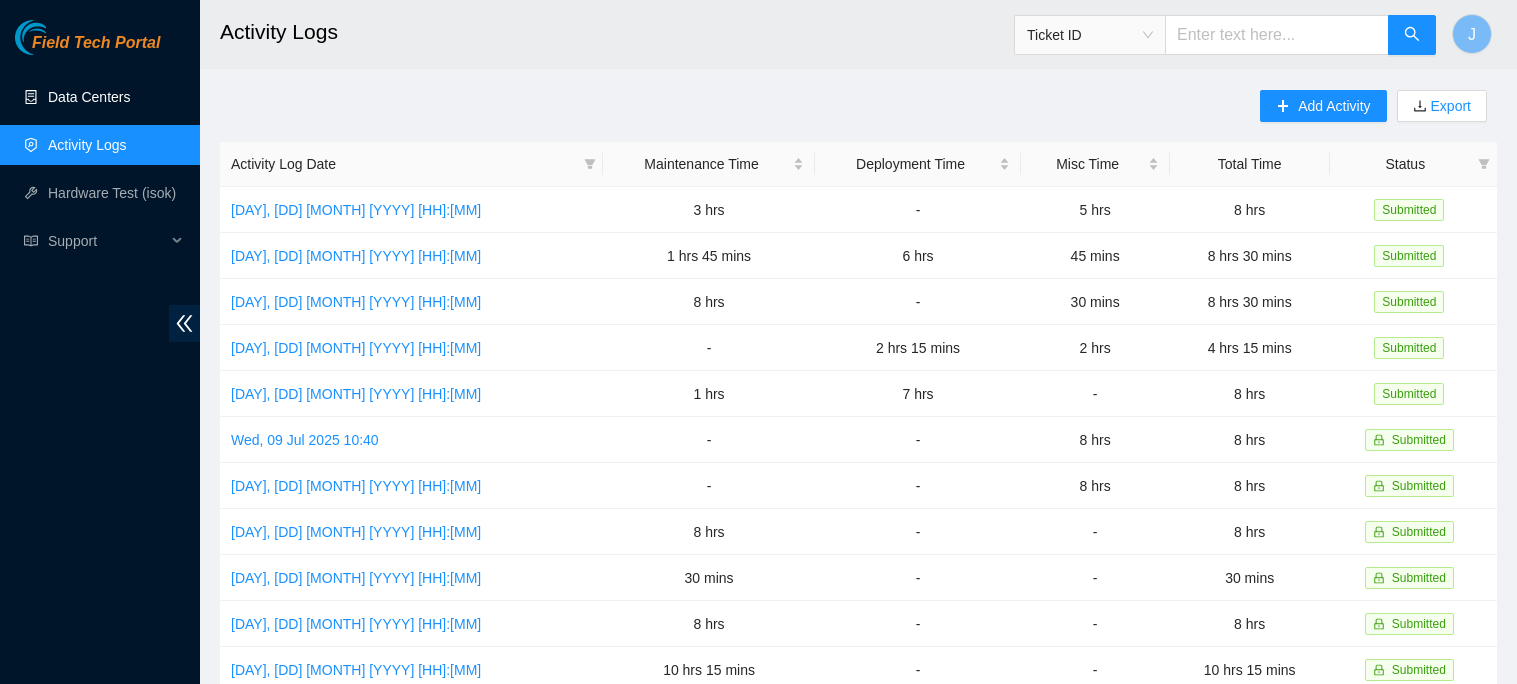 click on "Data Centers" at bounding box center [89, 97] 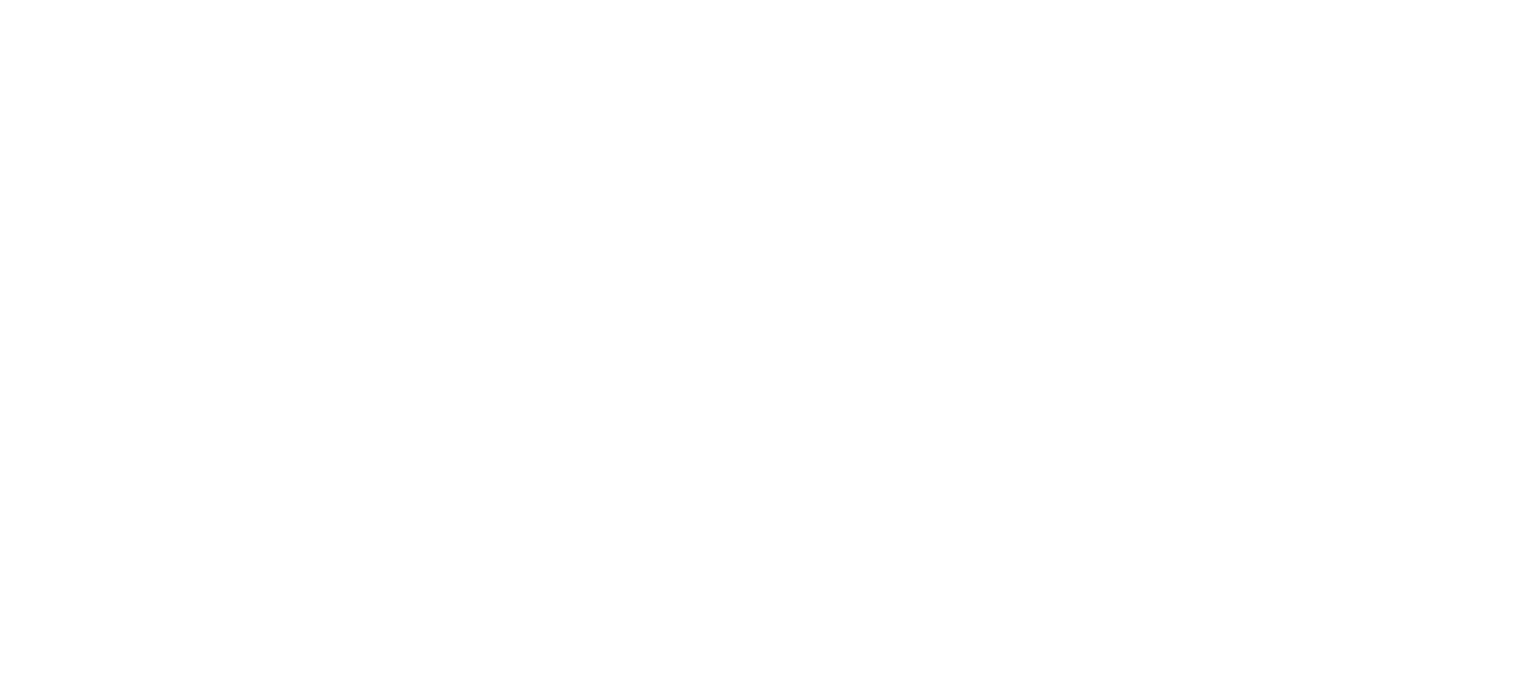 scroll, scrollTop: 0, scrollLeft: 0, axis: both 